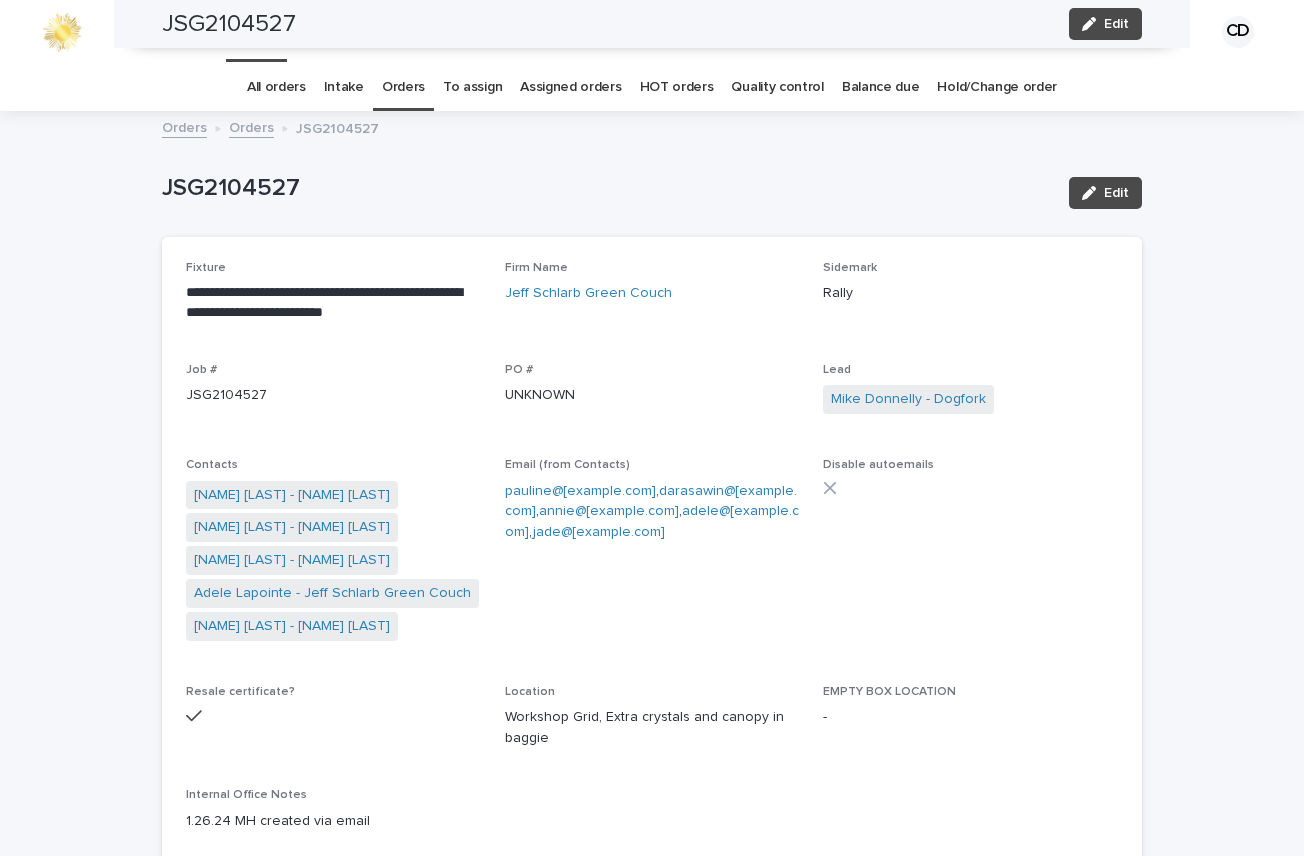 scroll, scrollTop: 0, scrollLeft: 0, axis: both 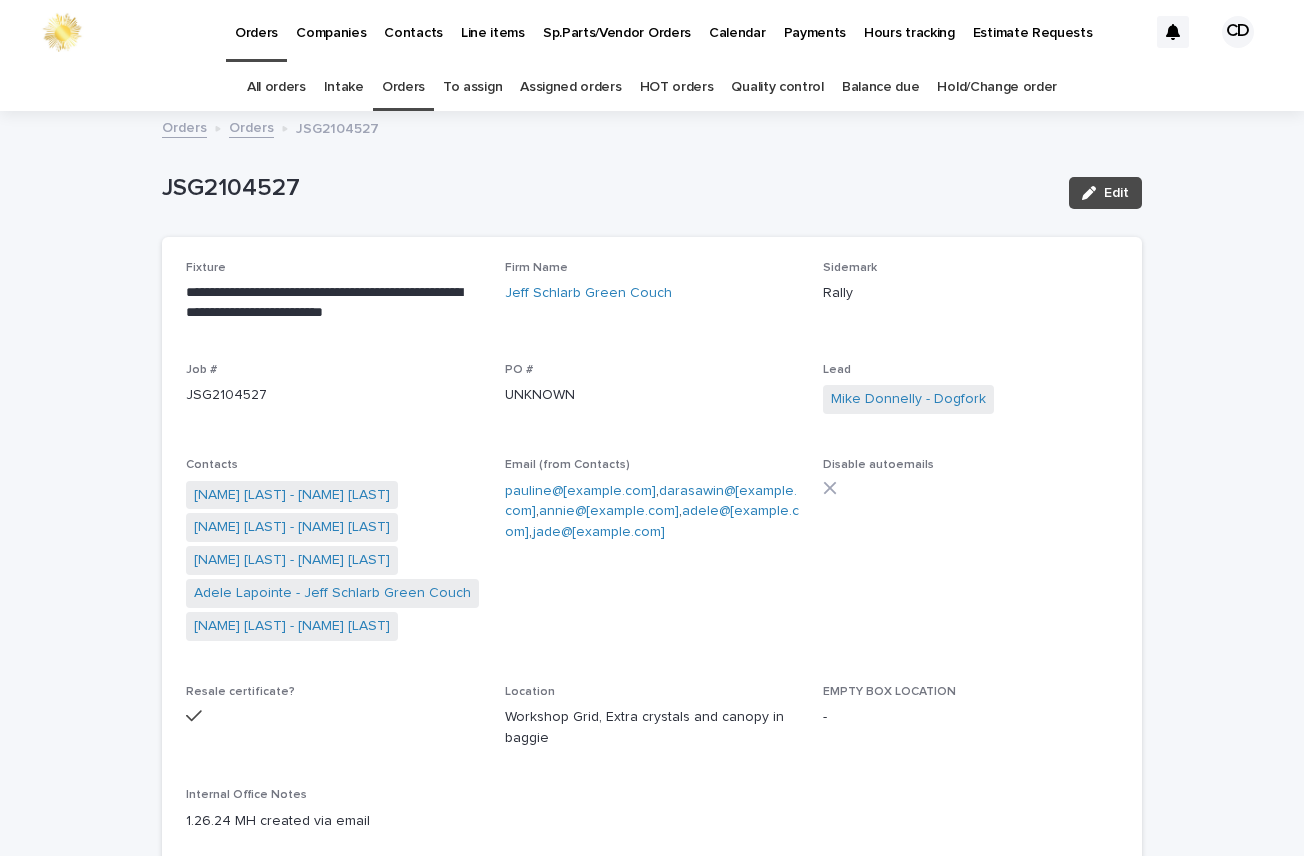 click on "Orders" at bounding box center [403, 87] 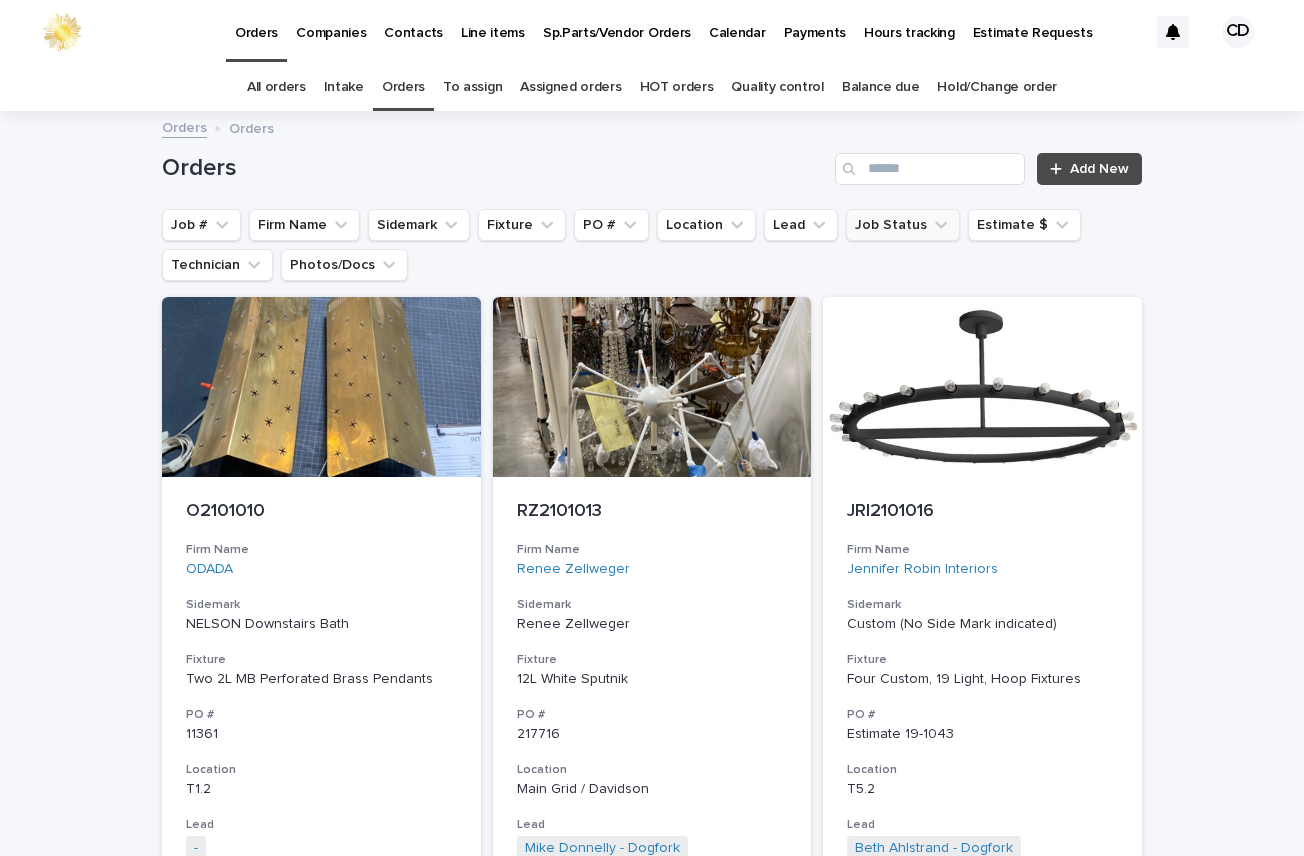 click 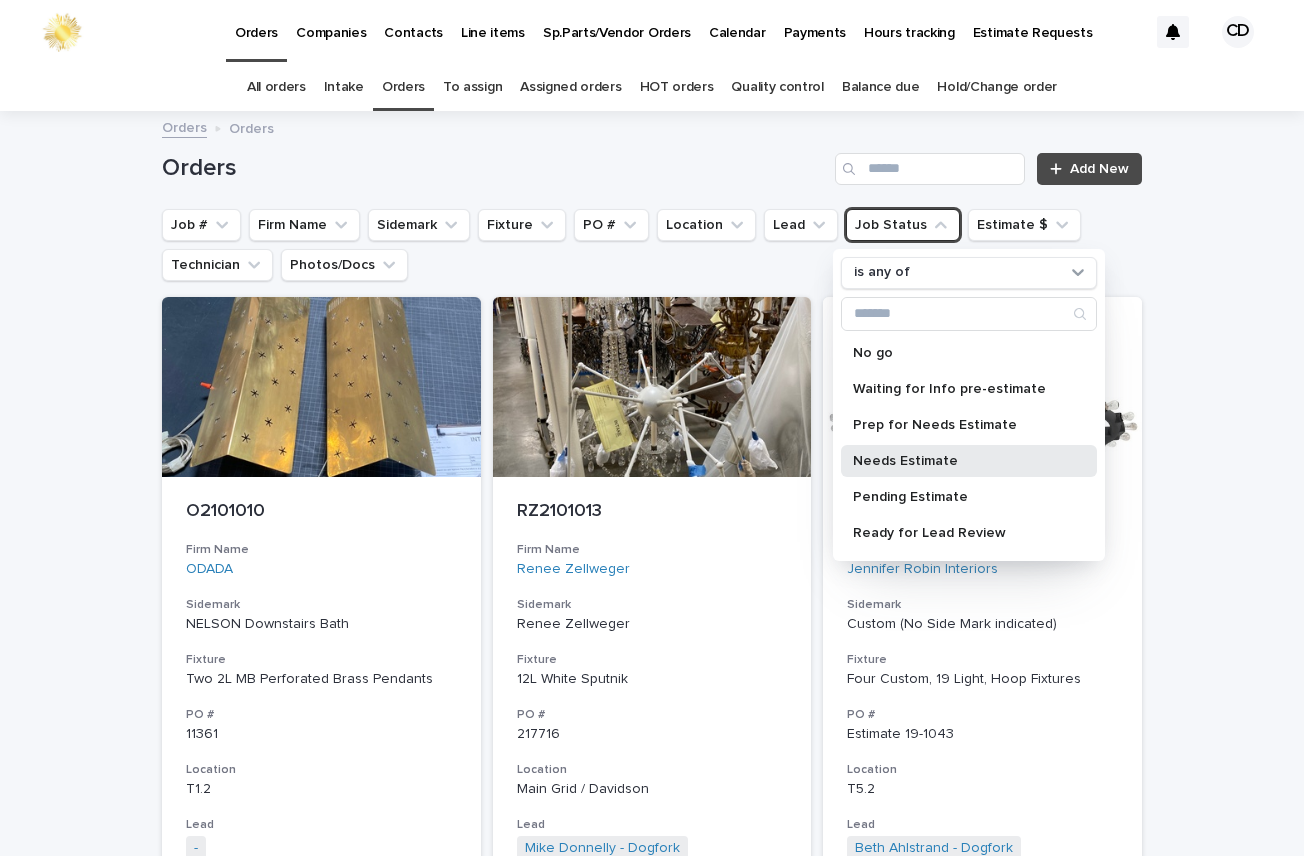 click on "Needs Estimate" at bounding box center [959, 461] 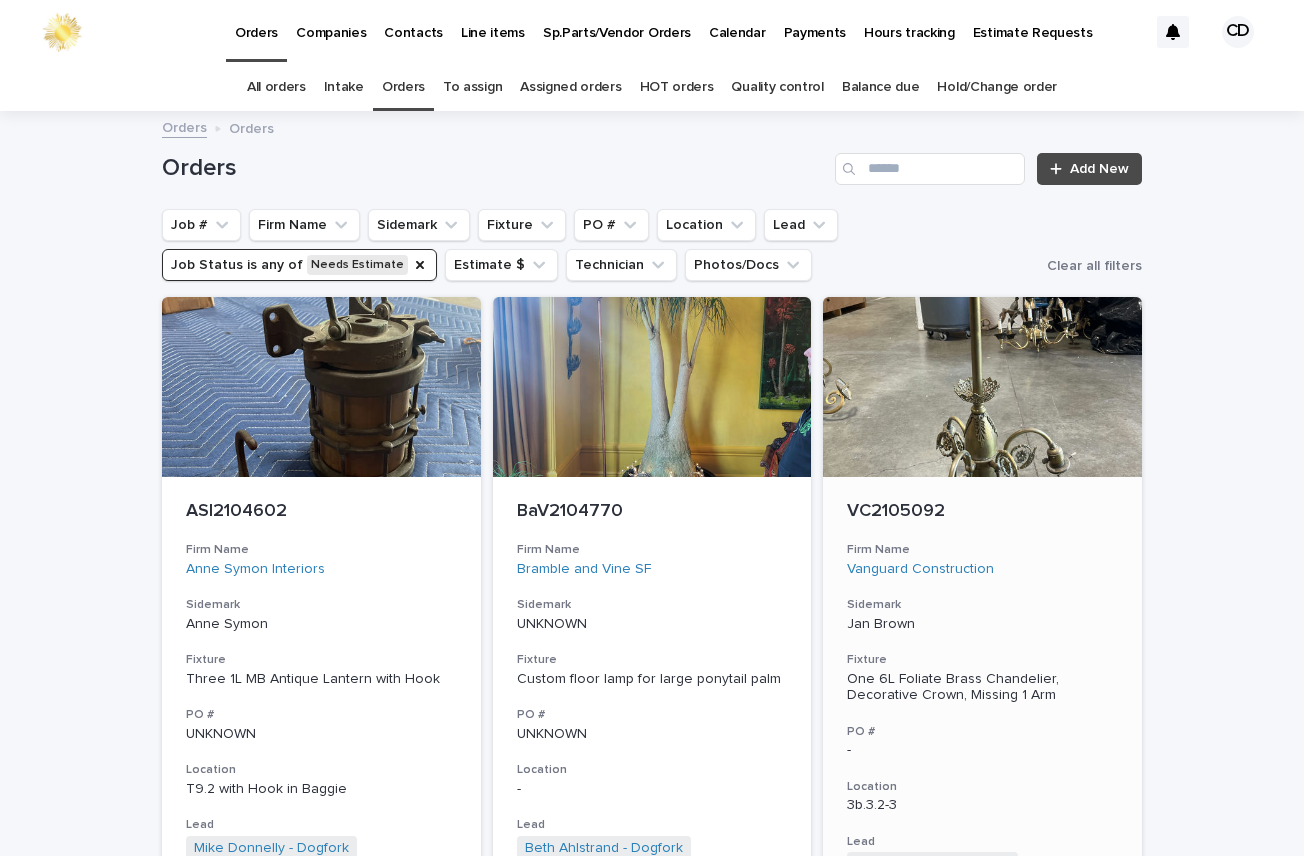 click at bounding box center [982, 387] 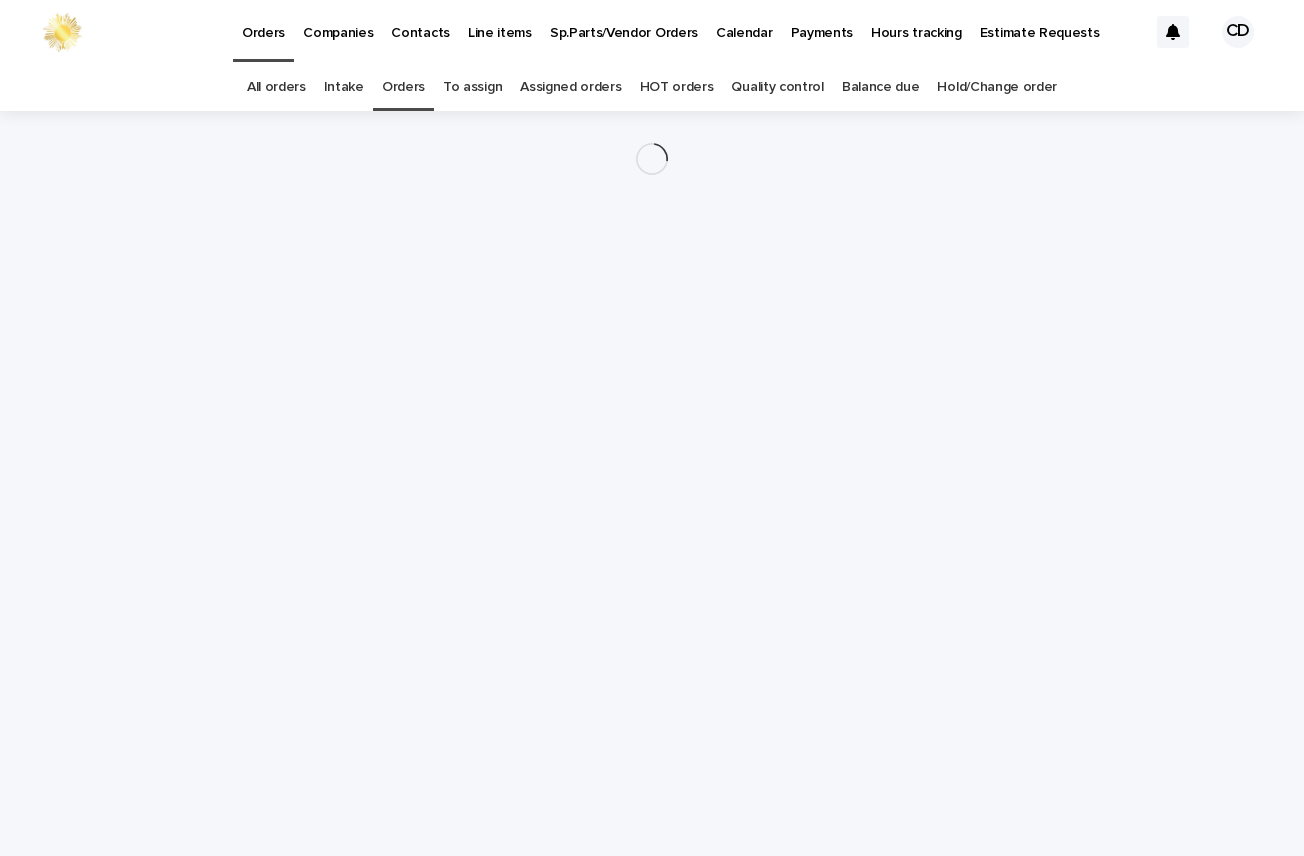 click on "Loading... Saving… Loading... Saving…" at bounding box center [652, 483] 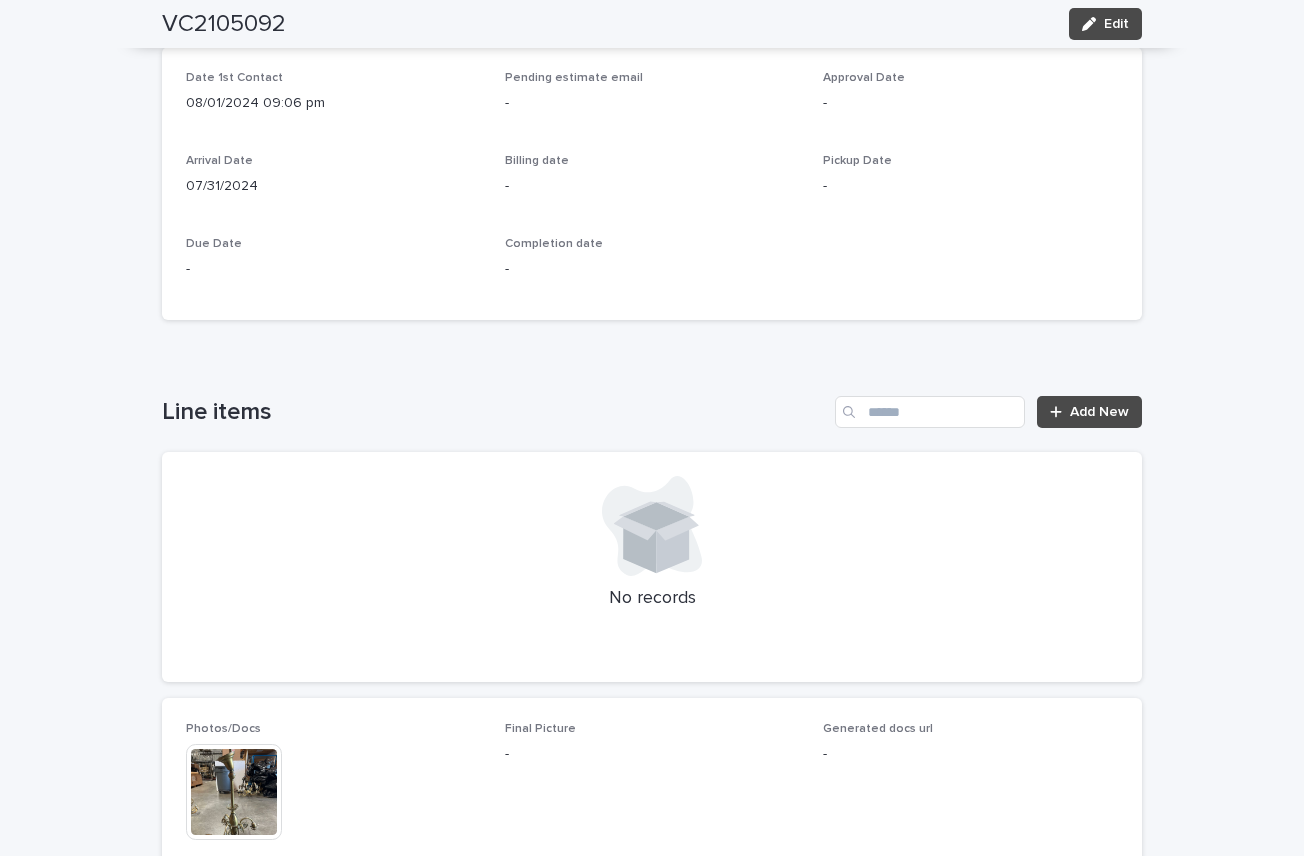 scroll, scrollTop: 0, scrollLeft: 0, axis: both 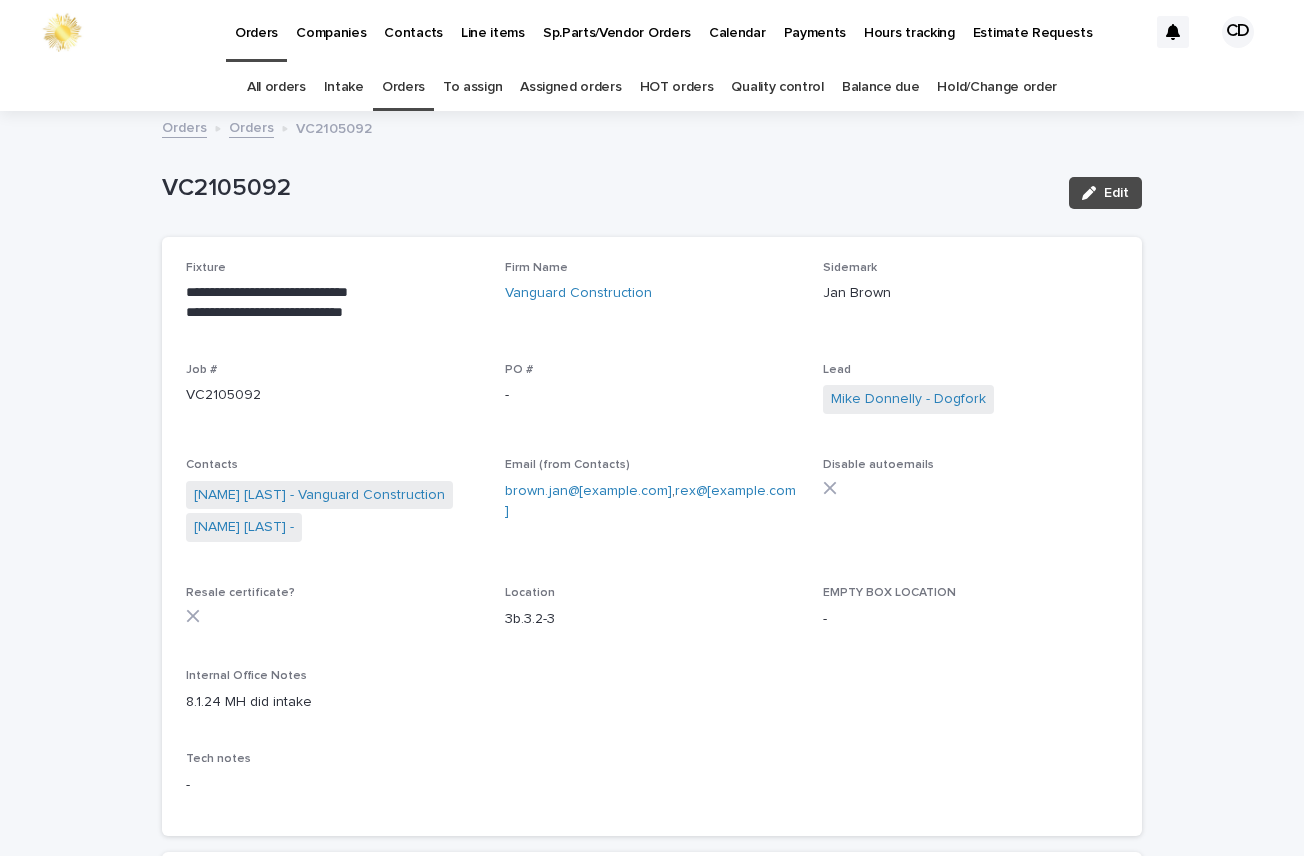 click on "Orders" at bounding box center [403, 87] 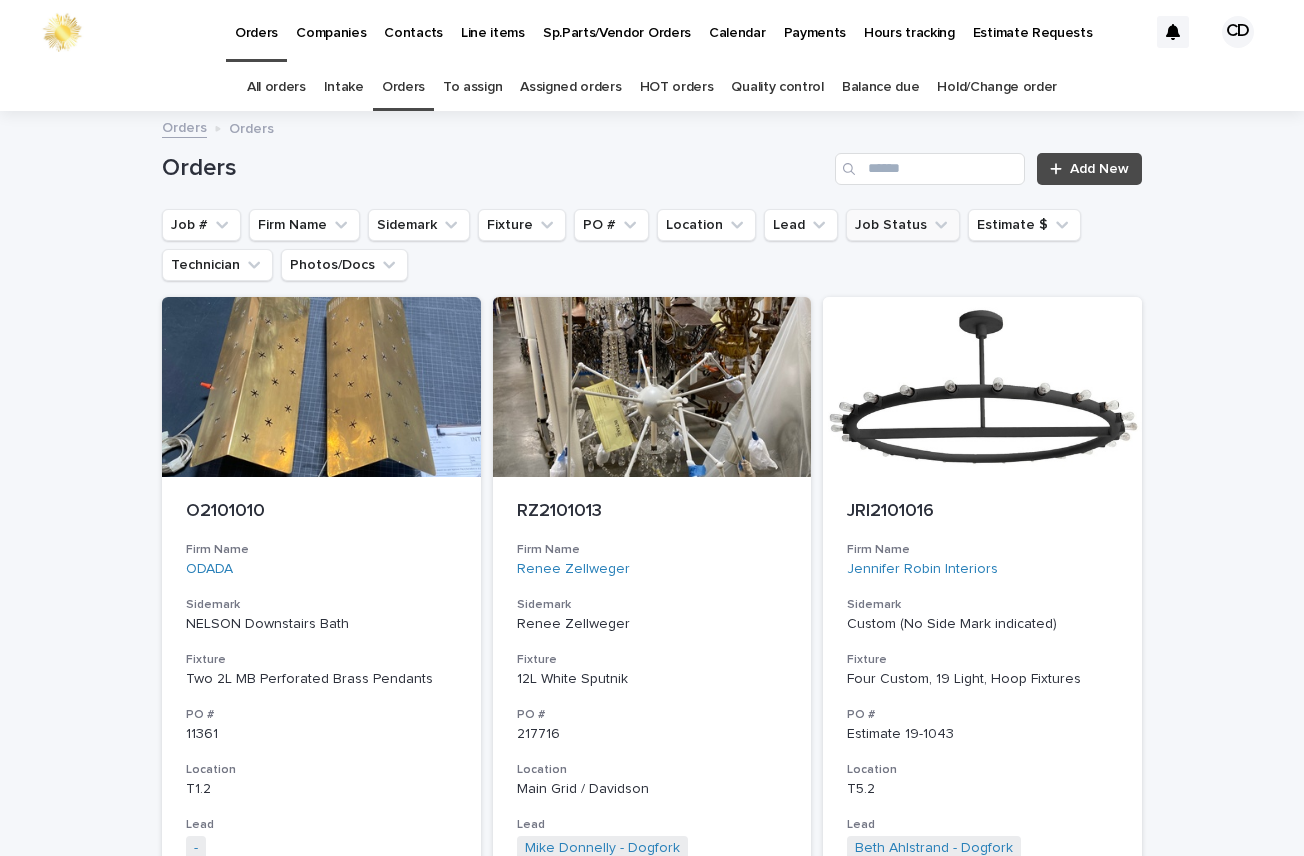 click 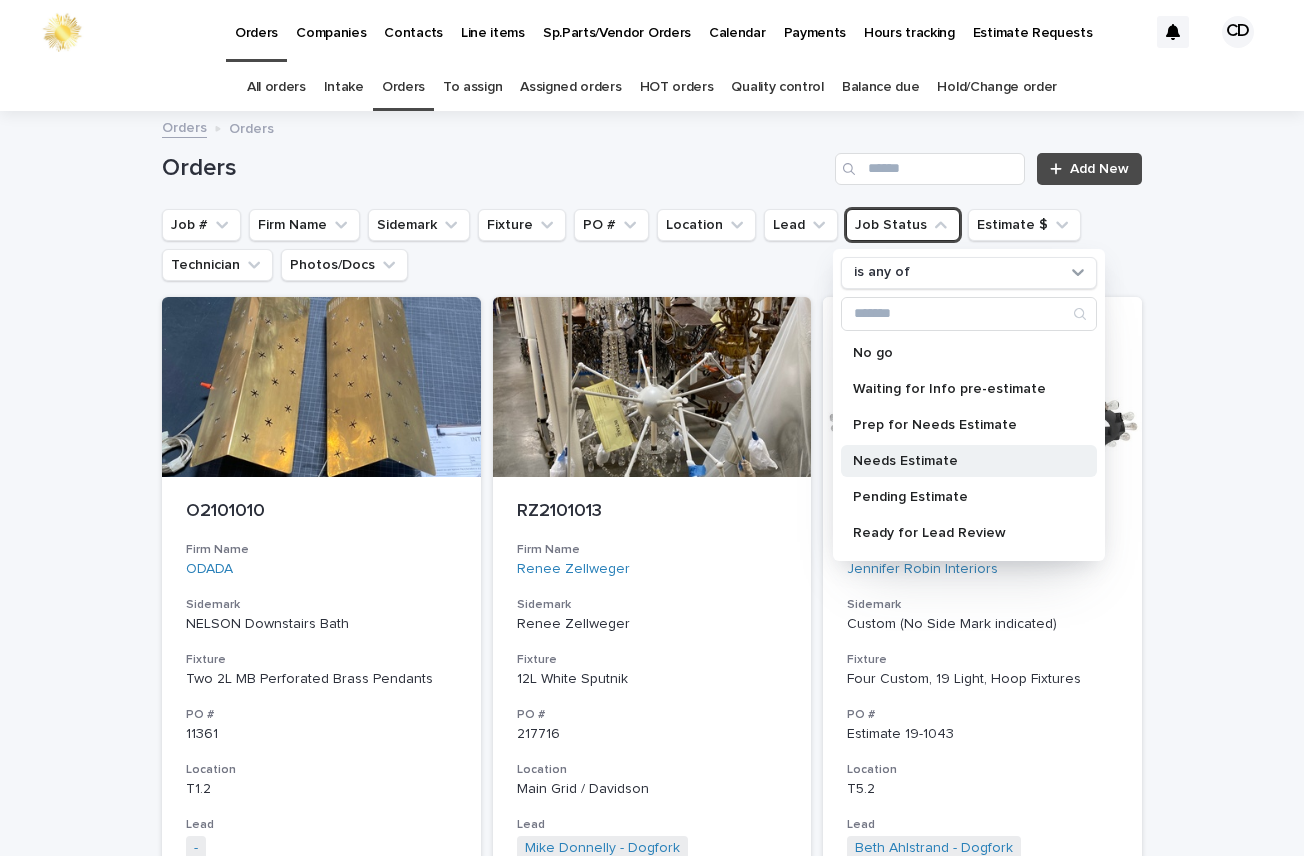 click on "Needs Estimate" at bounding box center [959, 461] 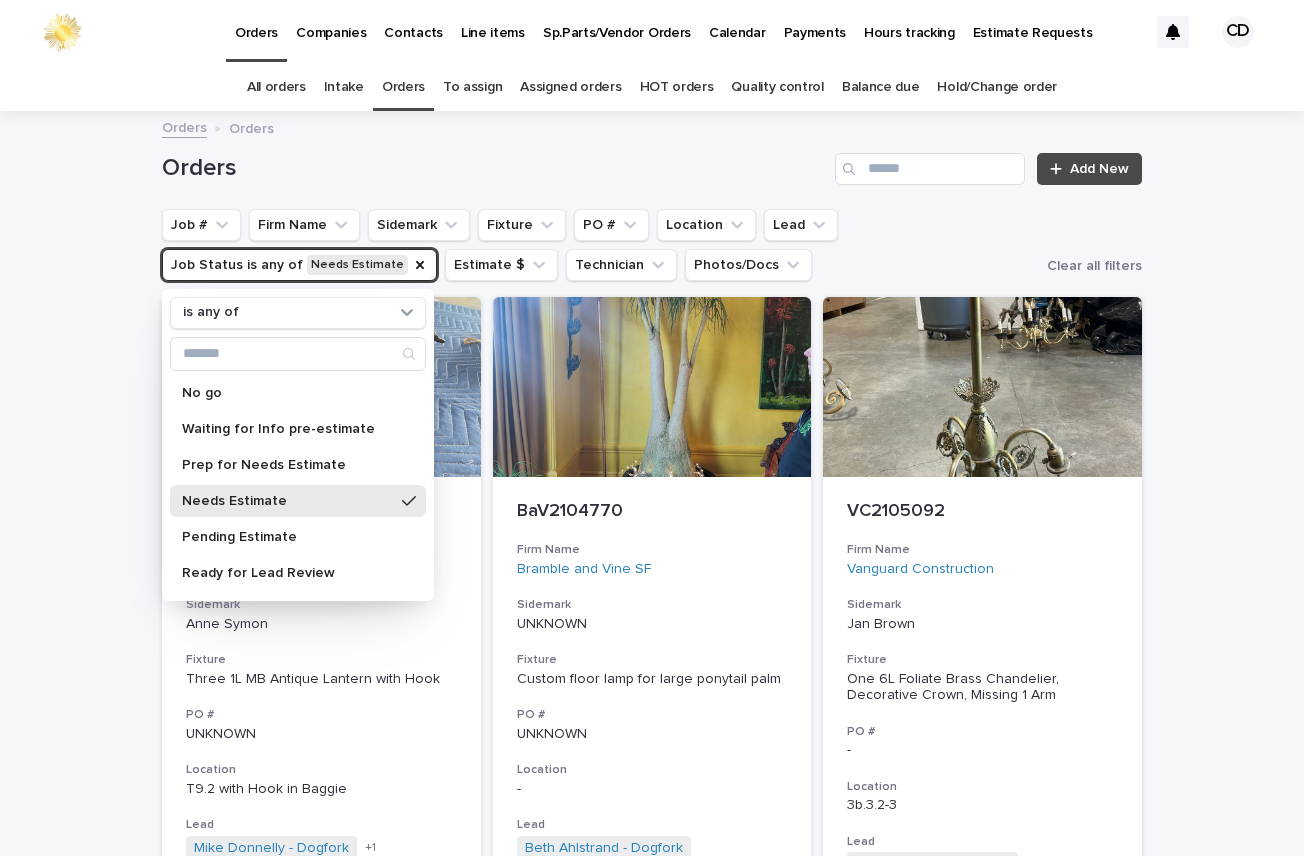 click on "Orders Add New Job # Firm Name Sidemark Fixture PO # Location Lead Job Status is any of Needs Estimate is any of No go Waiting for Info pre-estimate Prep for Needs Estimate Needs Estimate Pending Estimate Ready for Lead Review Working on it TECH to LEAD Hold Order TBDs Parts on Order/Out with Vendor Assigned Change Order Completed Estimate $ Technician Photos/Docs Clear all filters ASI2104602 Firm Name Anne Symon Interiors   Sidemark Anne Symon Fixture Three 1L MB Antique Lantern with Hook
PO # UNKNOWN Location T9.2 with Hook in Baggie Lead Mike Donnelly - Dogfork   Beth Ahlstrand - Dogfork   + 1 Job Status Needs Estimate Estimate $ $ 15,174.00 Technician Ronald Orellana - Dogfork - Technician   + 0 BaV2104770 Firm Name Bramble and Vine SF   Sidemark UNKNOWN Fixture Custom floor lamp for large ponytail palm
PO # UNKNOWN Location - Lead Beth Ahlstrand - Dogfork   + 0 Job Status Needs Estimate Estimate $ $ 0 Technician - Vanguard Construction" at bounding box center [652, 4964] 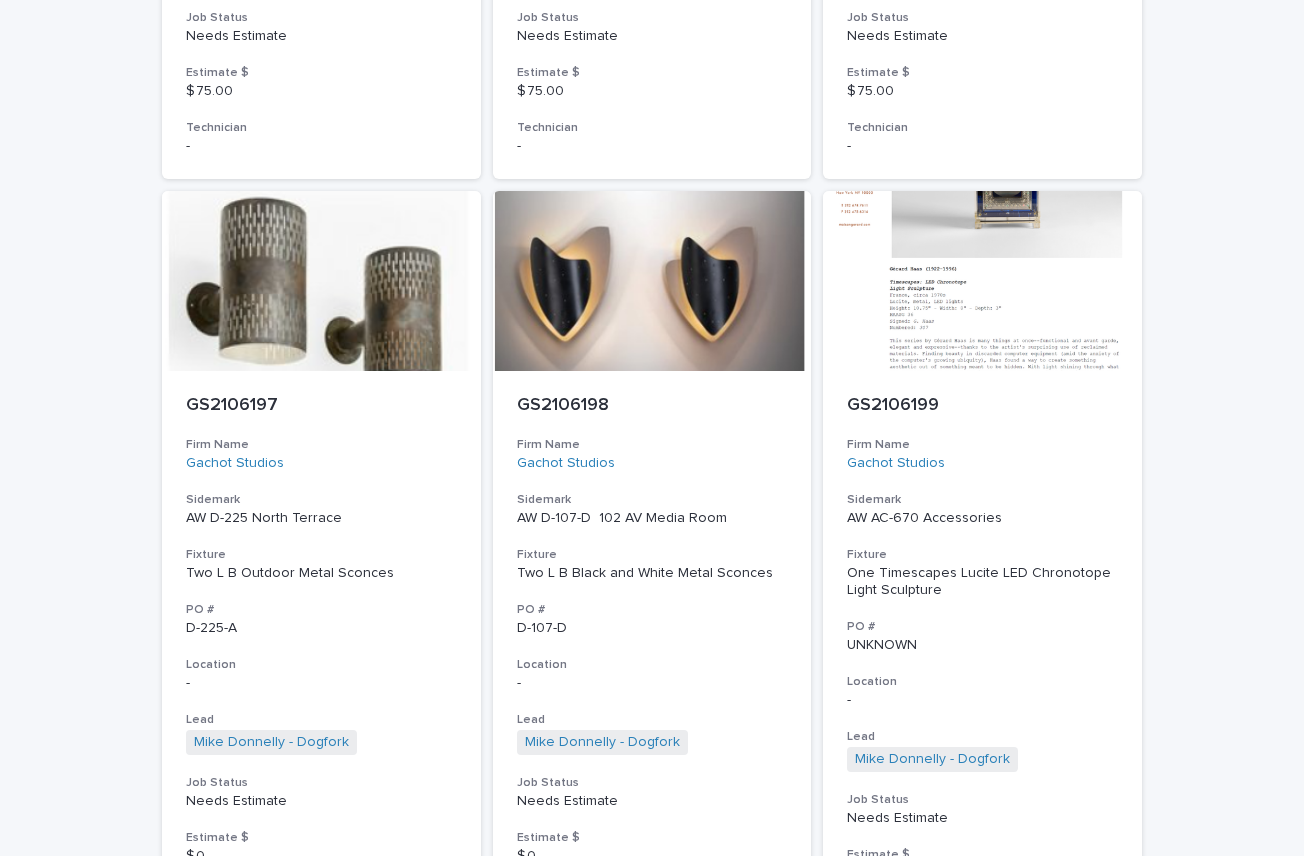 scroll, scrollTop: 7199, scrollLeft: 0, axis: vertical 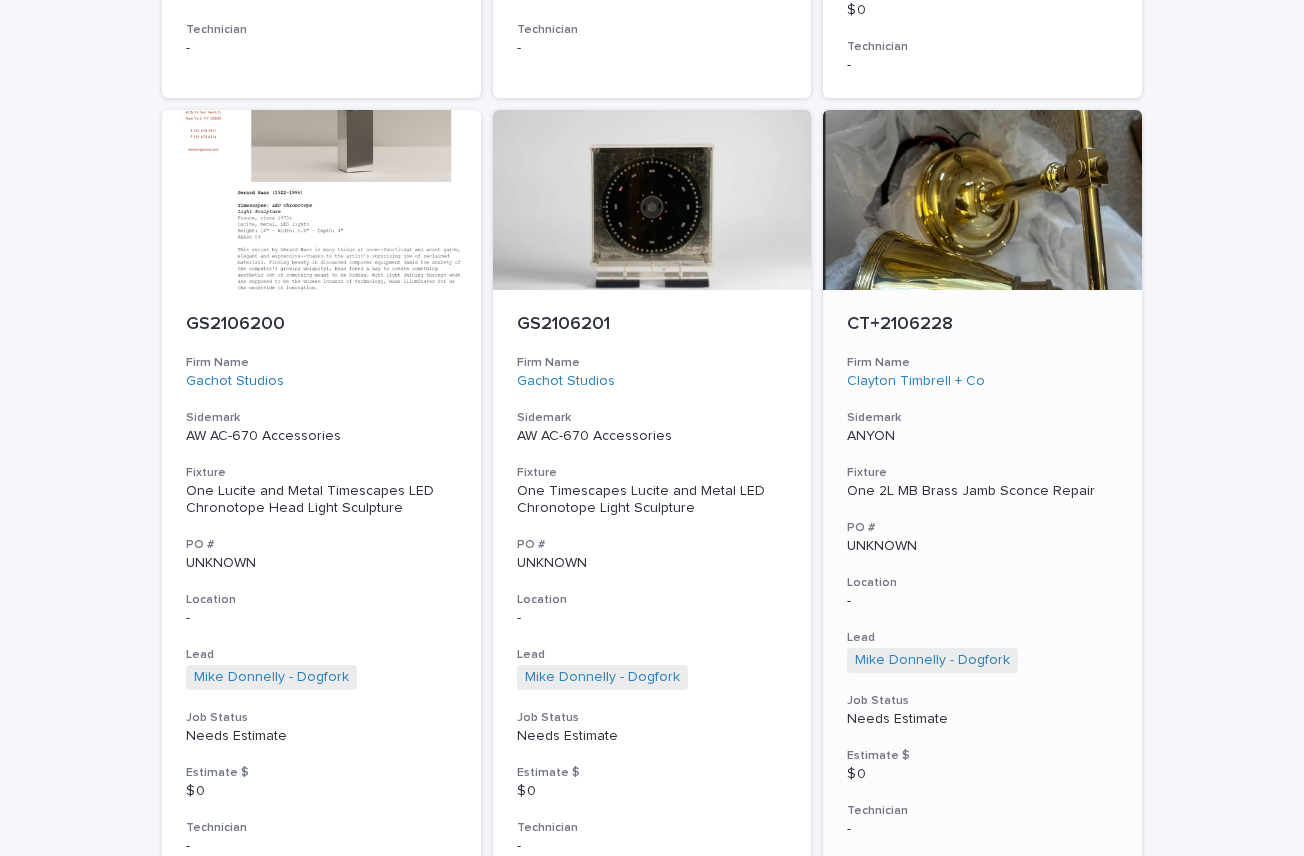 click on "CT+2106228 Firm Name Clayton Timbrell + Co    Sidemark ANYON Fixture One 2L MB Brass Jamb Sconce Repair
PO # UNKNOWN Location - Lead Mike Donnelly - Dogfork   + 0 Job Status Needs Estimate Estimate $ $ 0 Technician -" at bounding box center [982, 576] 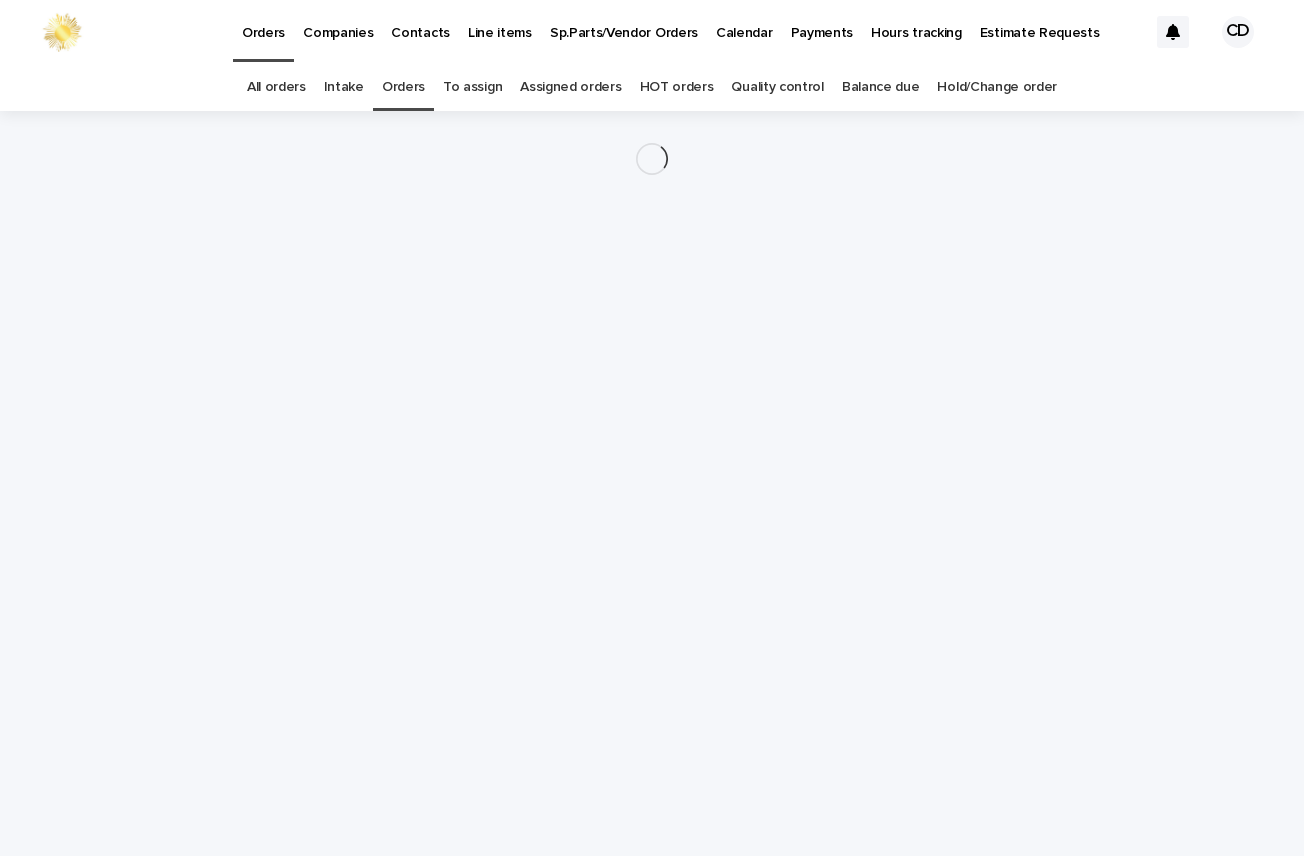 scroll, scrollTop: 0, scrollLeft: 0, axis: both 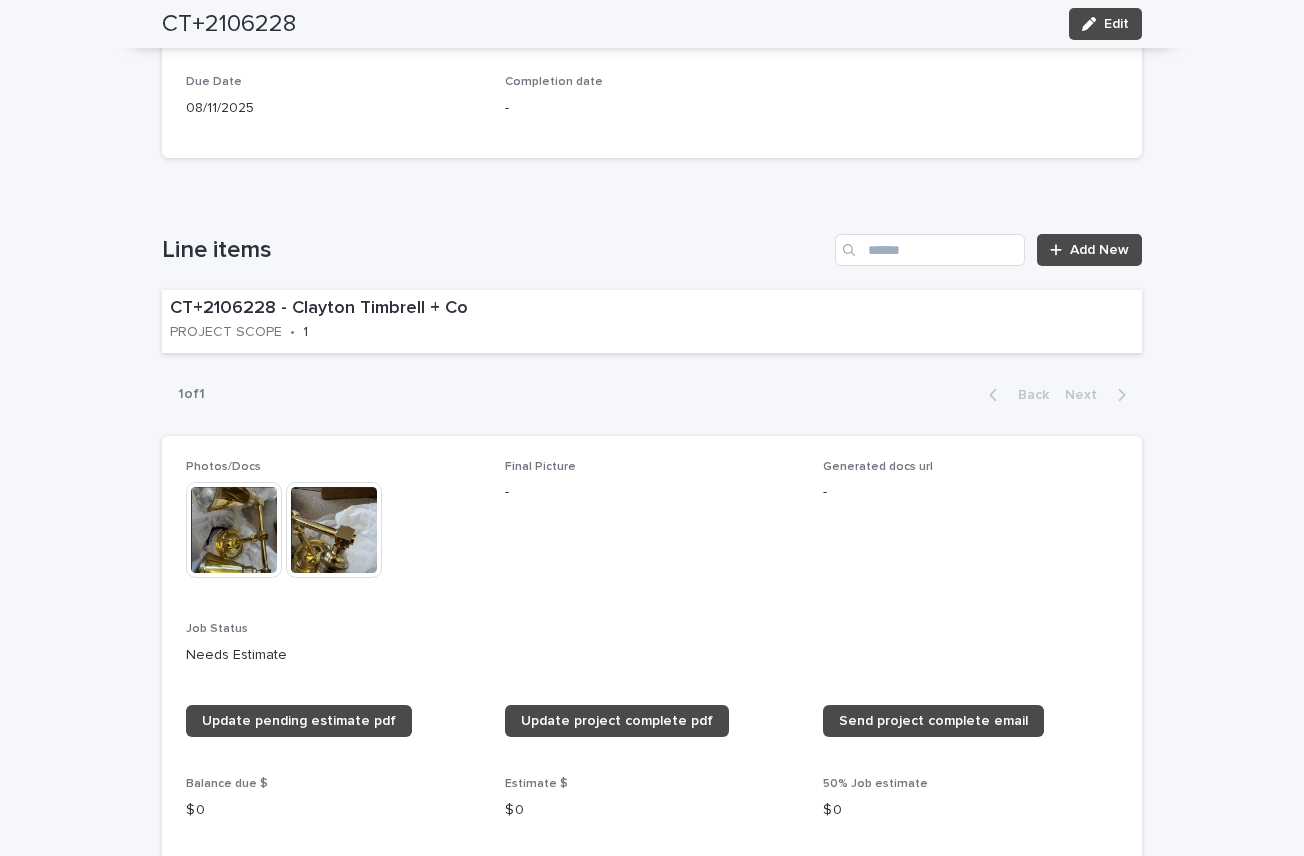 click at bounding box center (234, 530) 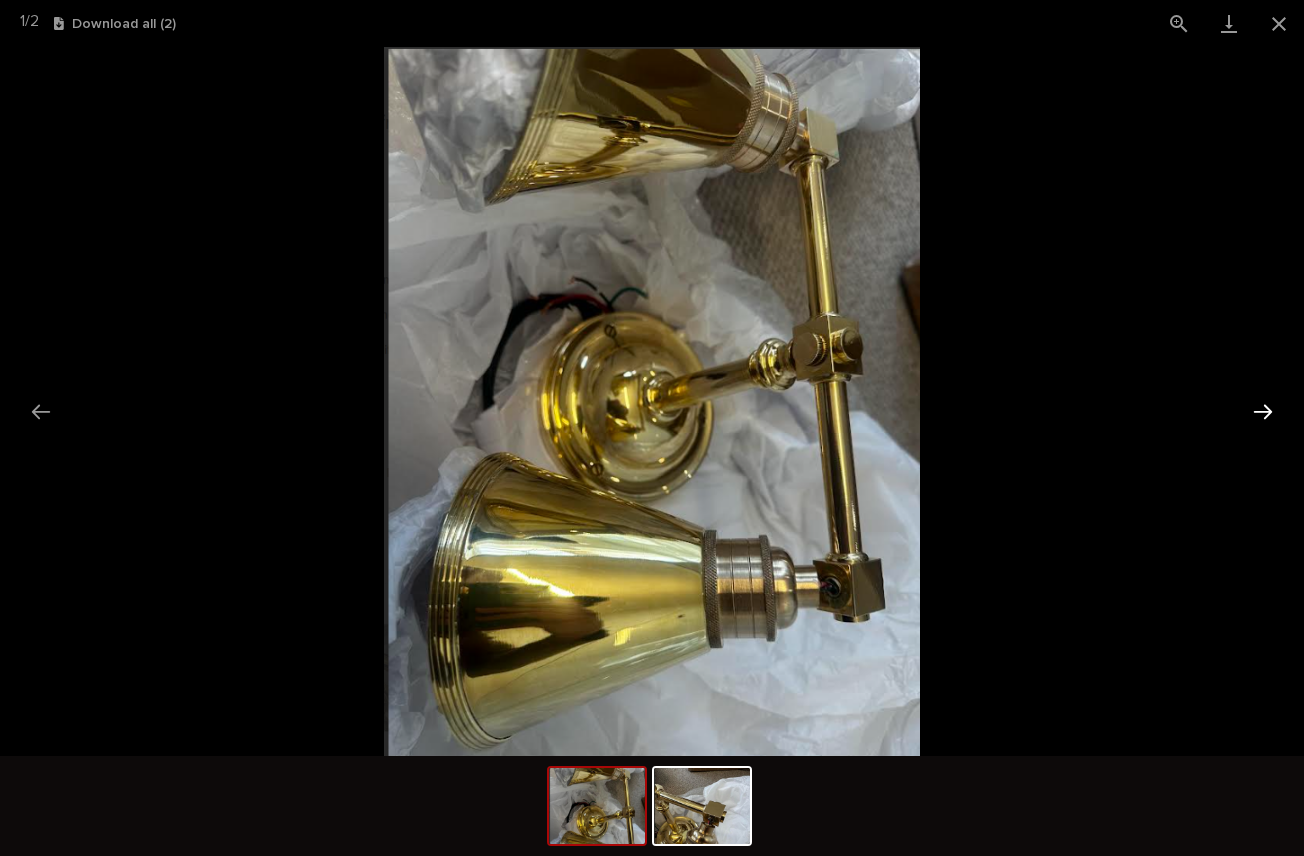 click at bounding box center (1263, 411) 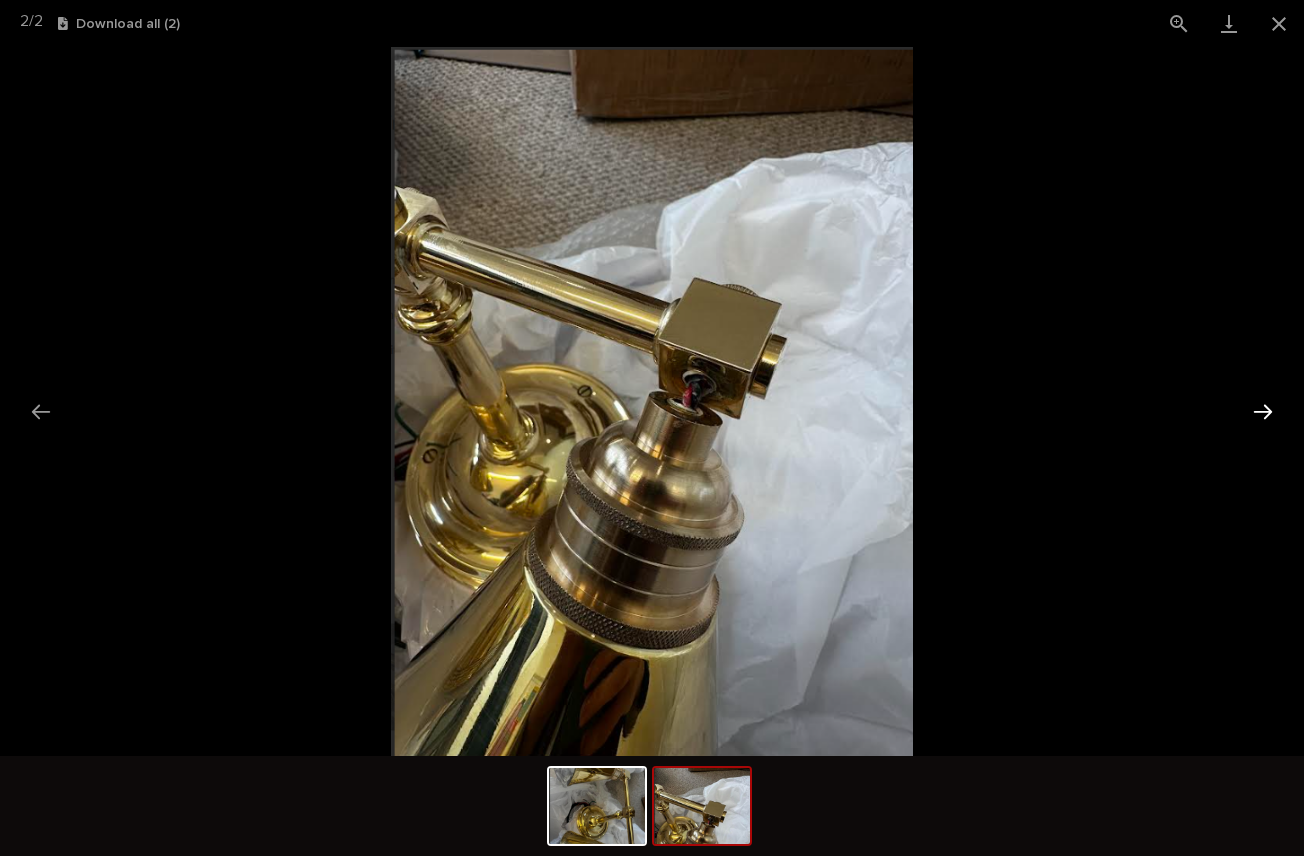 click at bounding box center [1263, 411] 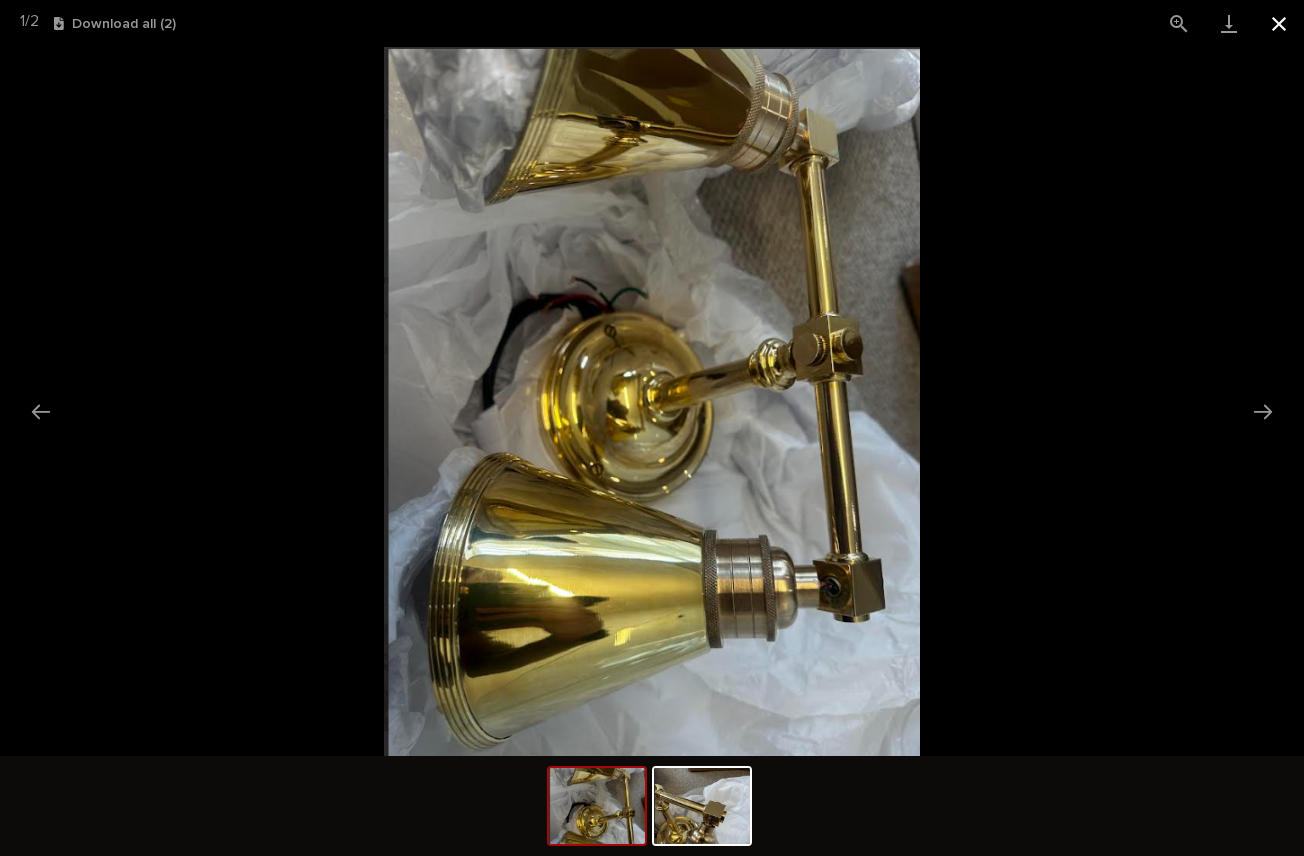 click at bounding box center [1279, 23] 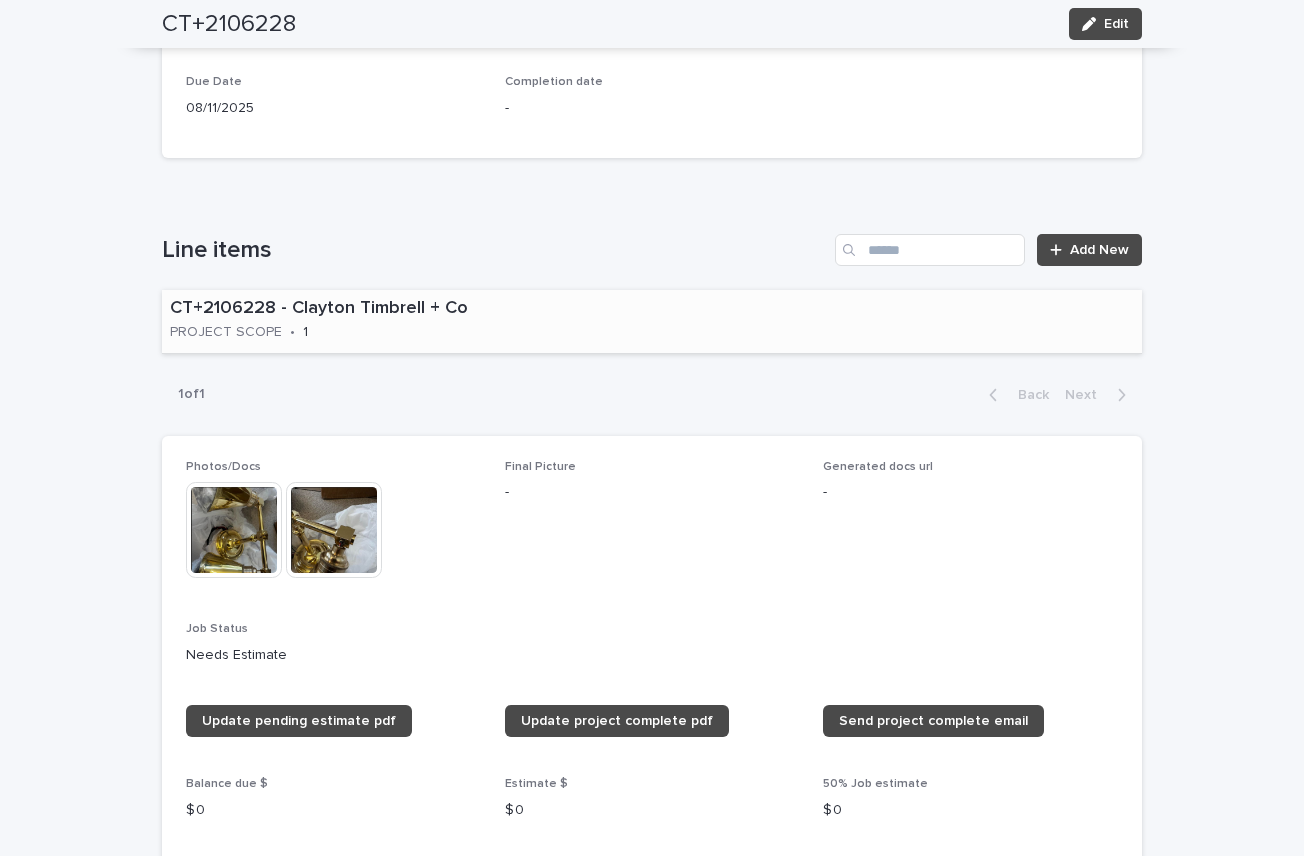 click on "CT+2106228 - Clayton Timbrell + Co" at bounding box center [388, 309] 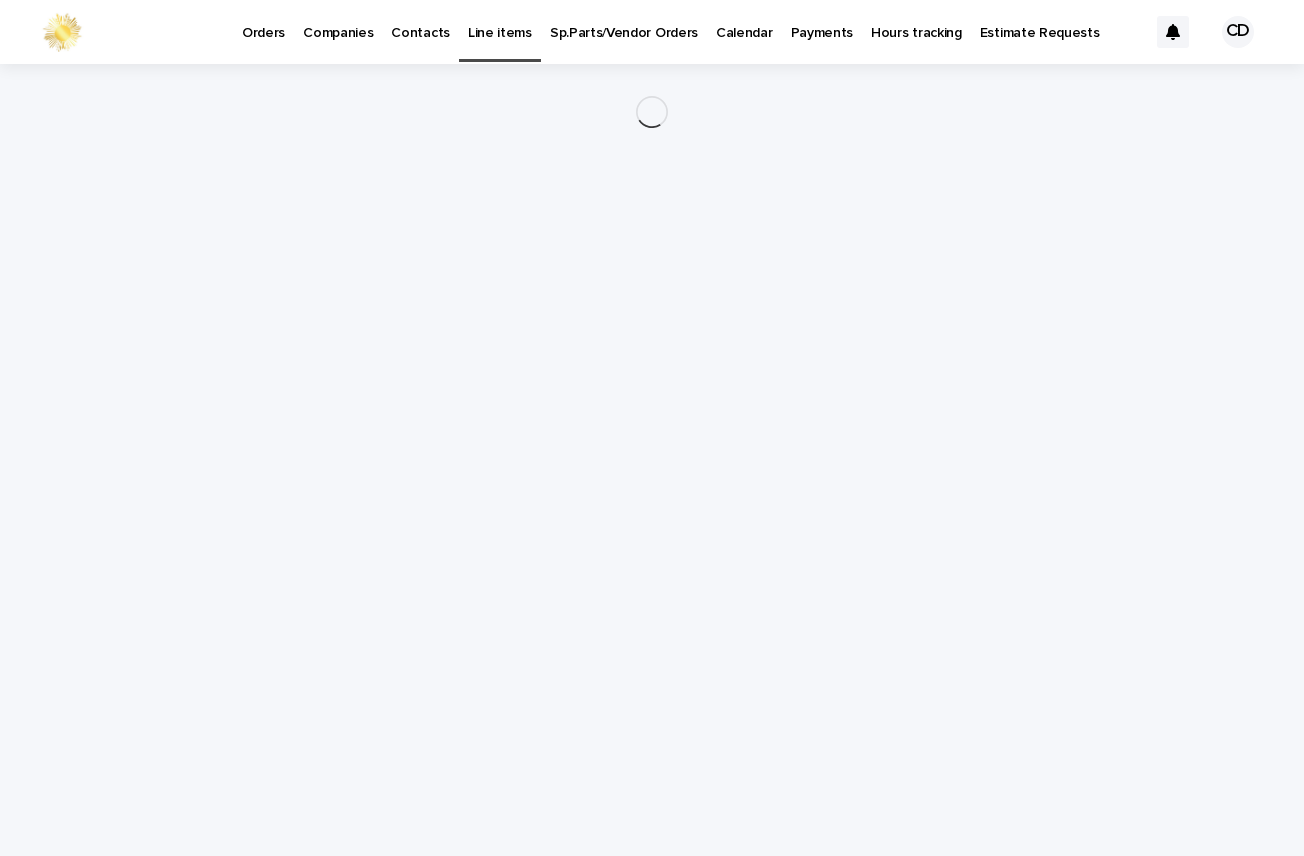 scroll, scrollTop: 0, scrollLeft: 0, axis: both 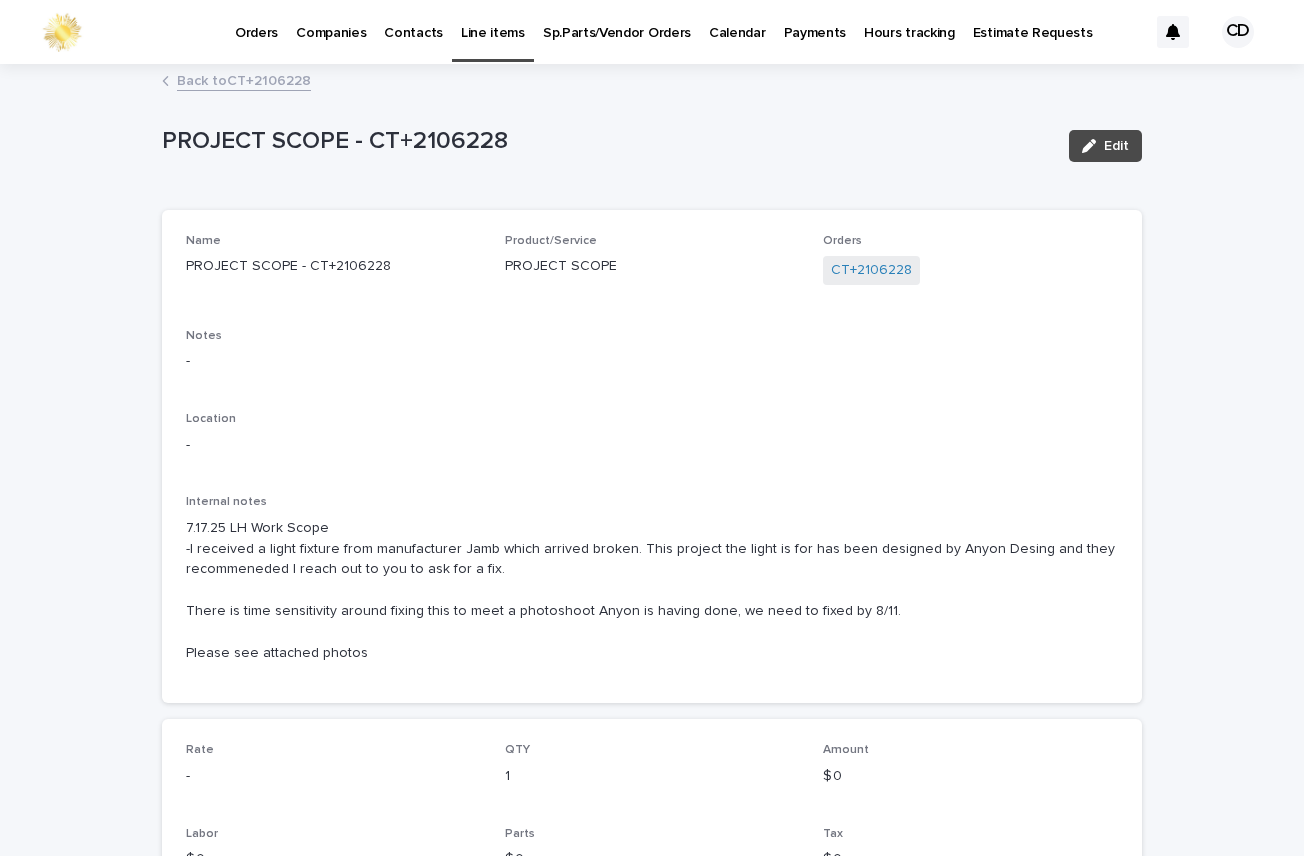 click on "Back to  CT+2106228" at bounding box center (244, 79) 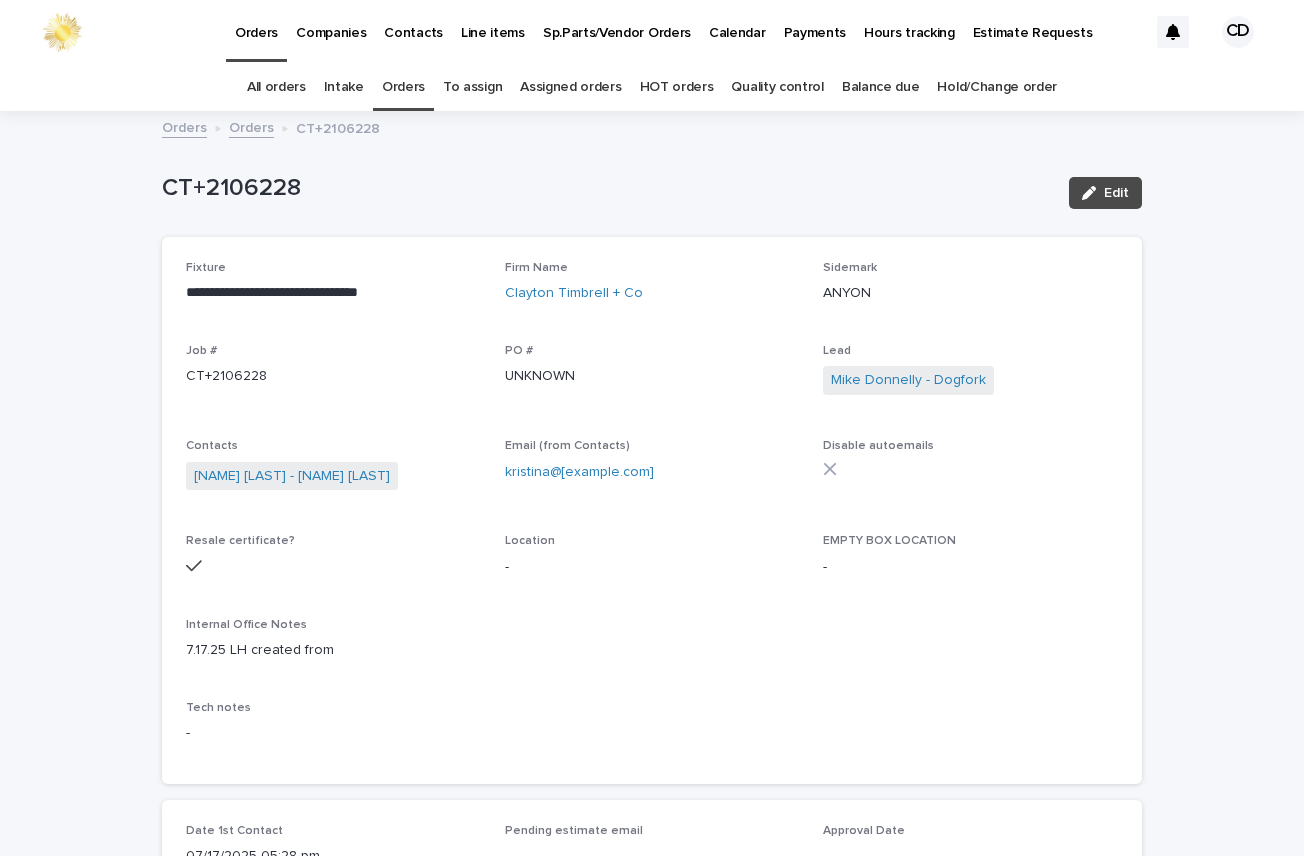 scroll, scrollTop: 64, scrollLeft: 0, axis: vertical 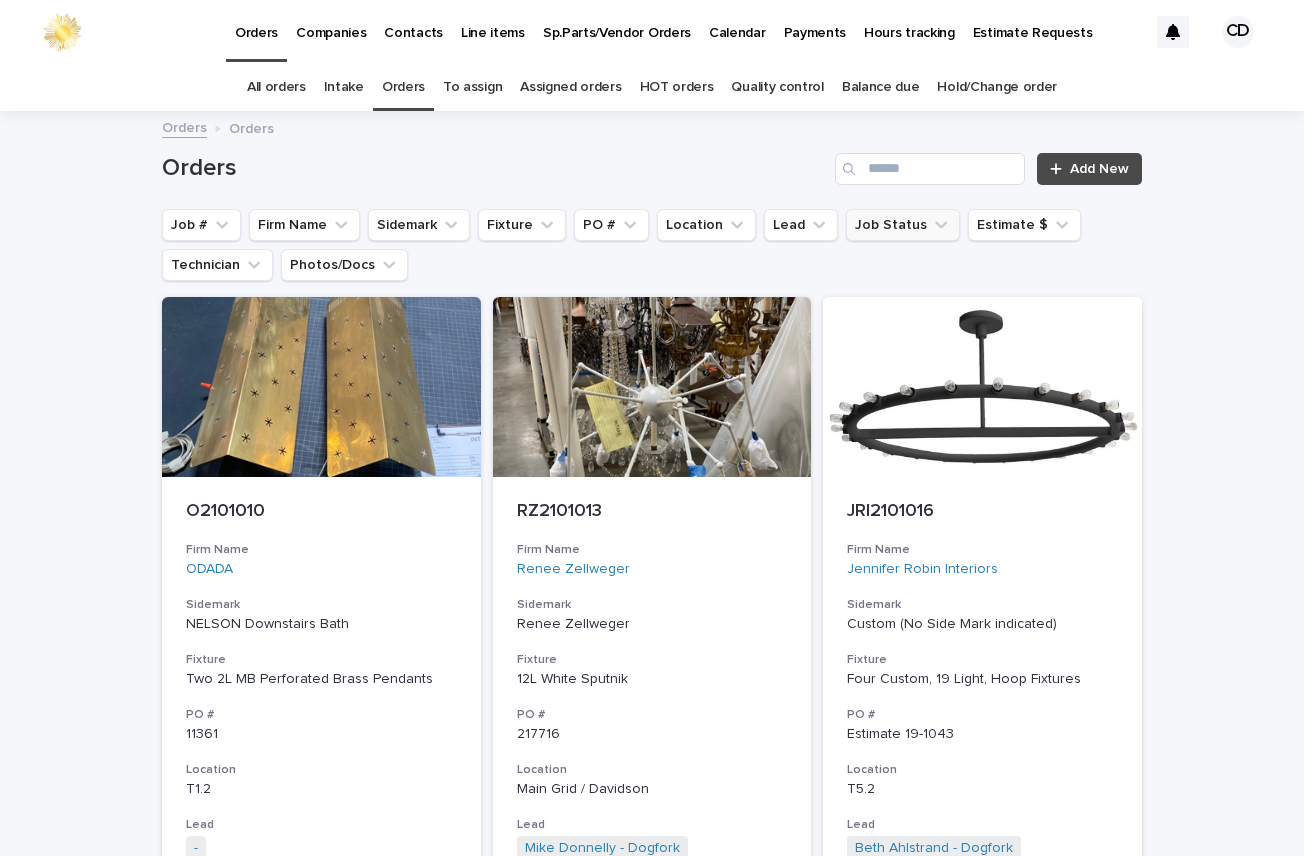 click 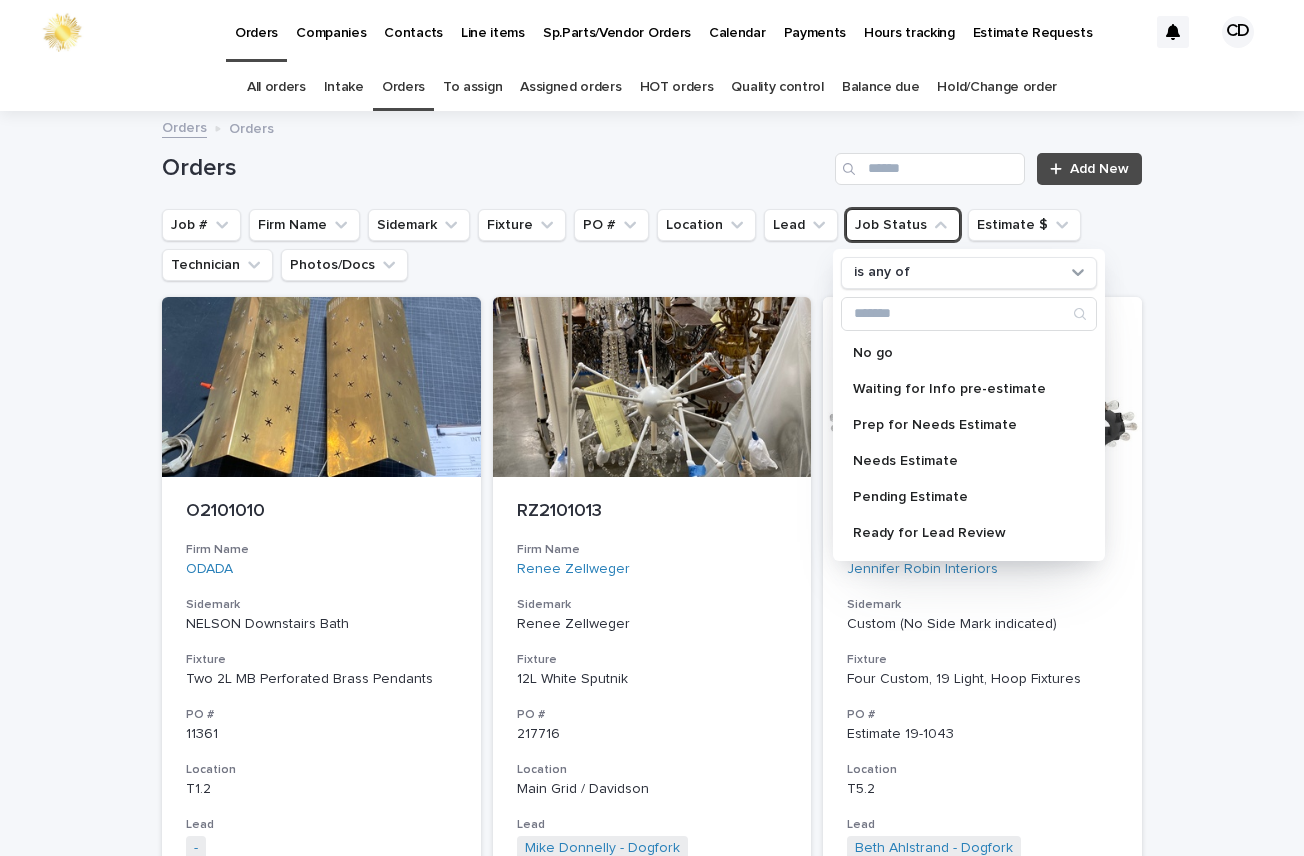 click on "Needs Estimate" at bounding box center [959, 461] 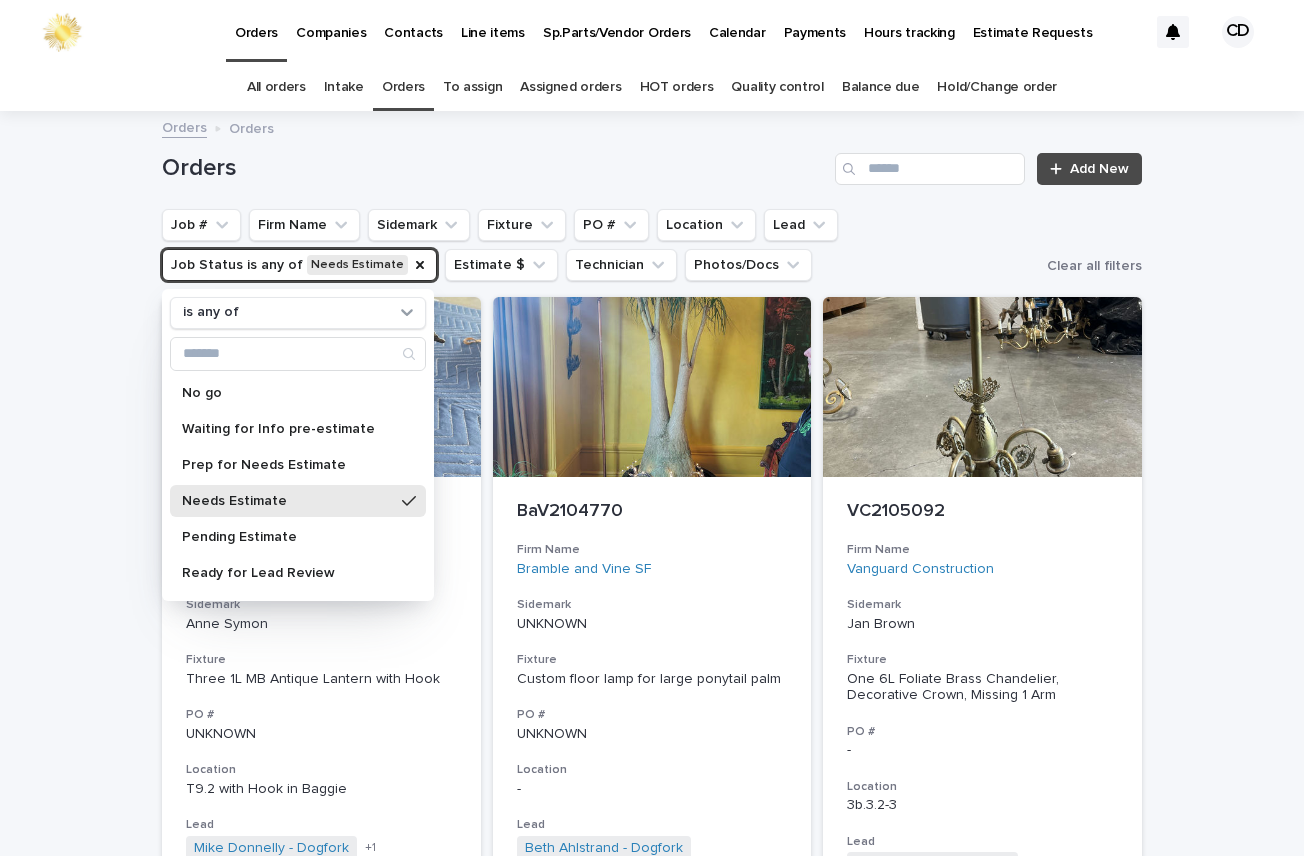 drag, startPoint x: 1249, startPoint y: 269, endPoint x: 1278, endPoint y: 200, distance: 74.84651 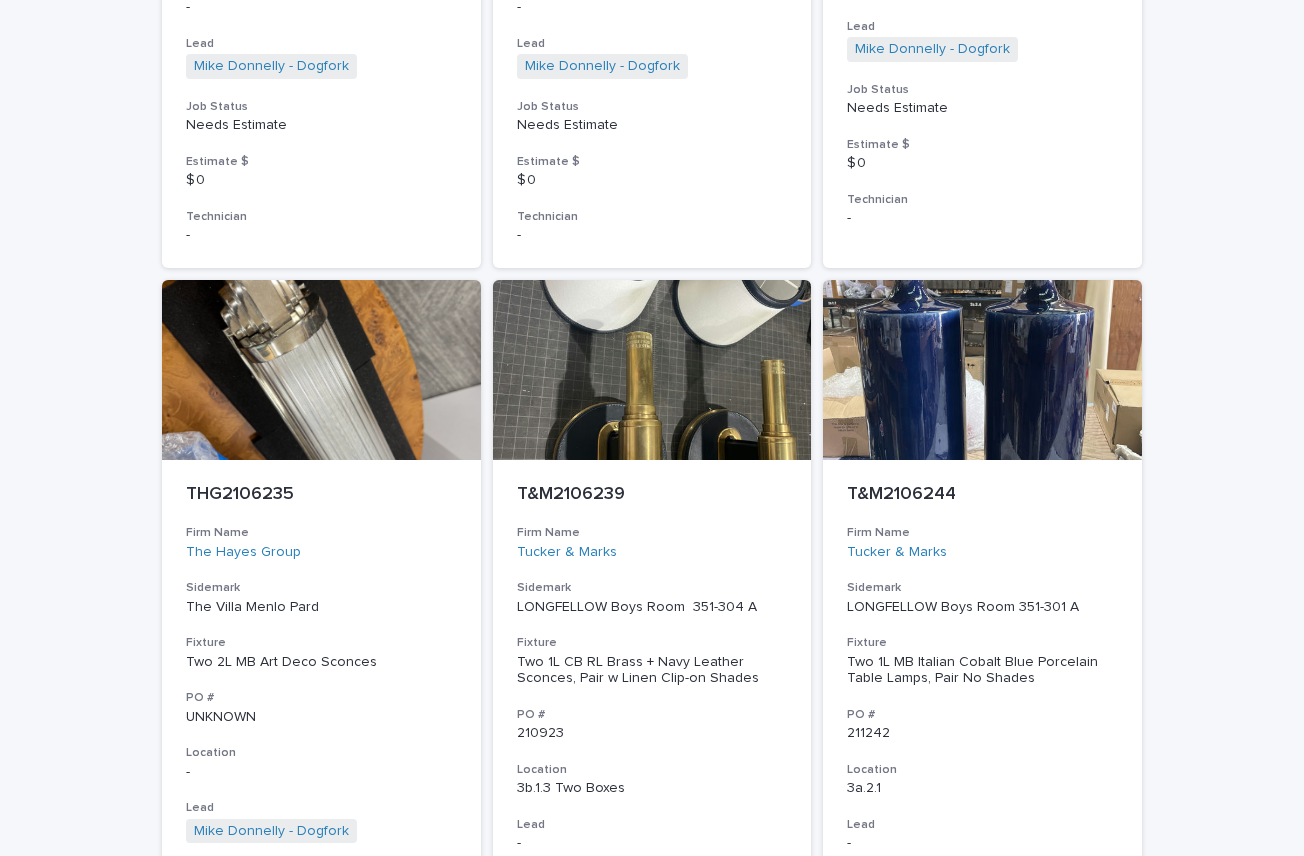 scroll, scrollTop: 8661, scrollLeft: 0, axis: vertical 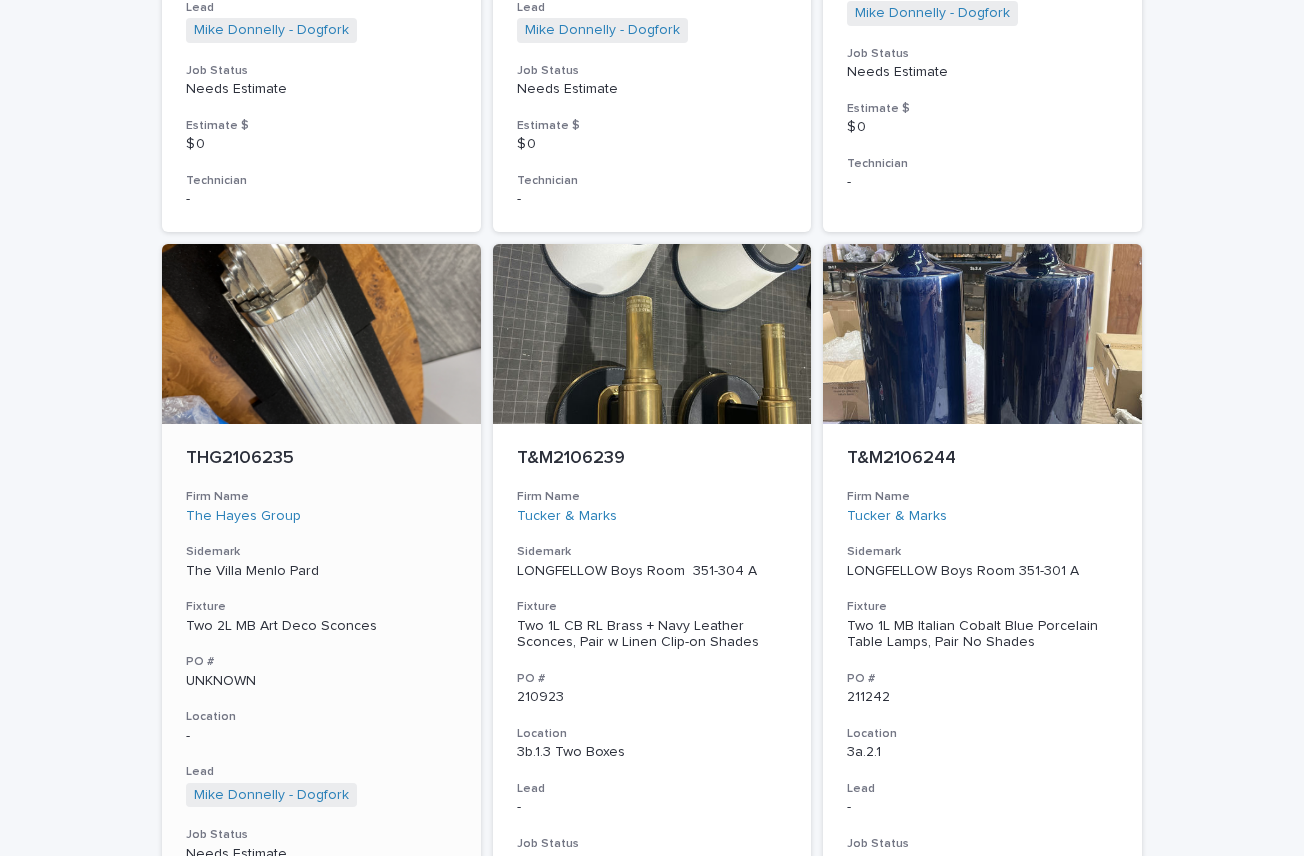 click on "THG2106235 Firm Name The Hayes Group   Sidemark The Villa Menlo Pard Fixture Two 2L MB Art Deco Sconces
PO # UNKNOWN Location - Lead Mike Donnelly - Dogfork   + 0 Job Status Needs Estimate Estimate $ $ 0 Technician -" at bounding box center (321, 710) 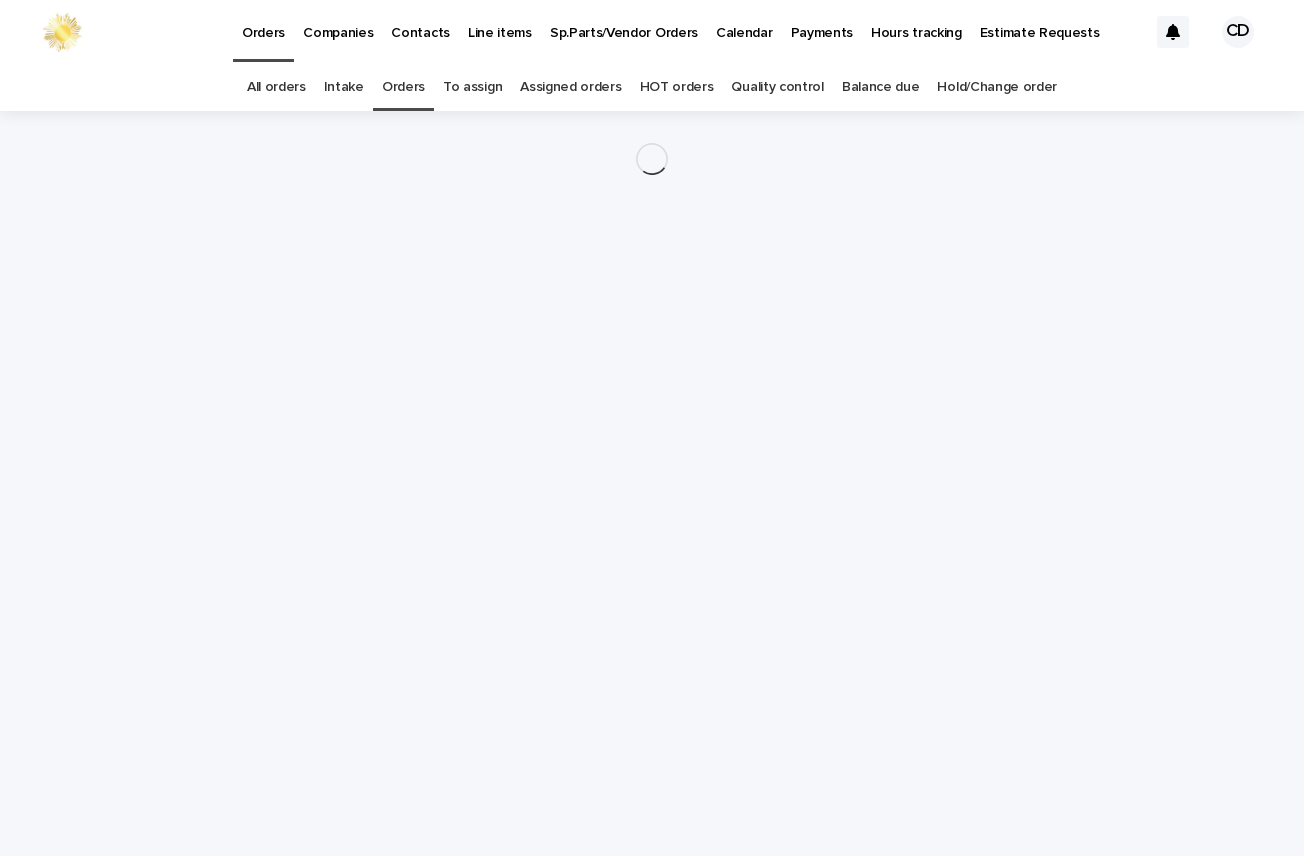 scroll, scrollTop: 0, scrollLeft: 0, axis: both 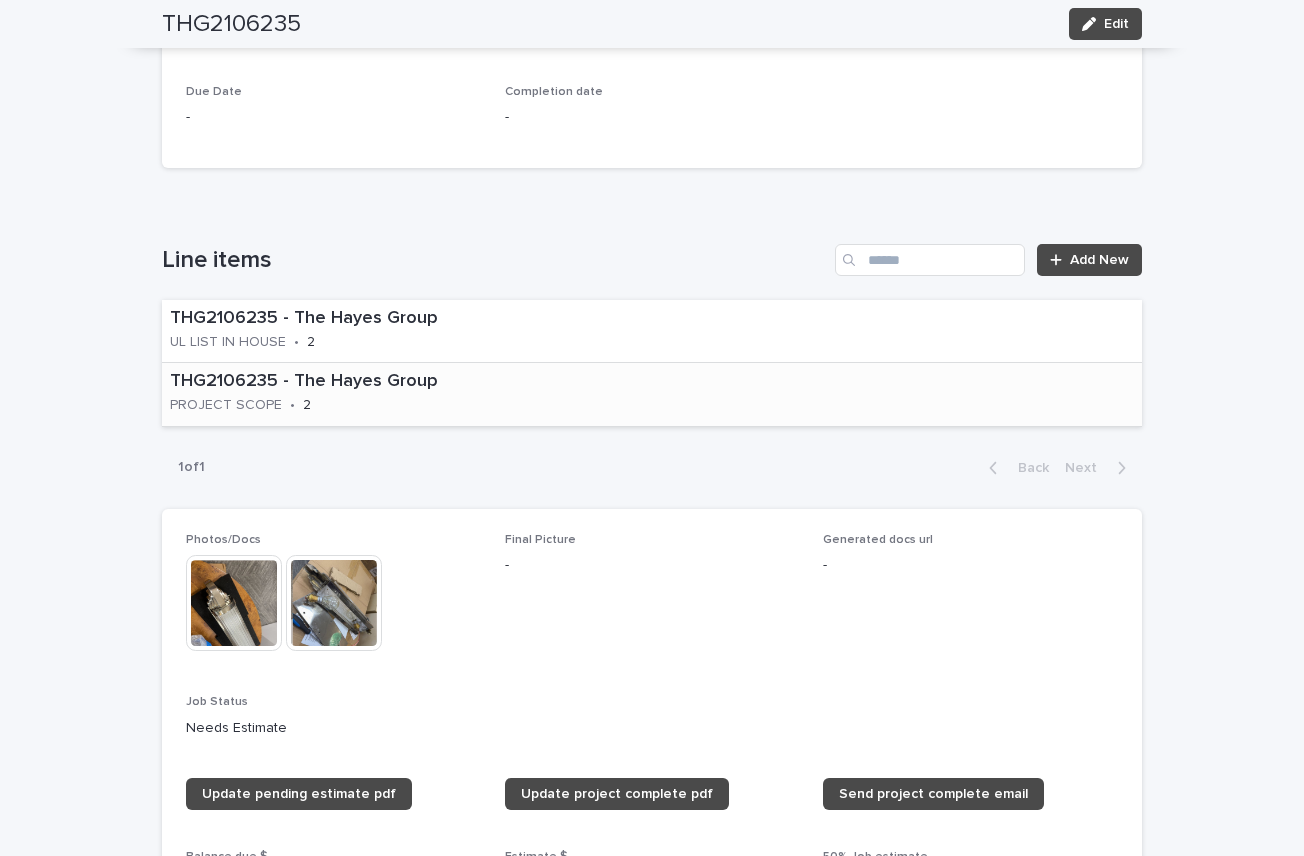 click on "THG2106235 - The Hayes Group" at bounding box center [374, 382] 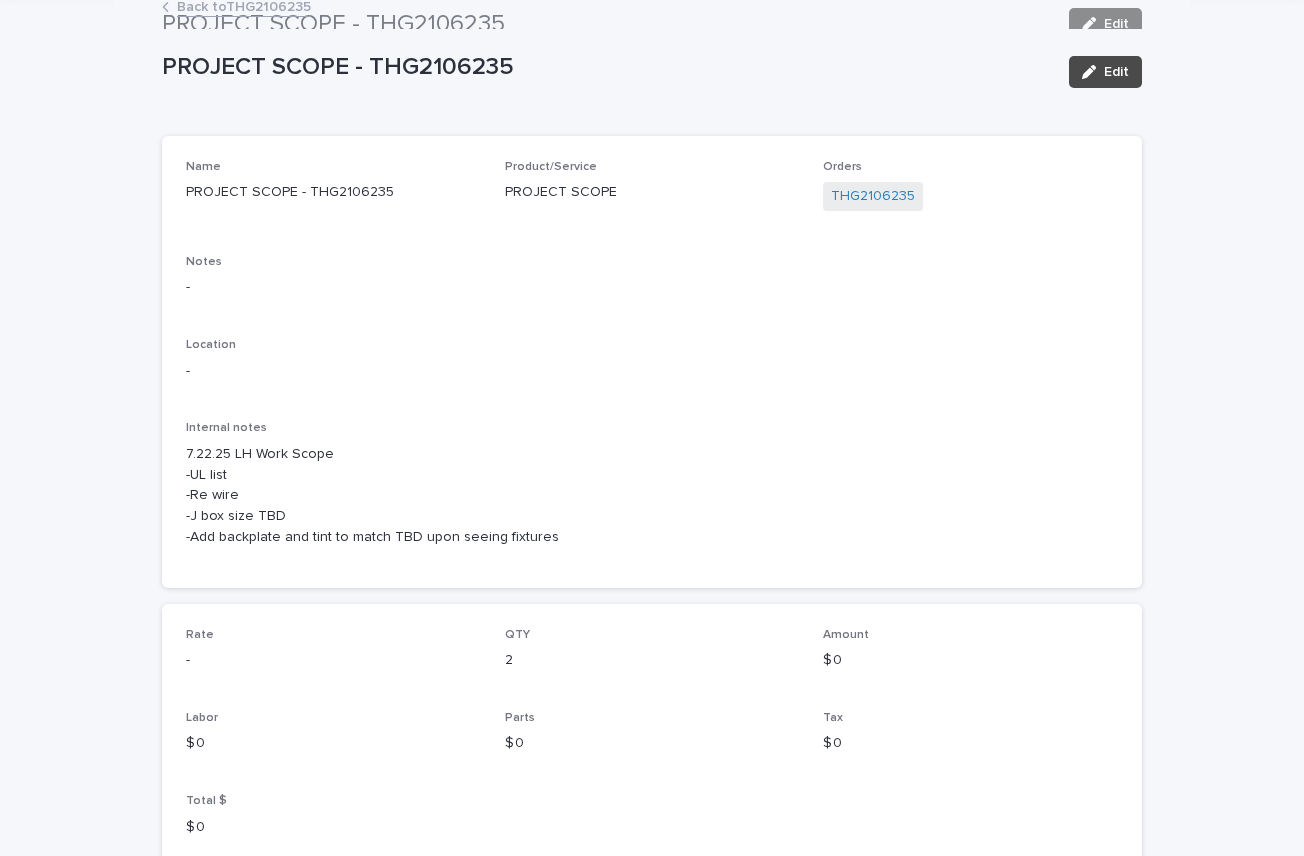 scroll, scrollTop: 0, scrollLeft: 0, axis: both 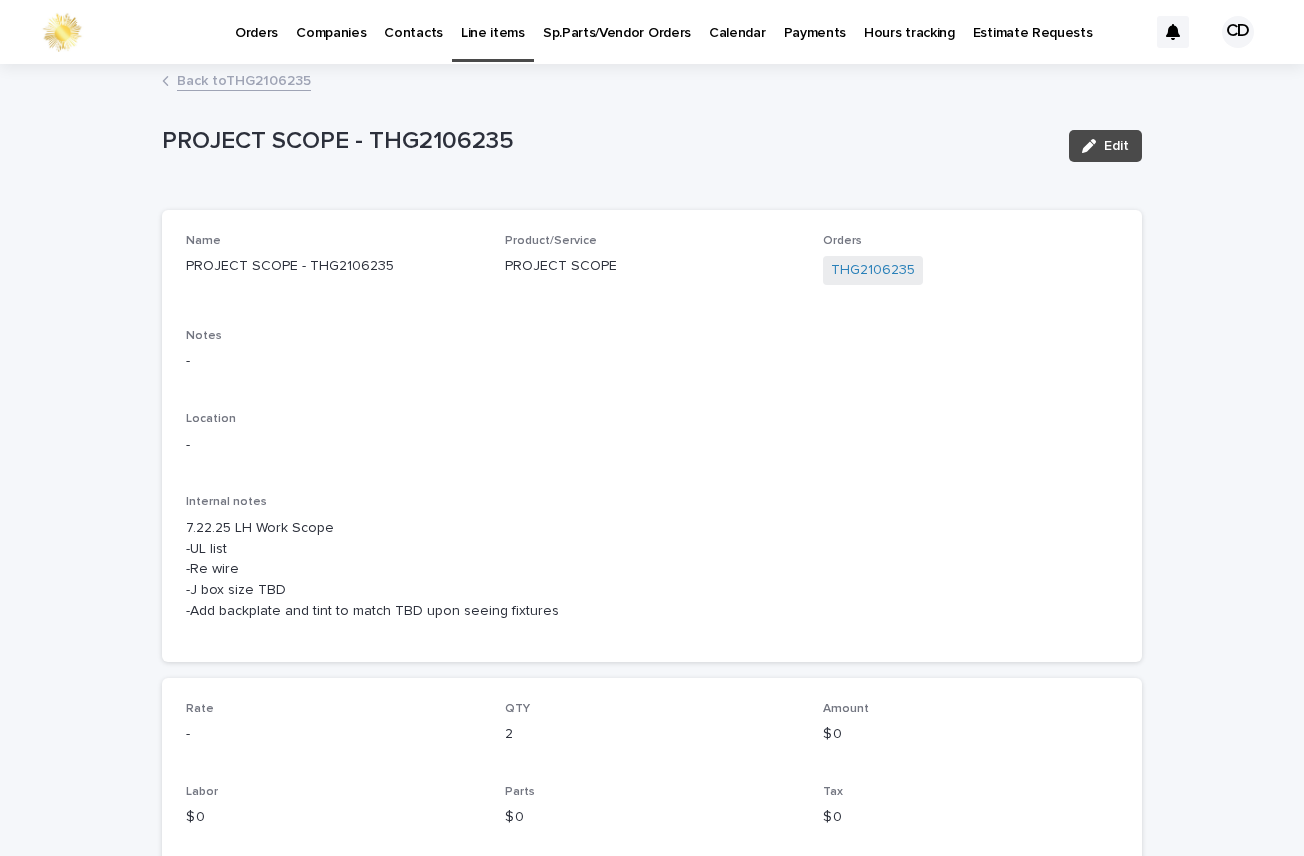 click on "Back to  THG2106235" at bounding box center (244, 79) 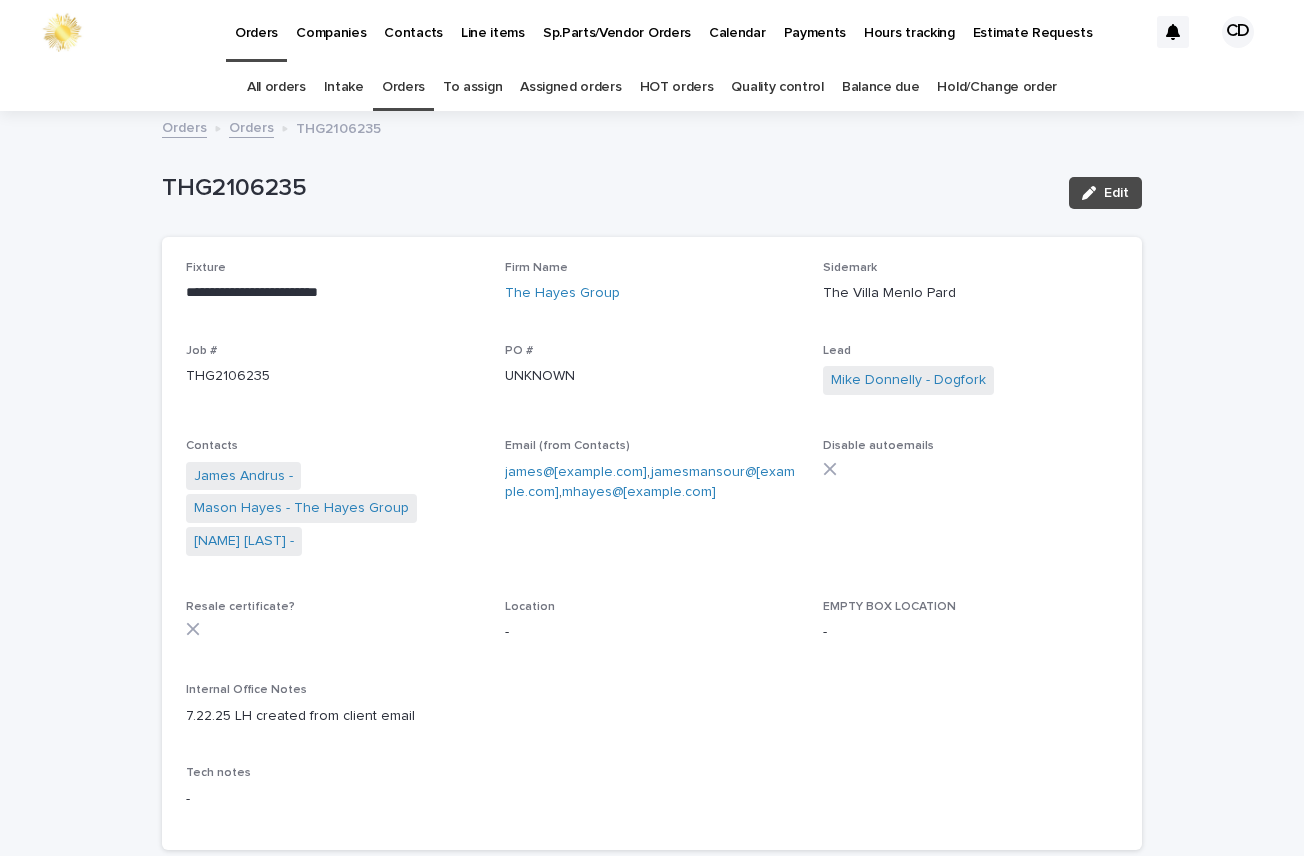 scroll, scrollTop: 64, scrollLeft: 0, axis: vertical 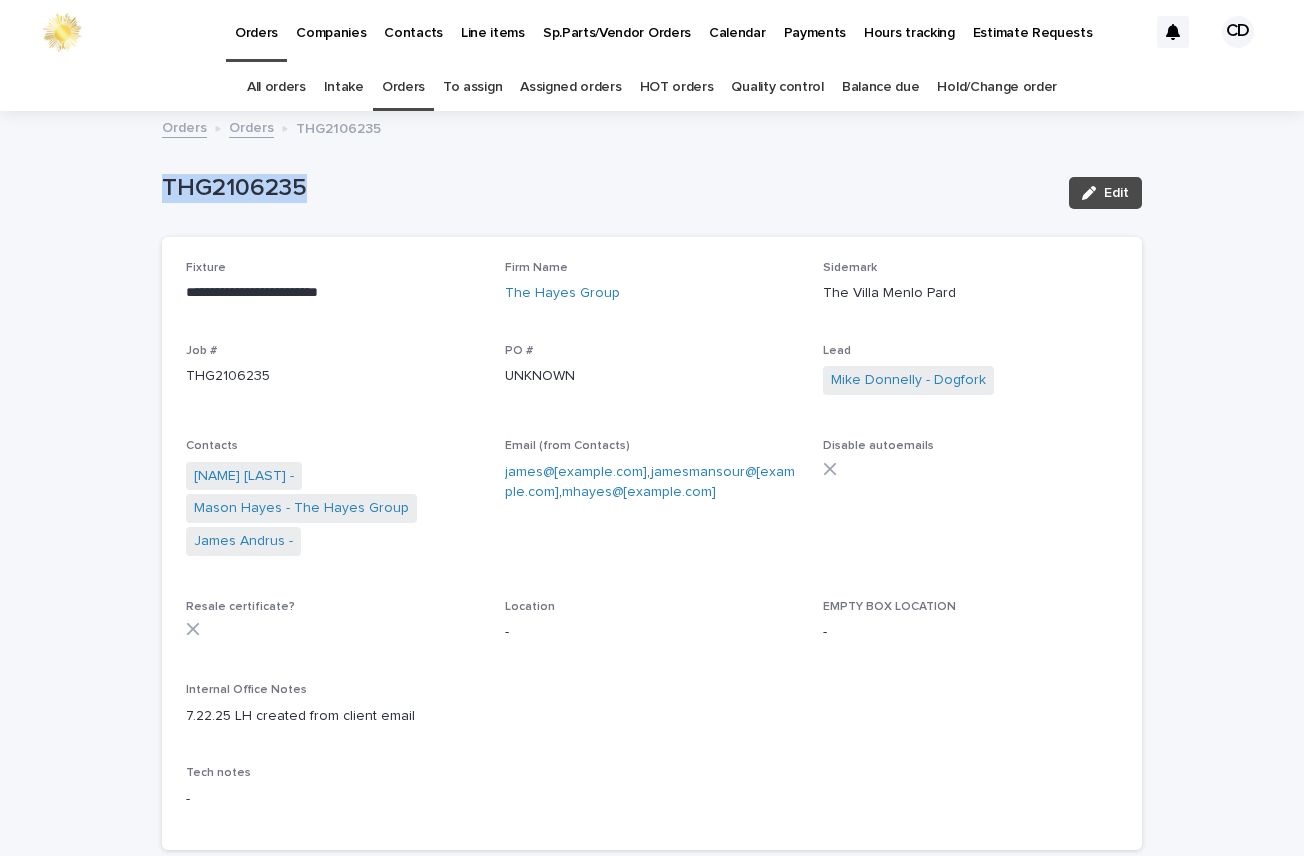 drag, startPoint x: 156, startPoint y: 177, endPoint x: 411, endPoint y: 182, distance: 255.04901 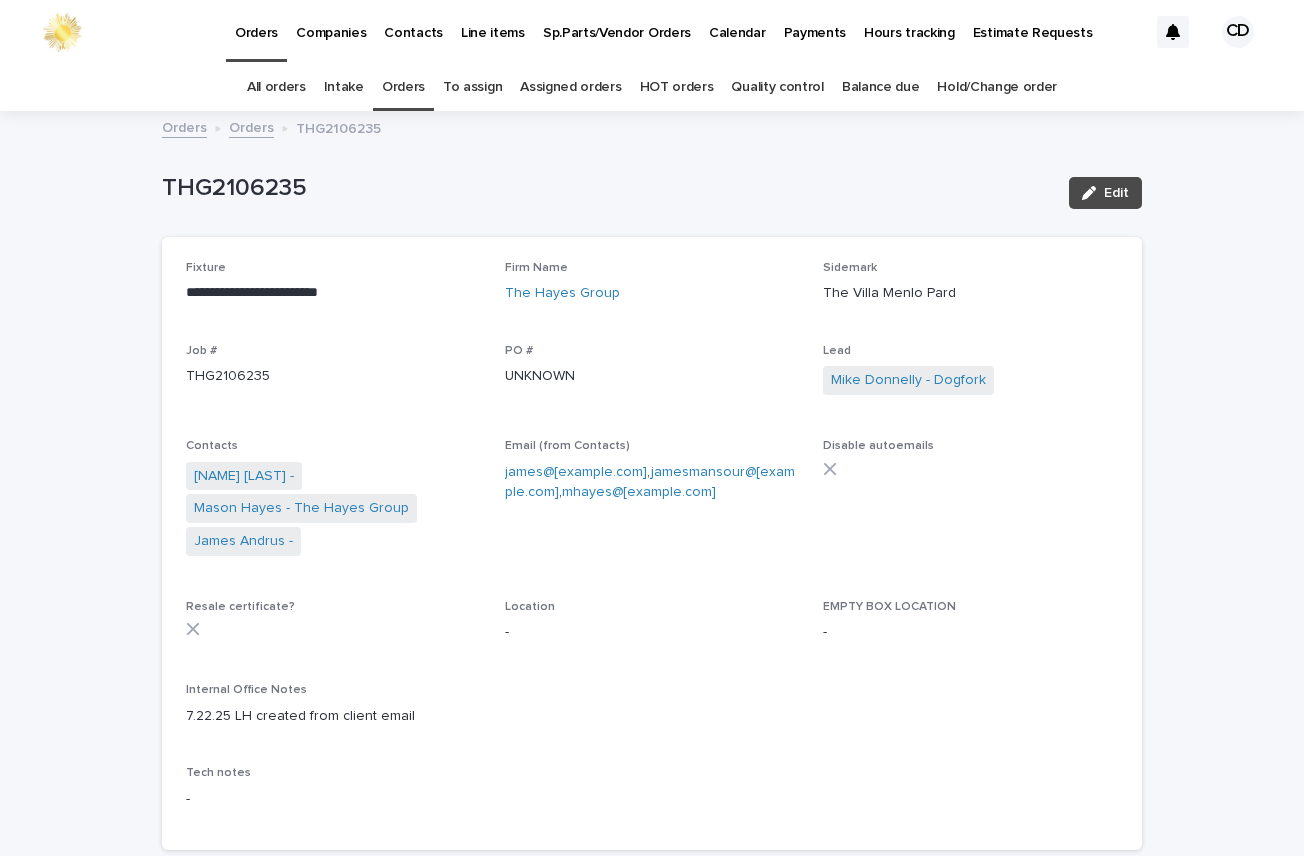 click on "Disable autoemails" at bounding box center (970, 507) 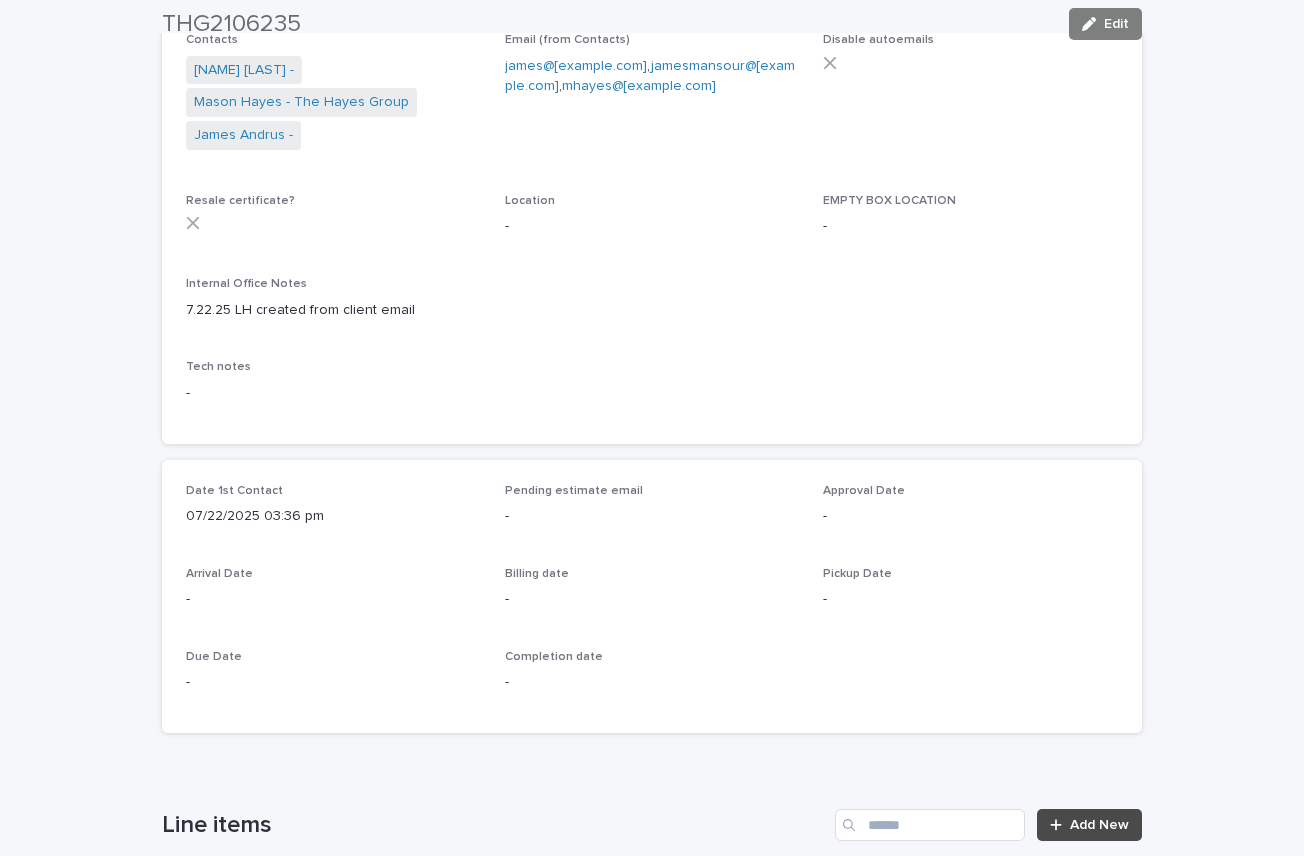 scroll, scrollTop: 414, scrollLeft: 0, axis: vertical 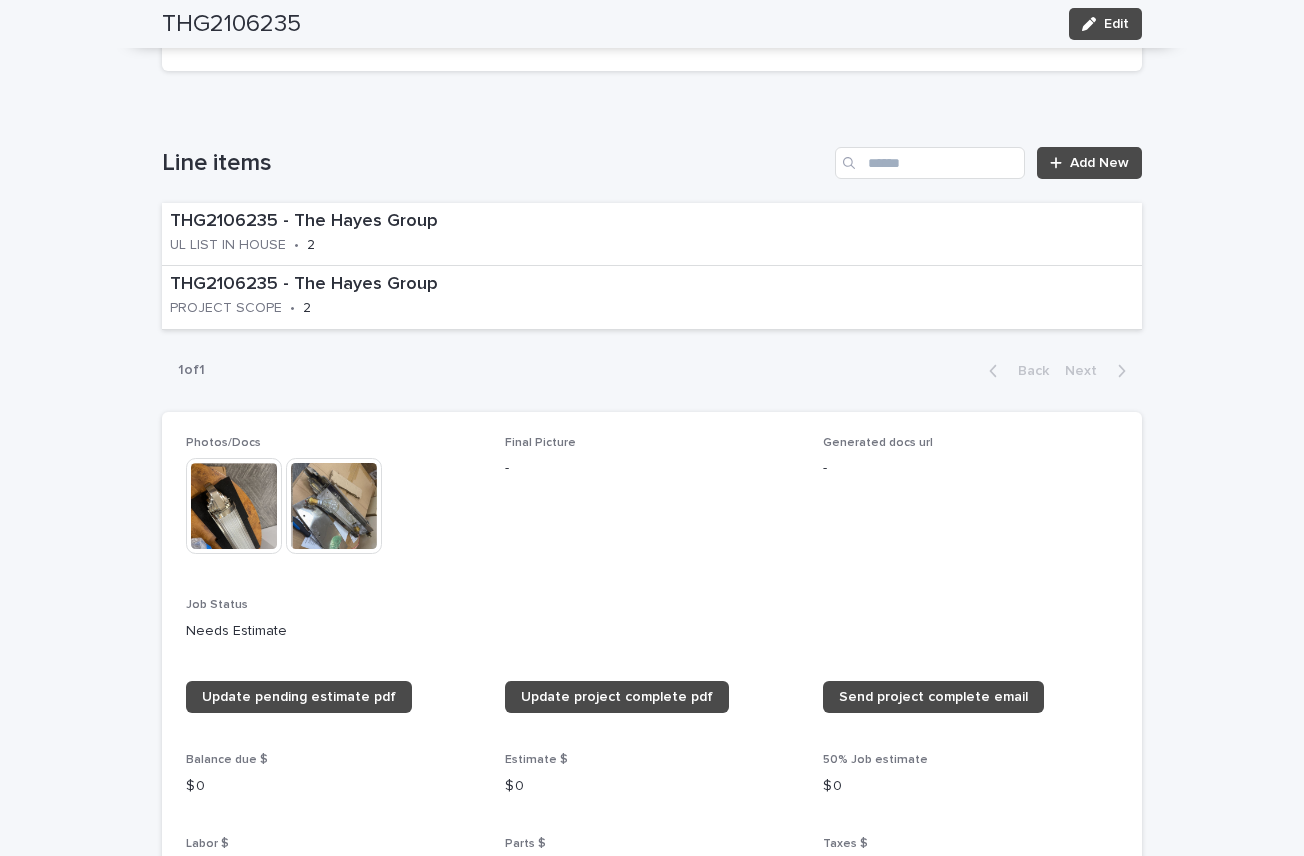 click at bounding box center [234, 506] 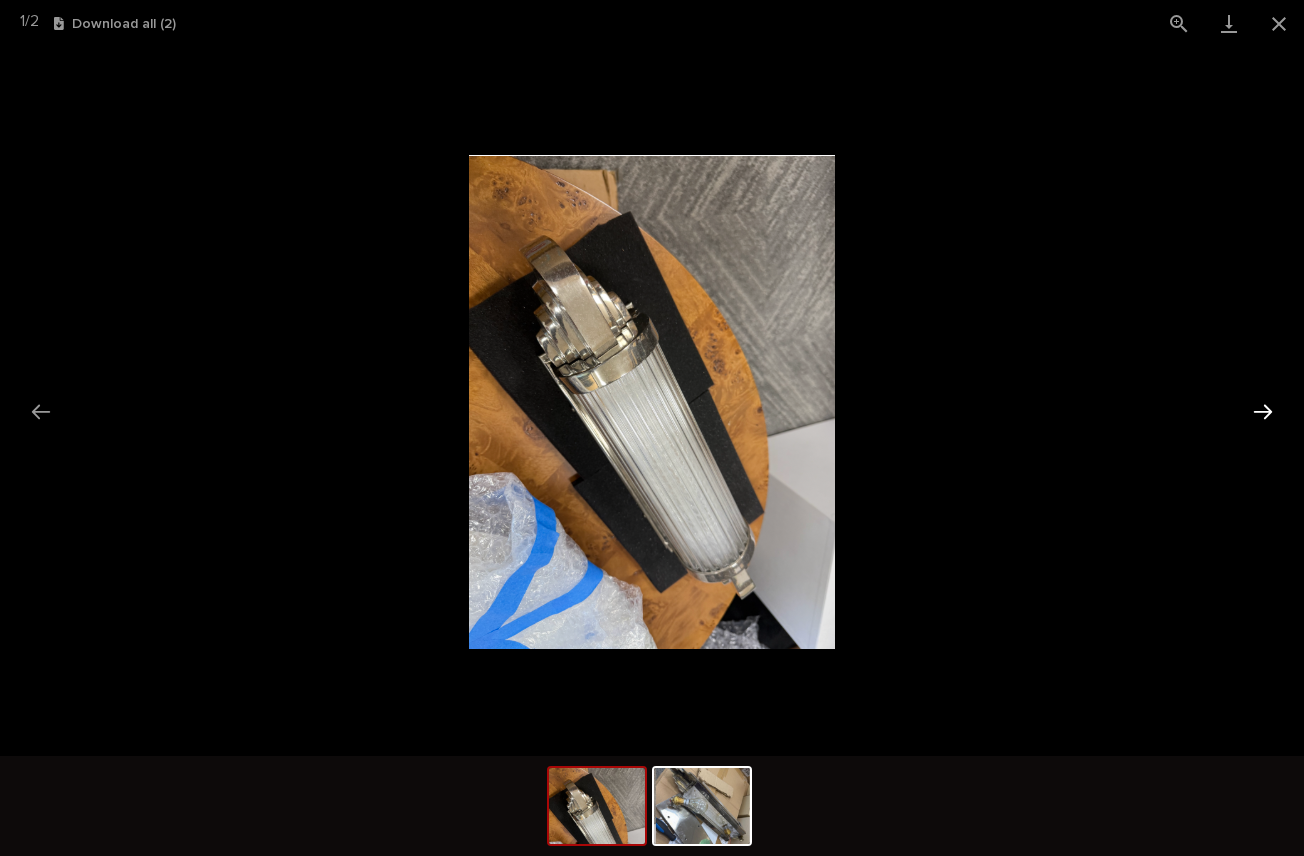 click at bounding box center [1263, 411] 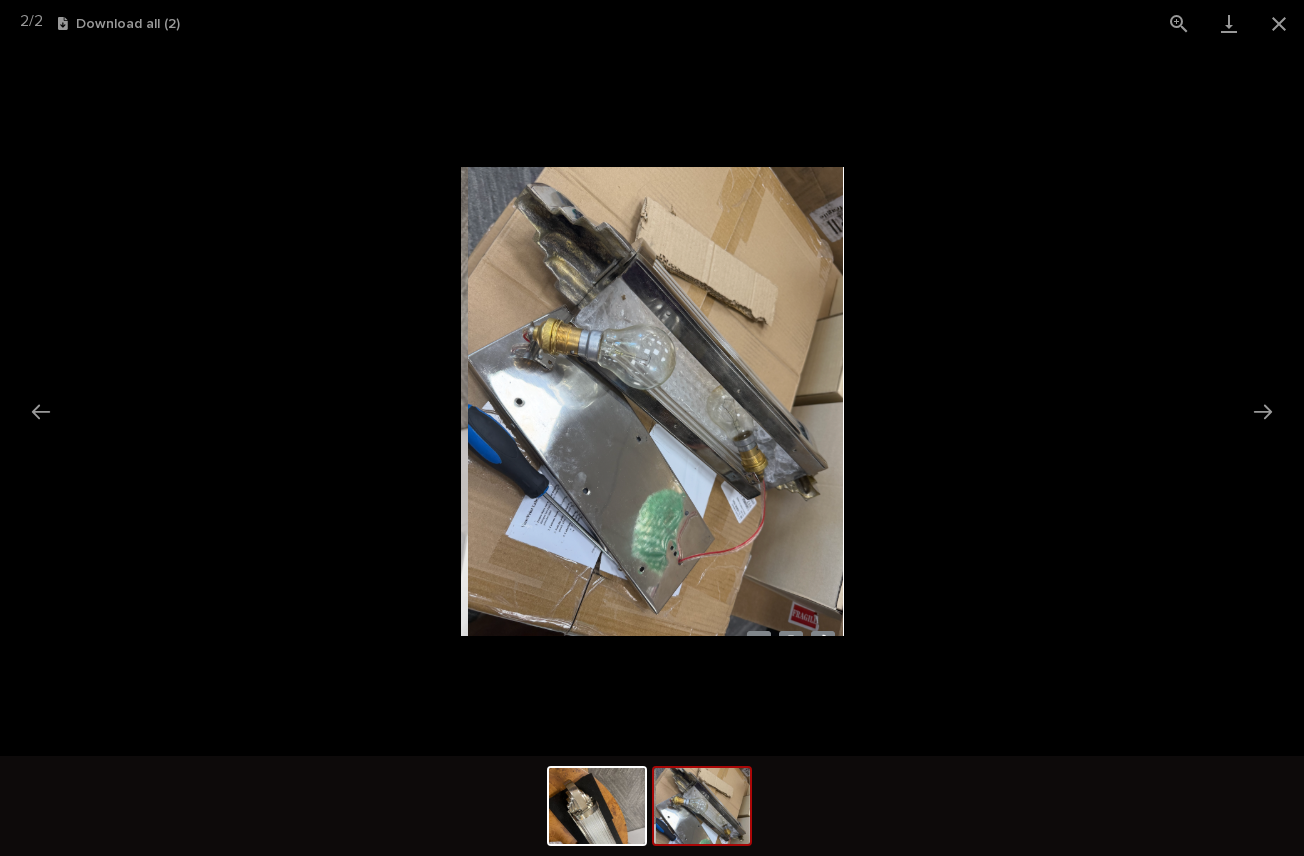click at bounding box center (652, 401) 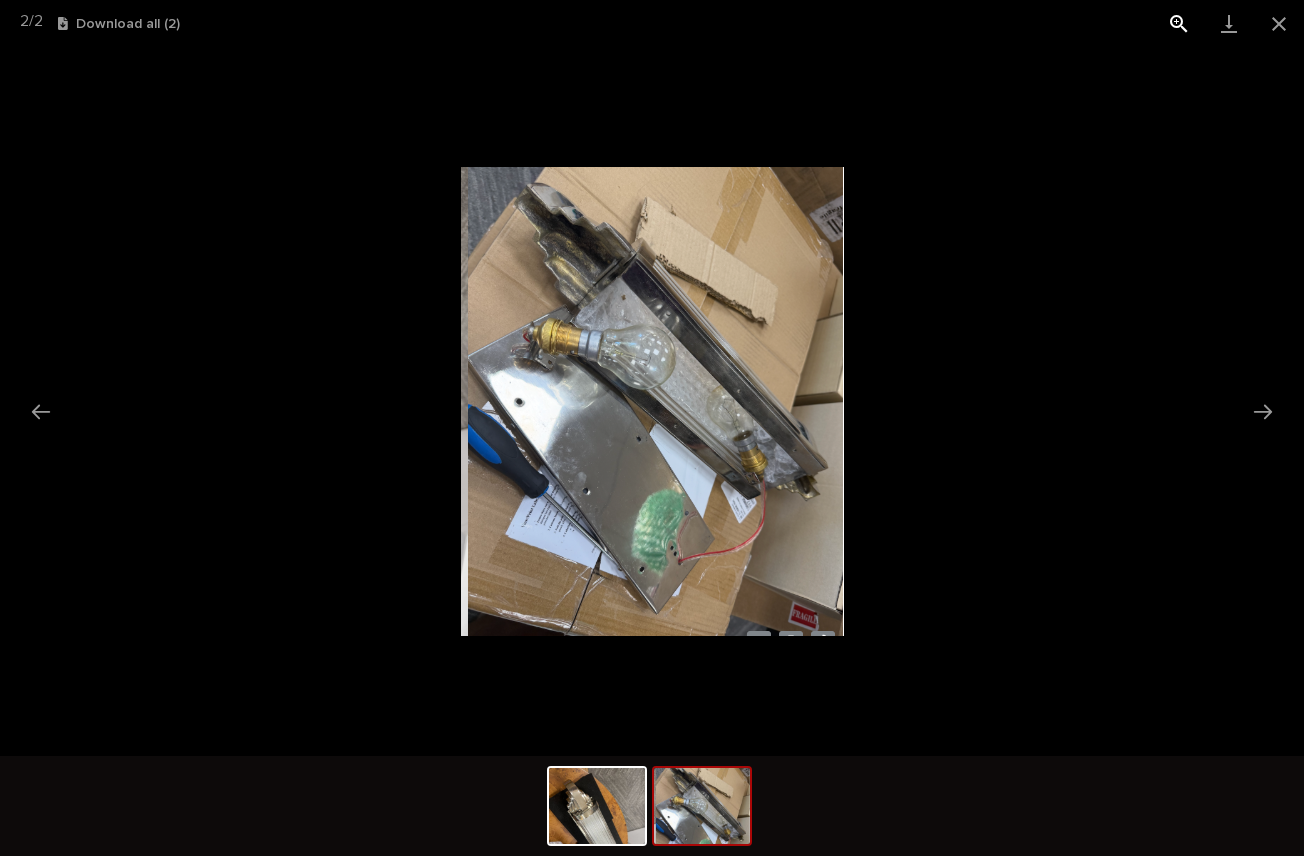 click at bounding box center [1179, 23] 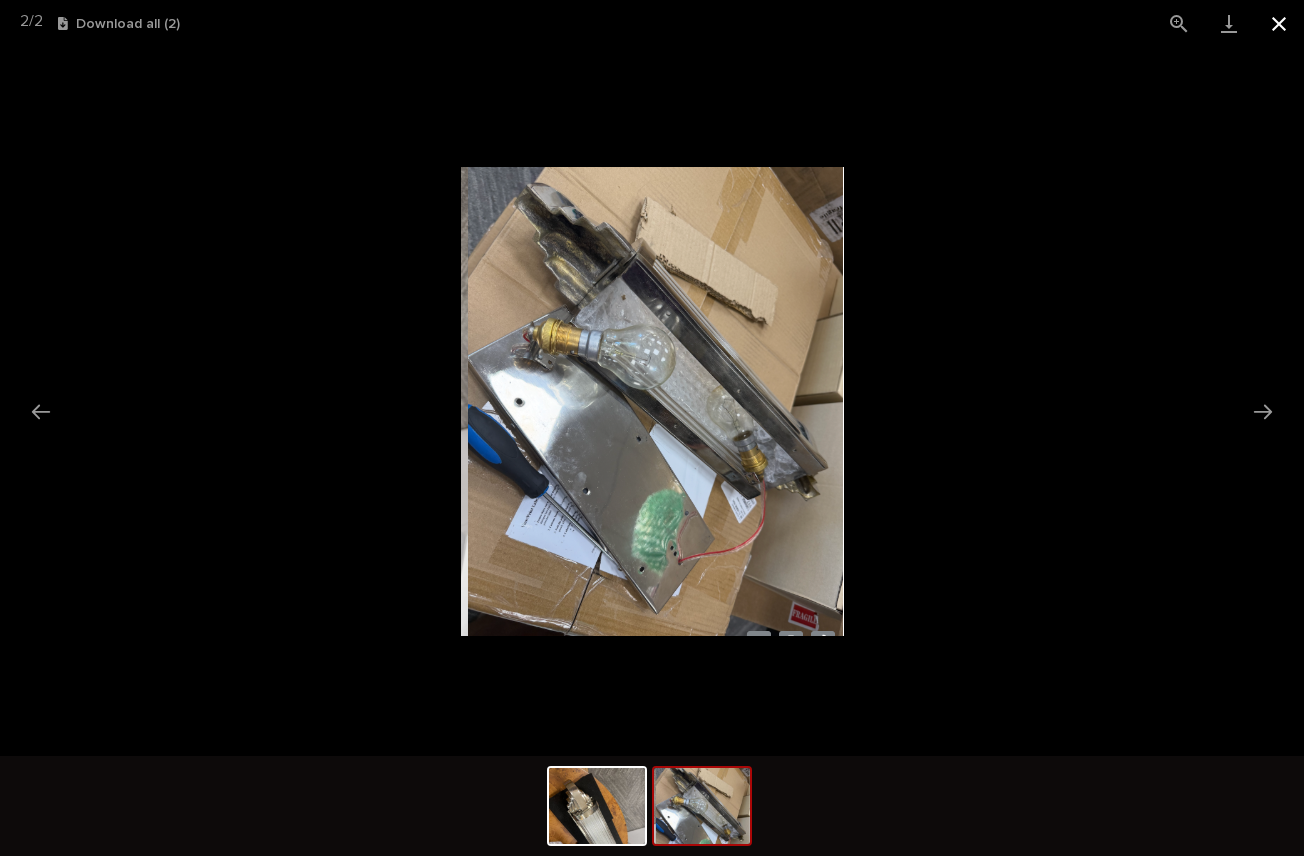 click at bounding box center (1279, 23) 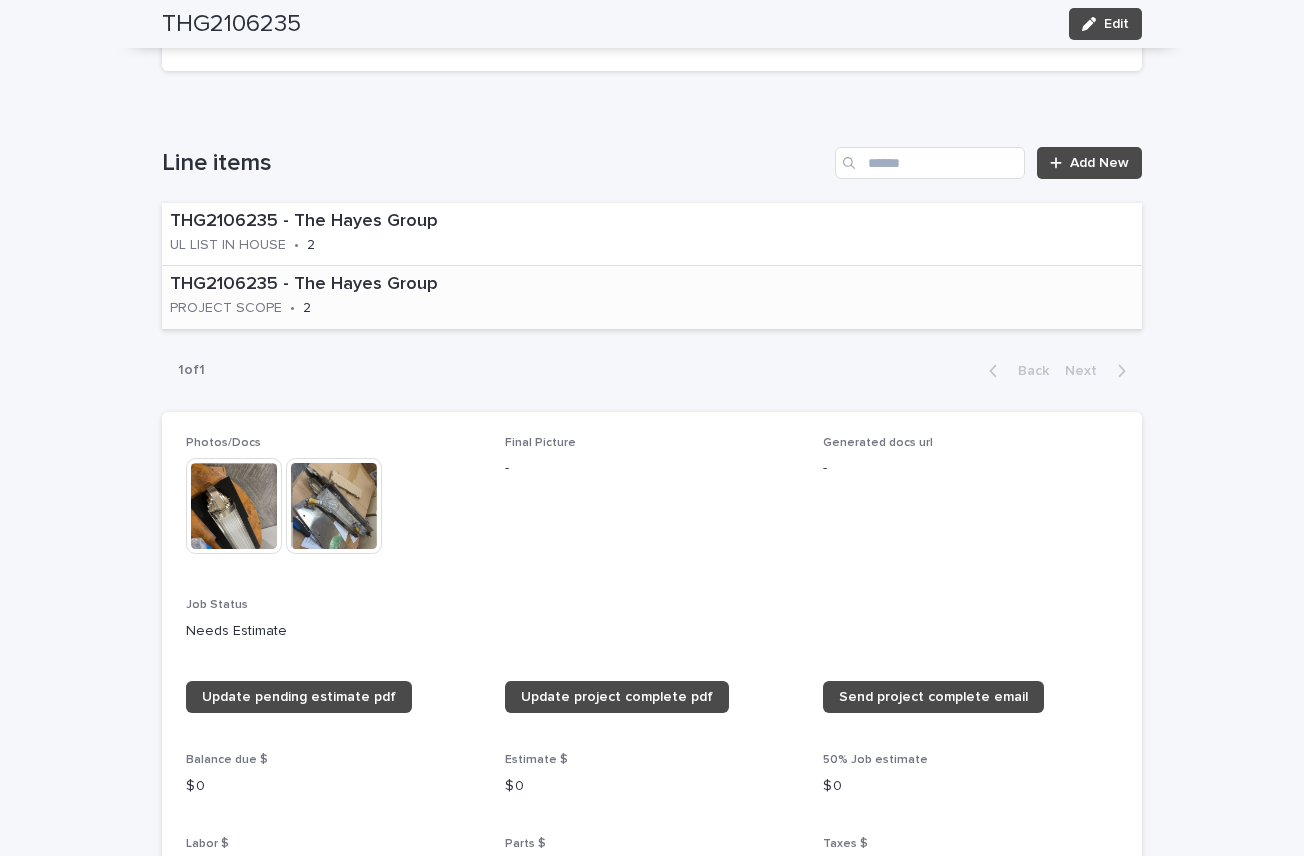 click on "THG2106235 - The Hayes Group" at bounding box center [374, 285] 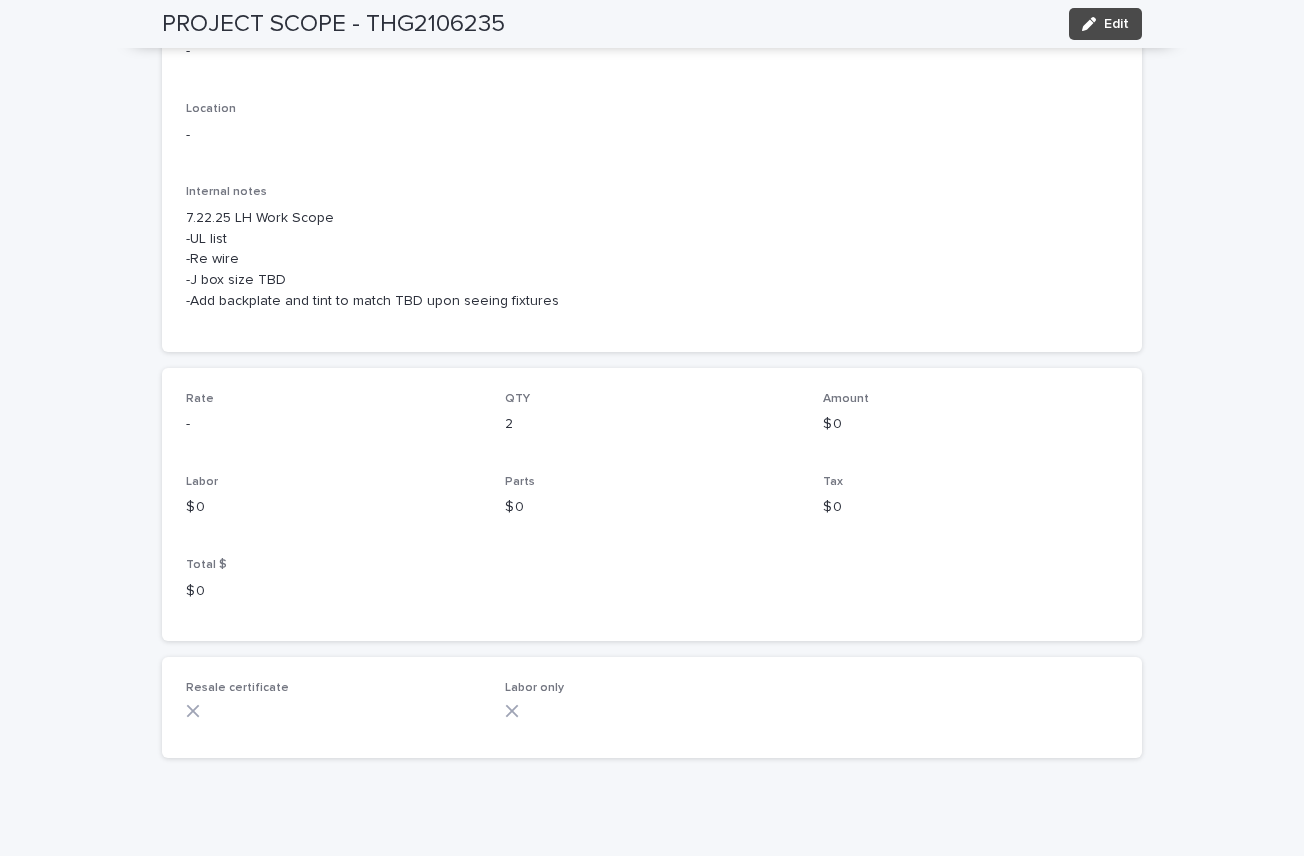 scroll, scrollTop: 0, scrollLeft: 0, axis: both 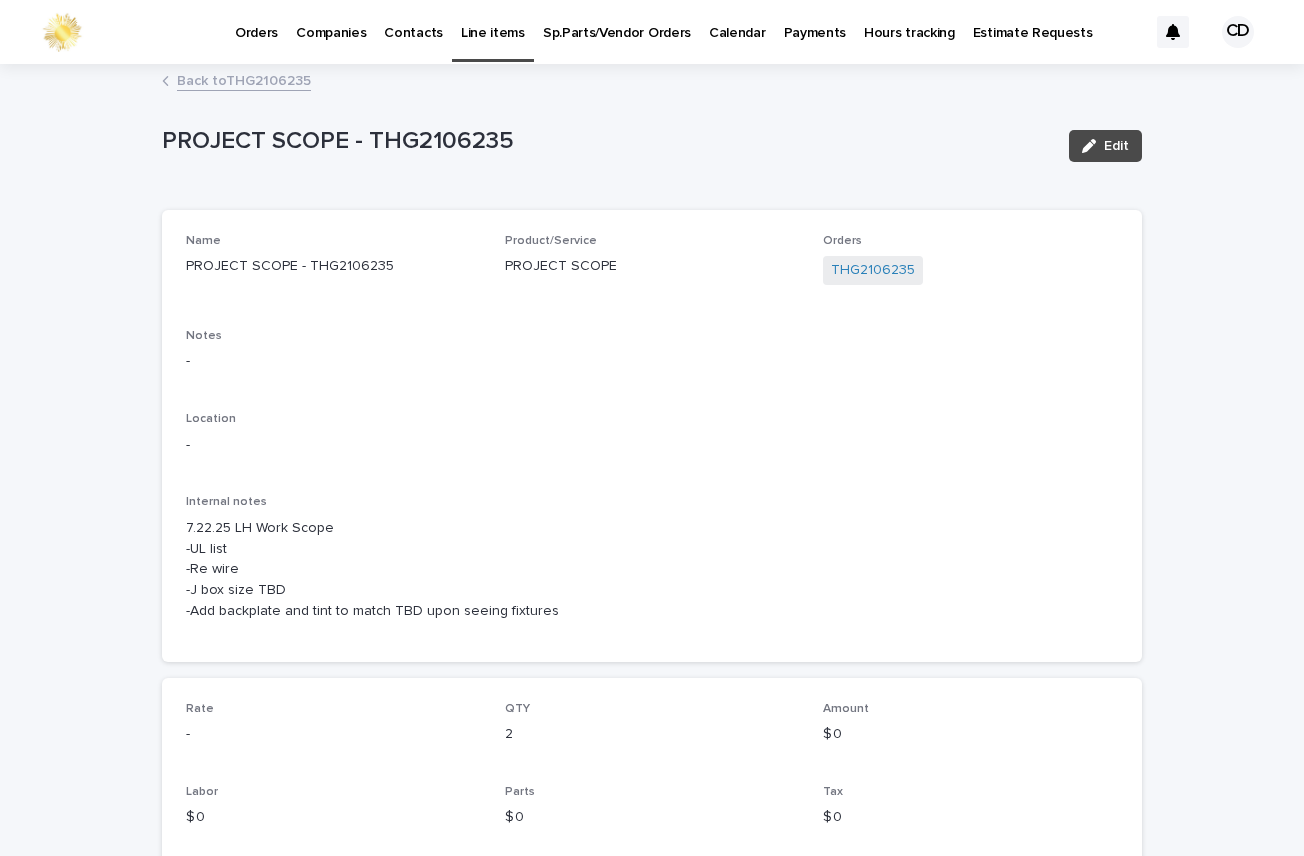 click on "Back to  THG2106235" at bounding box center (244, 79) 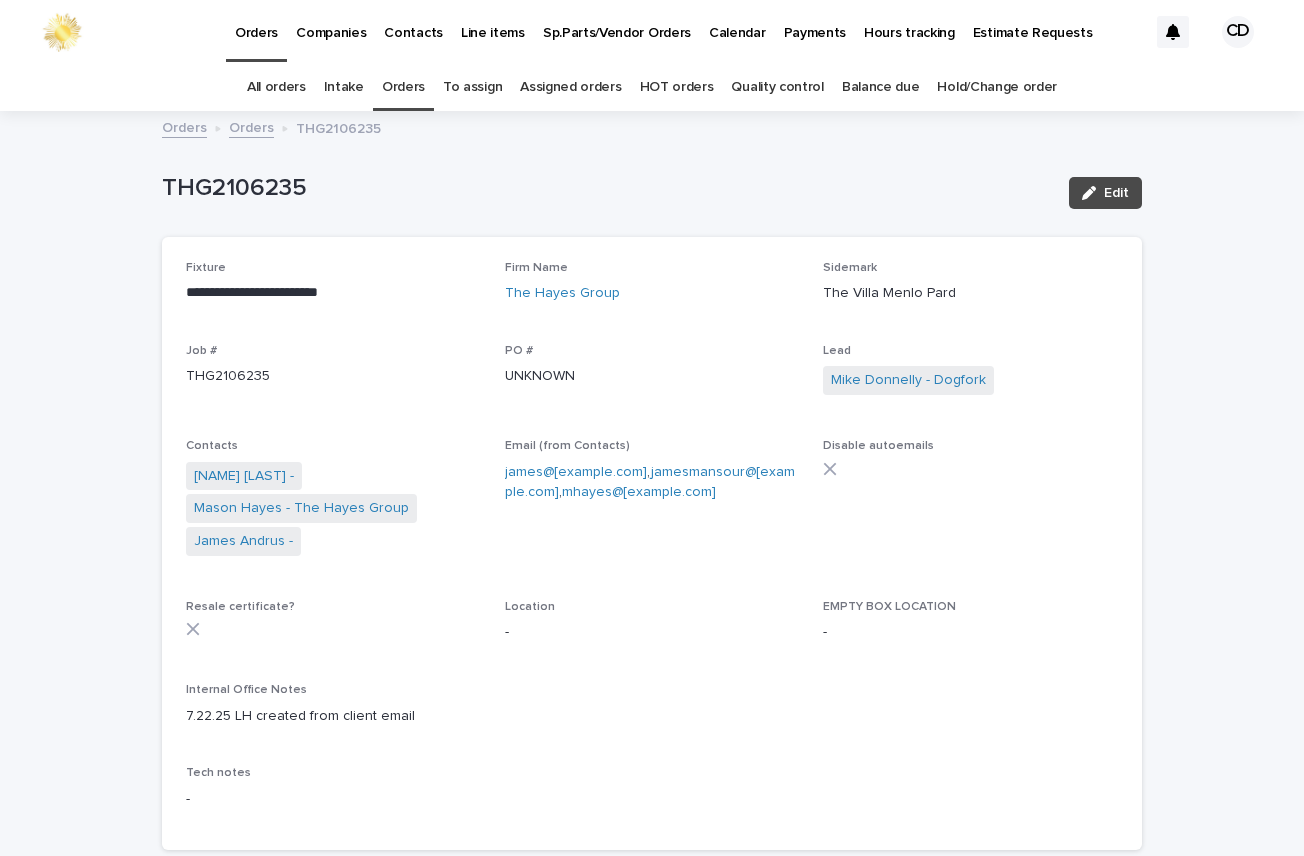 scroll, scrollTop: 64, scrollLeft: 0, axis: vertical 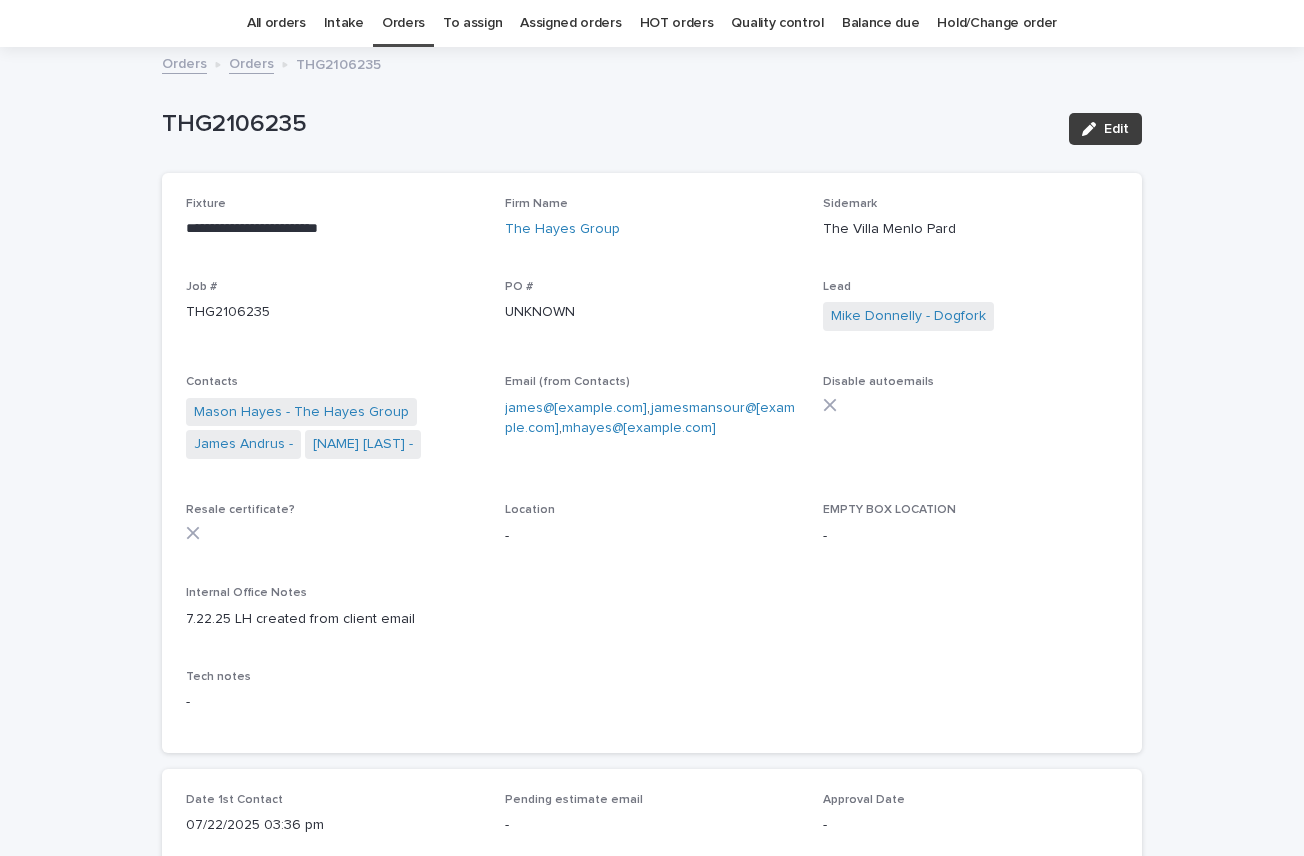 click on "Edit" at bounding box center (1116, 129) 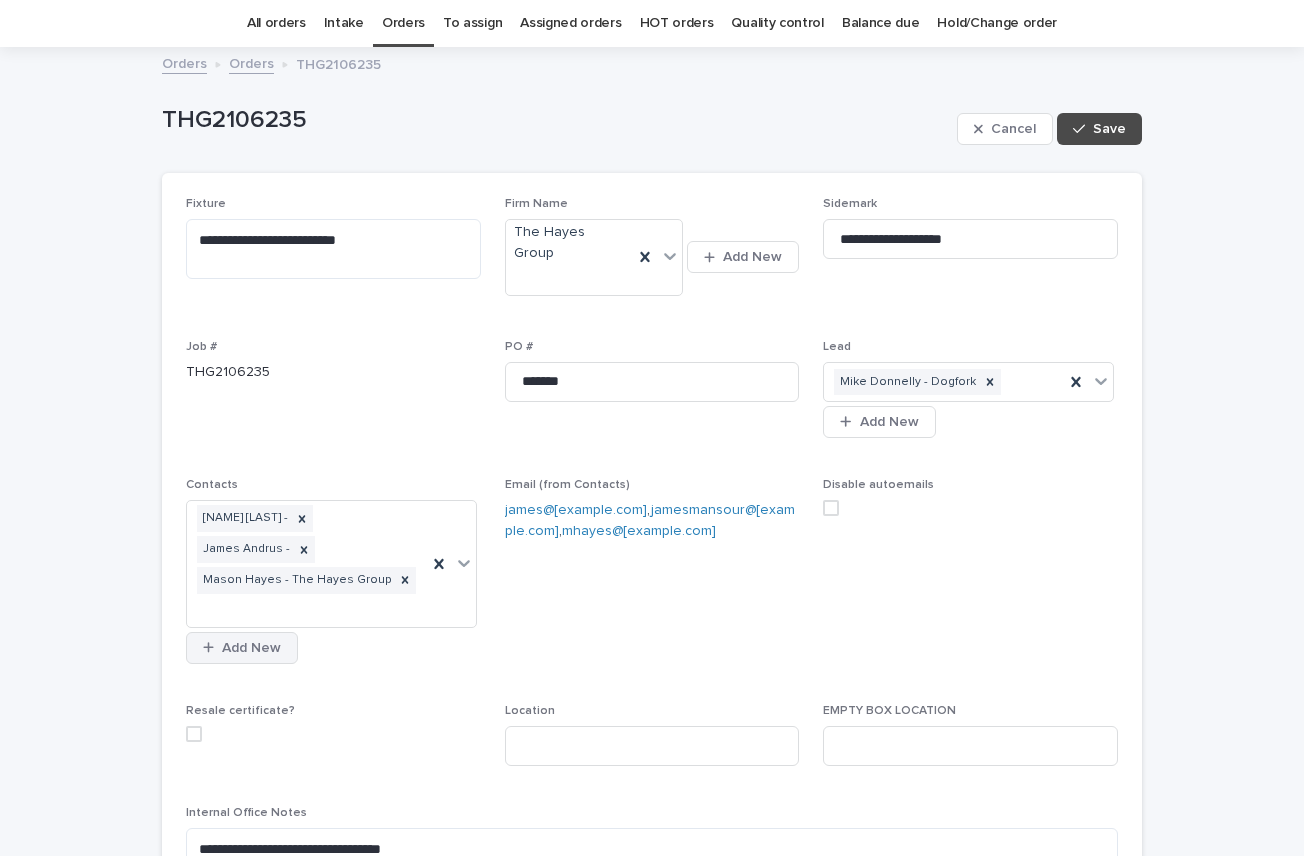 click on "Add New" at bounding box center (251, 648) 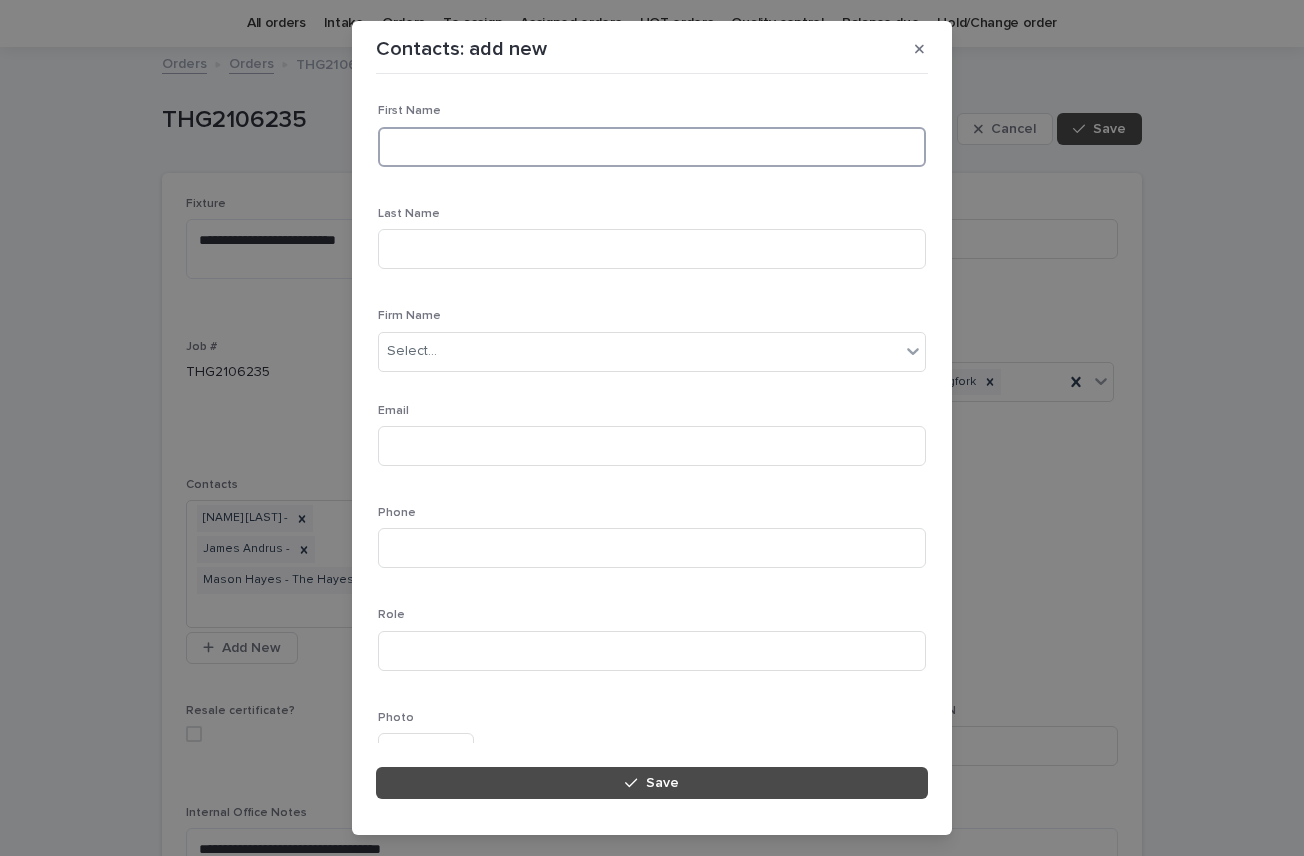 click at bounding box center [652, 147] 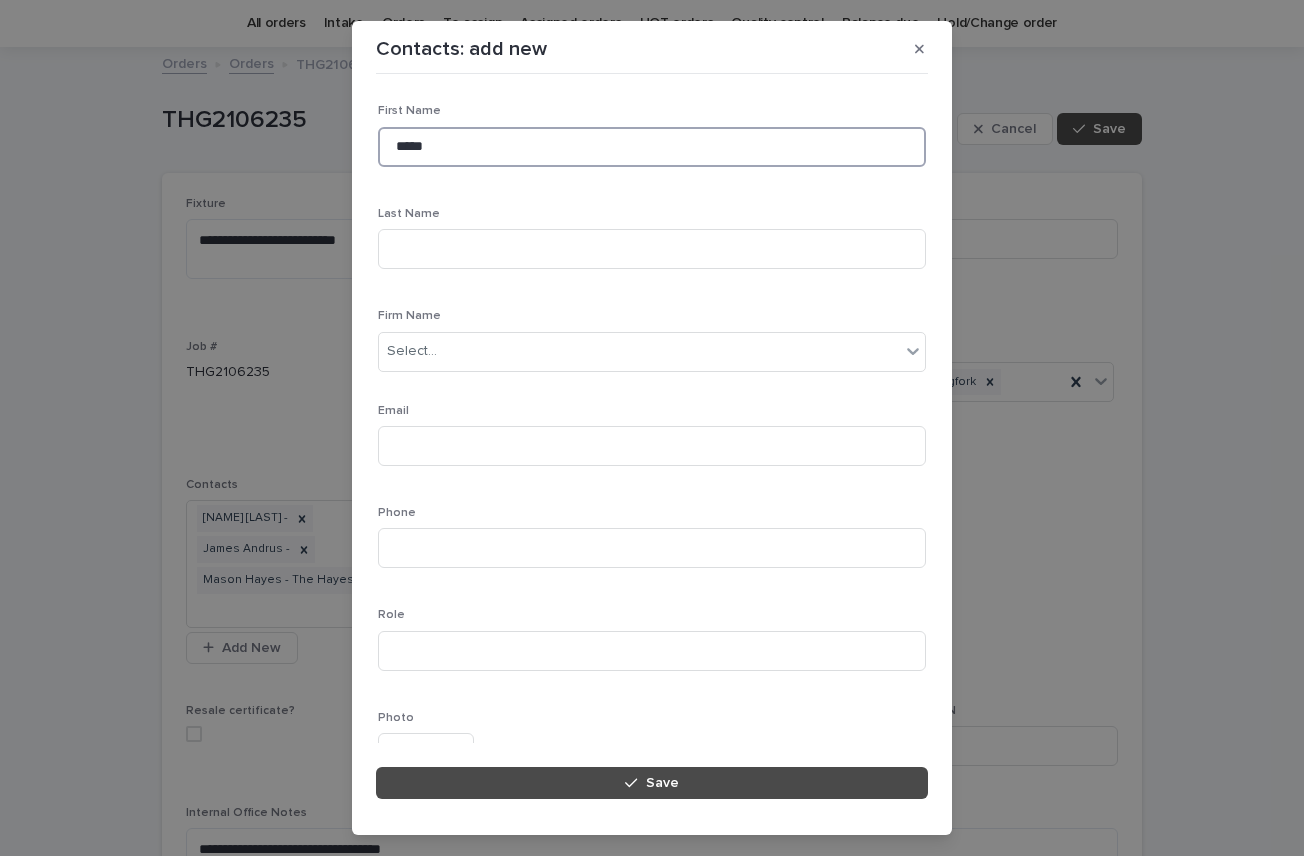 type on "*****" 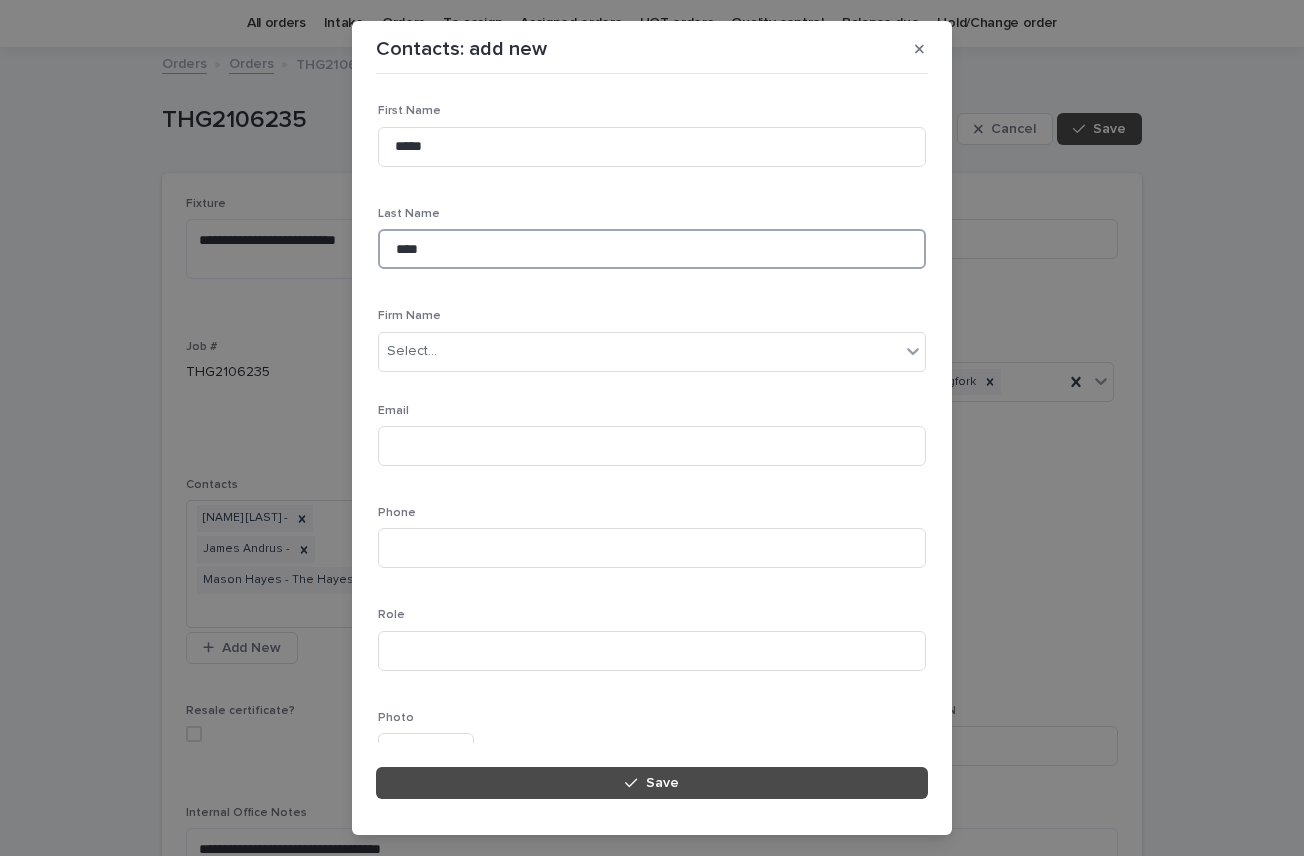 type on "****" 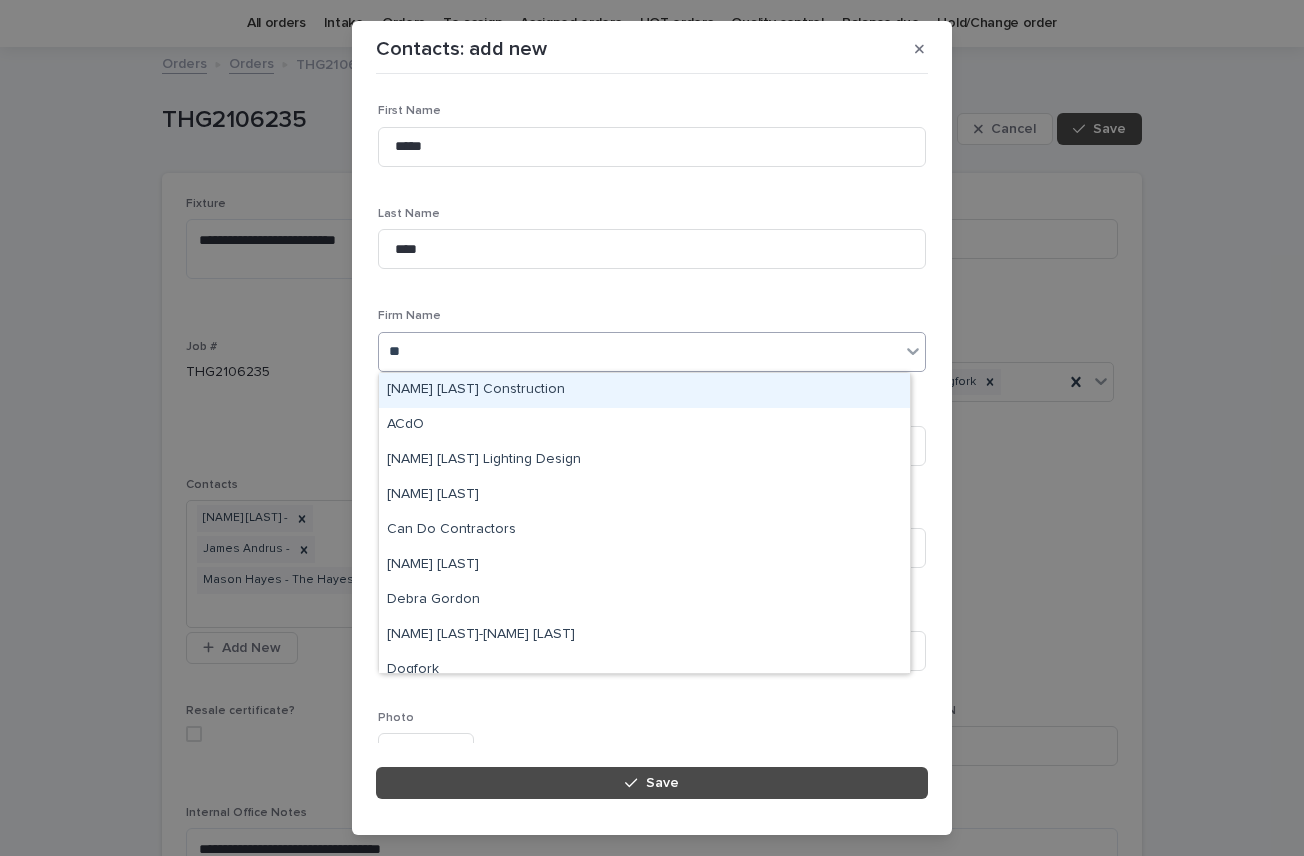 type on "***" 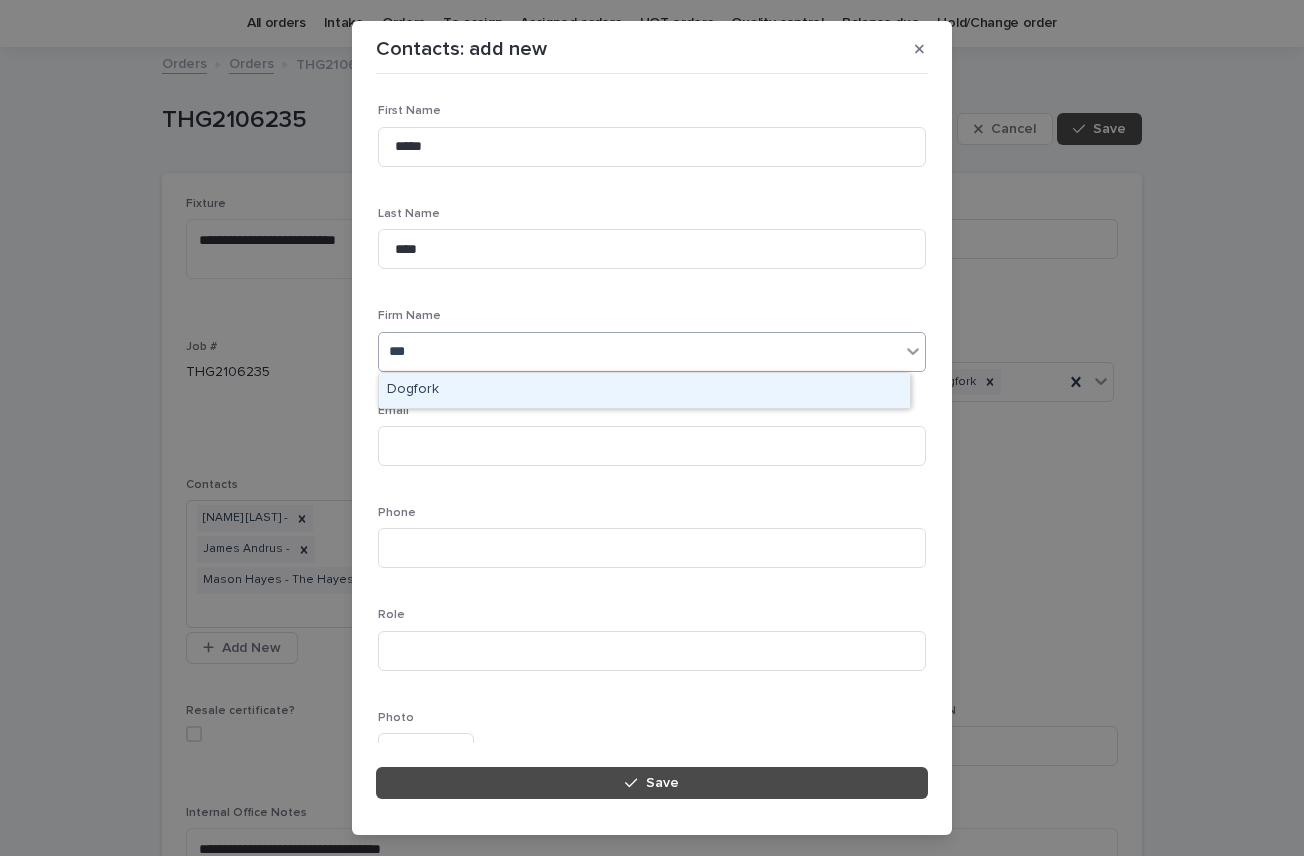 type 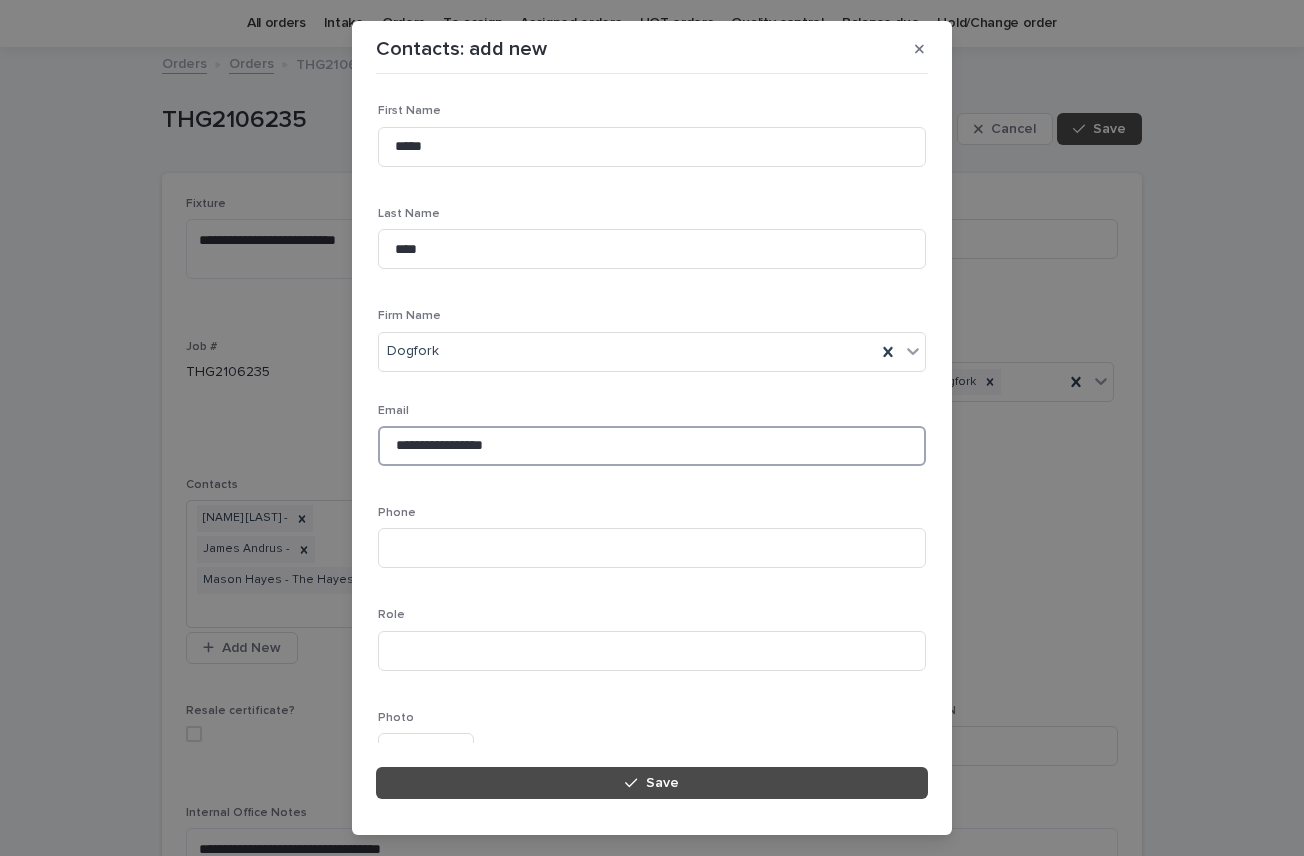 type on "**********" 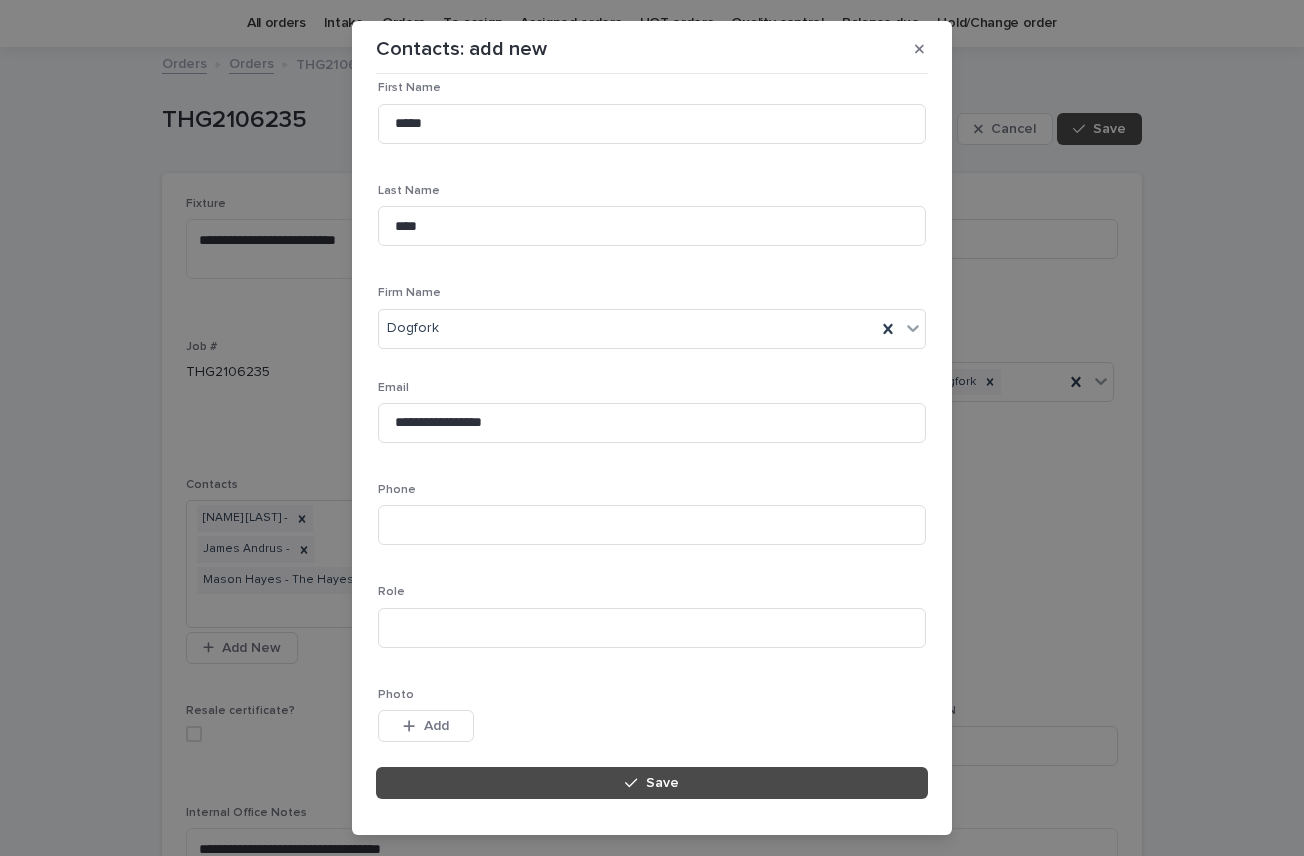 type 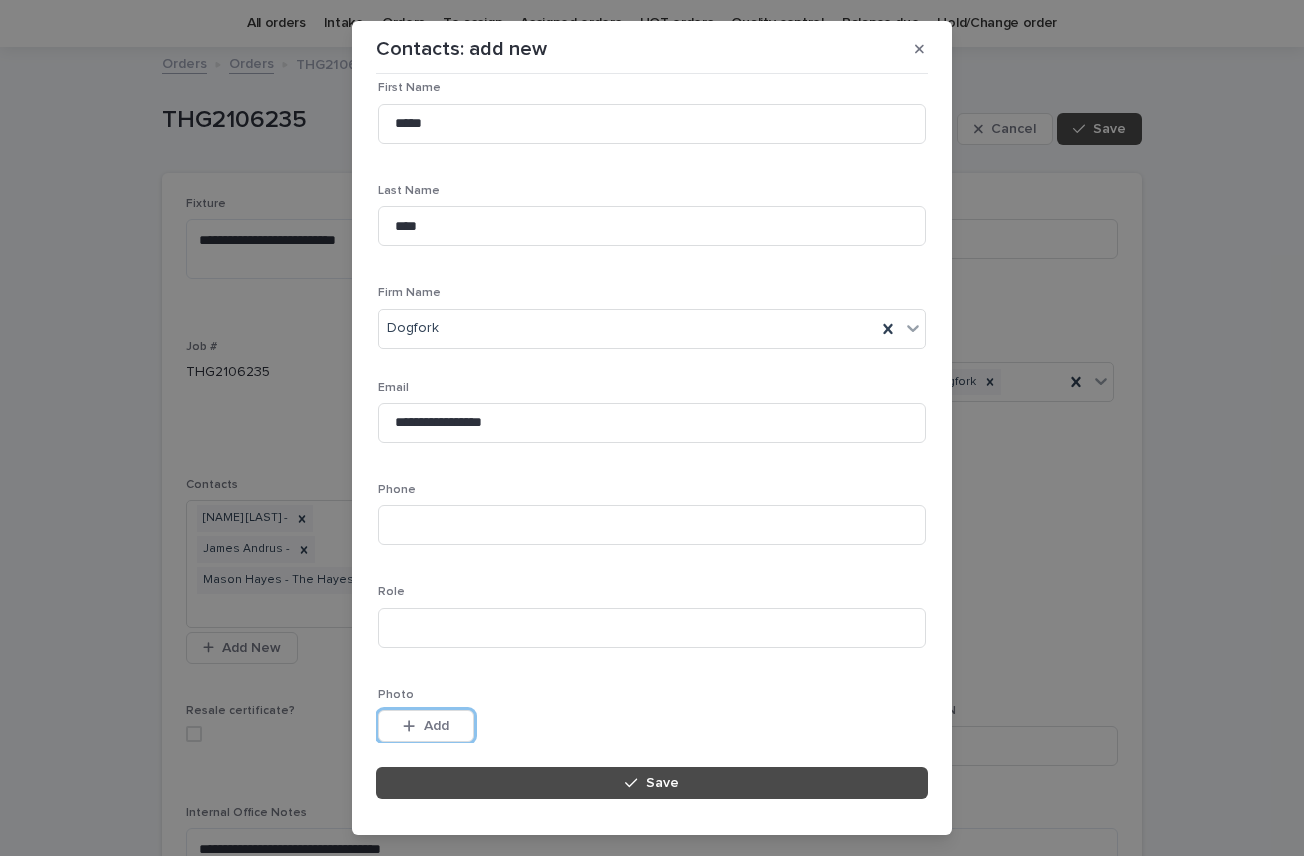 scroll, scrollTop: 187, scrollLeft: 0, axis: vertical 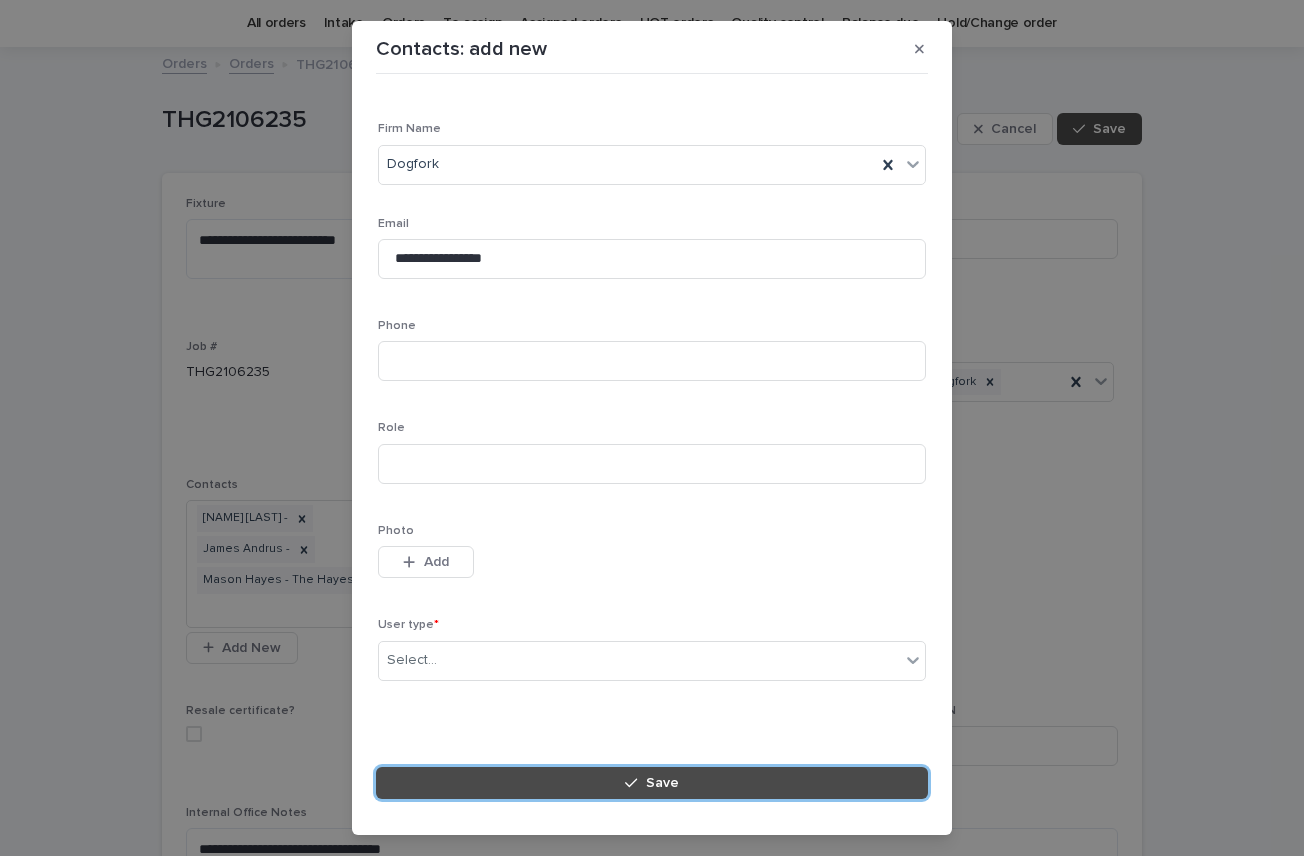 type 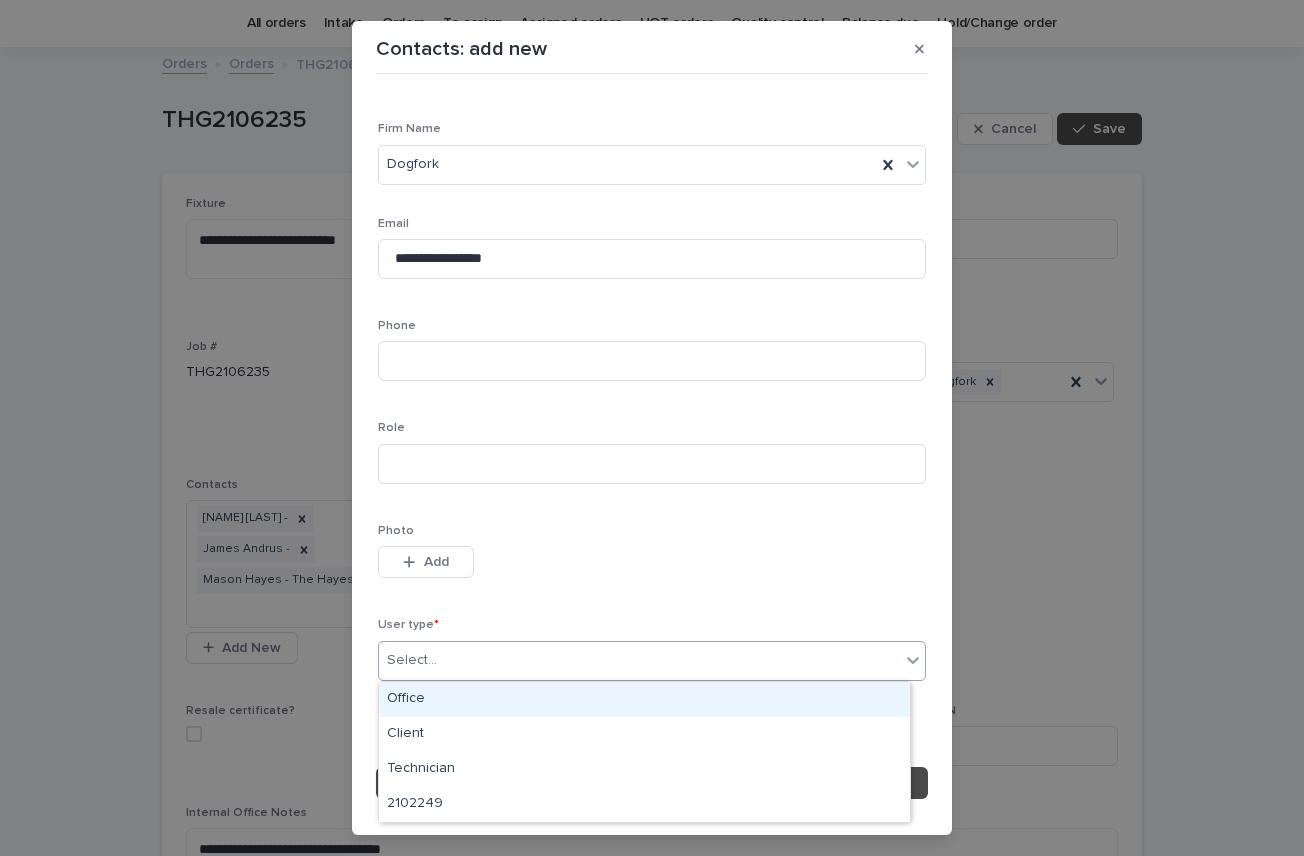 click on "Select..." at bounding box center [639, 660] 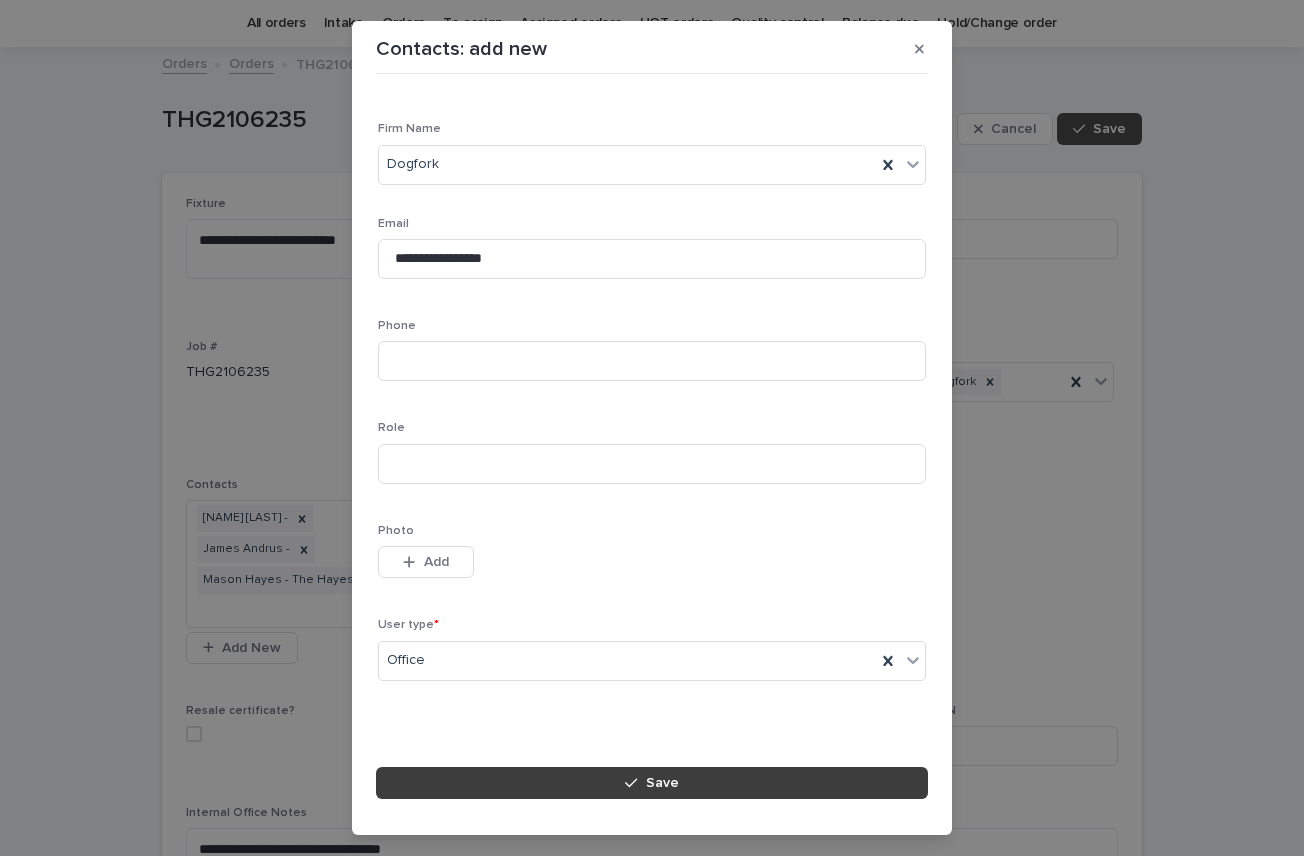 click on "Save" at bounding box center [662, 783] 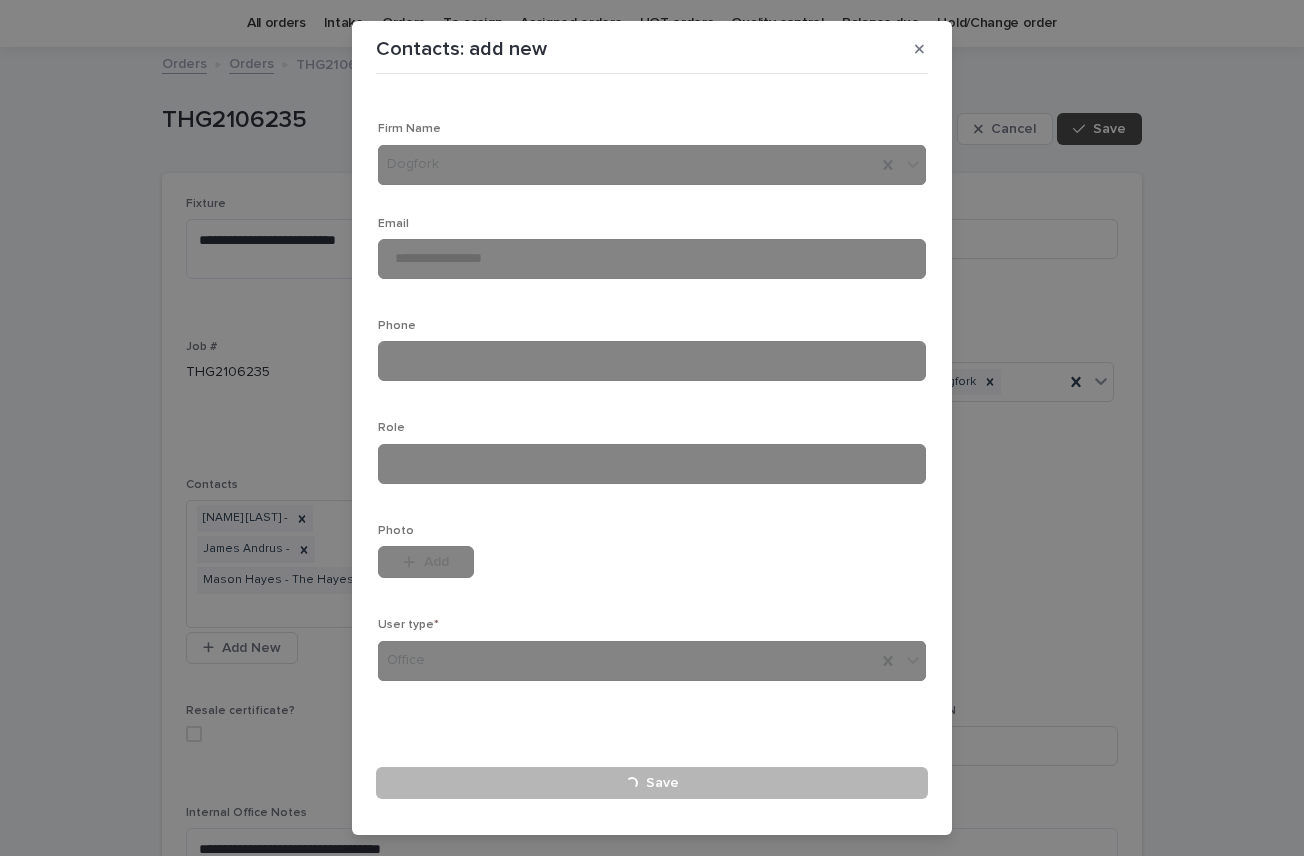 type 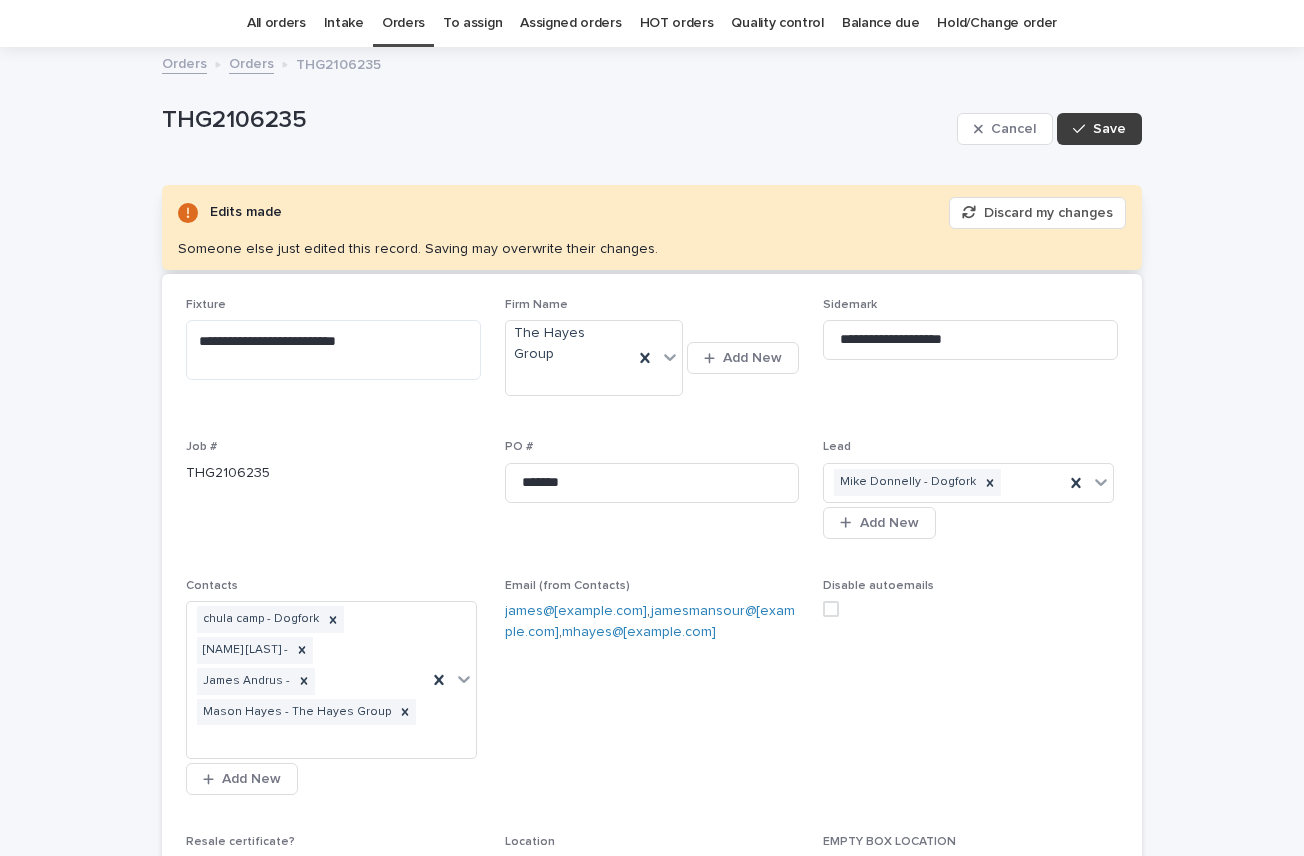 click on "Save" at bounding box center [1109, 129] 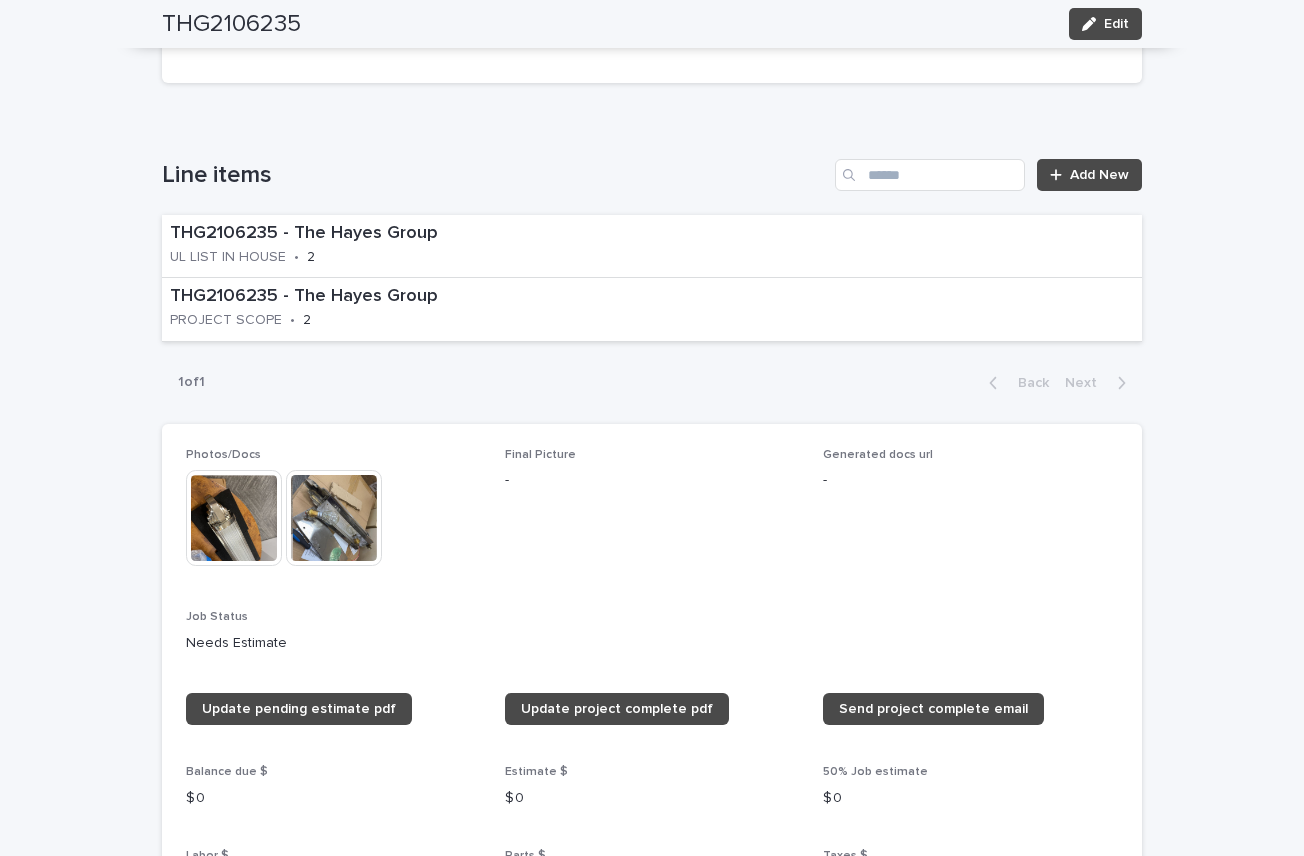 scroll, scrollTop: 1102, scrollLeft: 0, axis: vertical 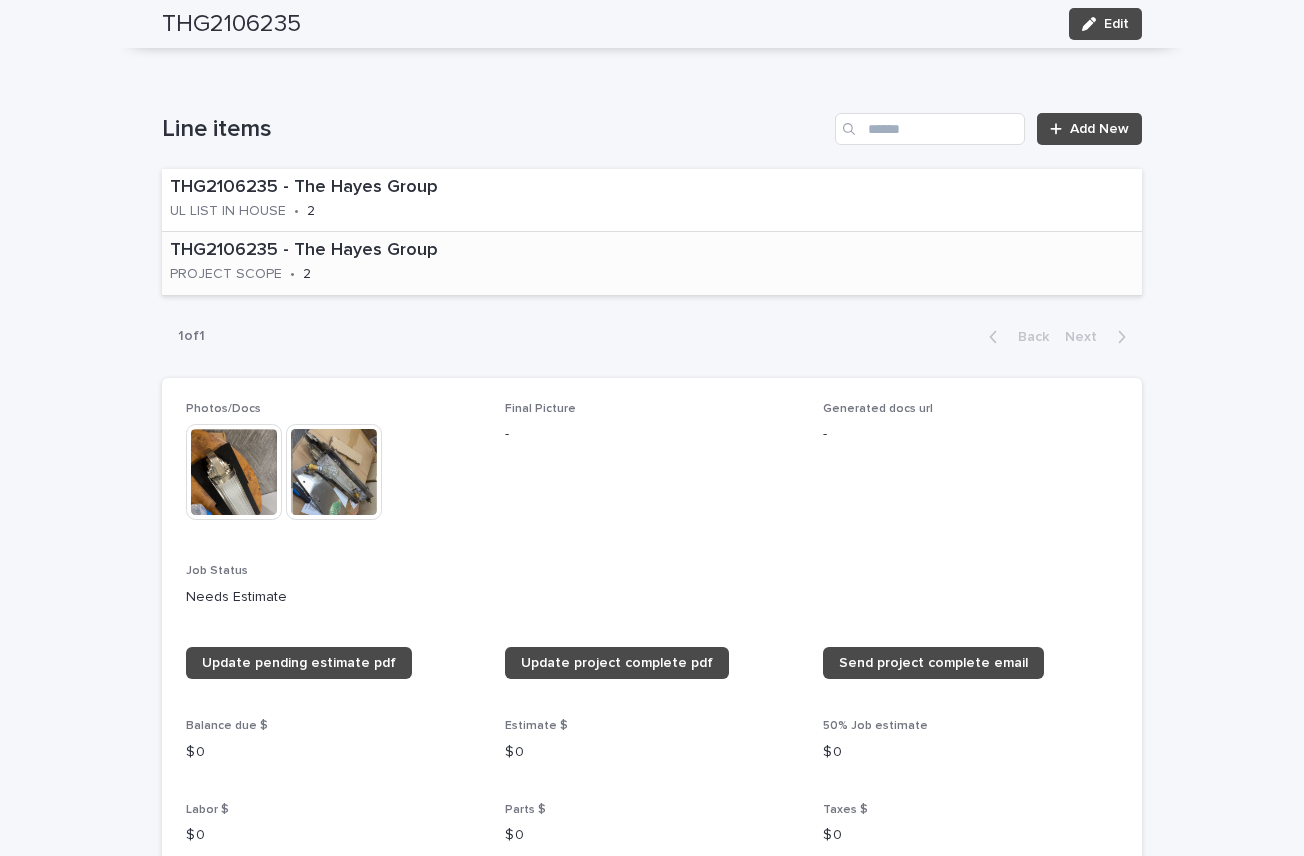 click on "THG2106235 - The Hayes Group" at bounding box center [374, 251] 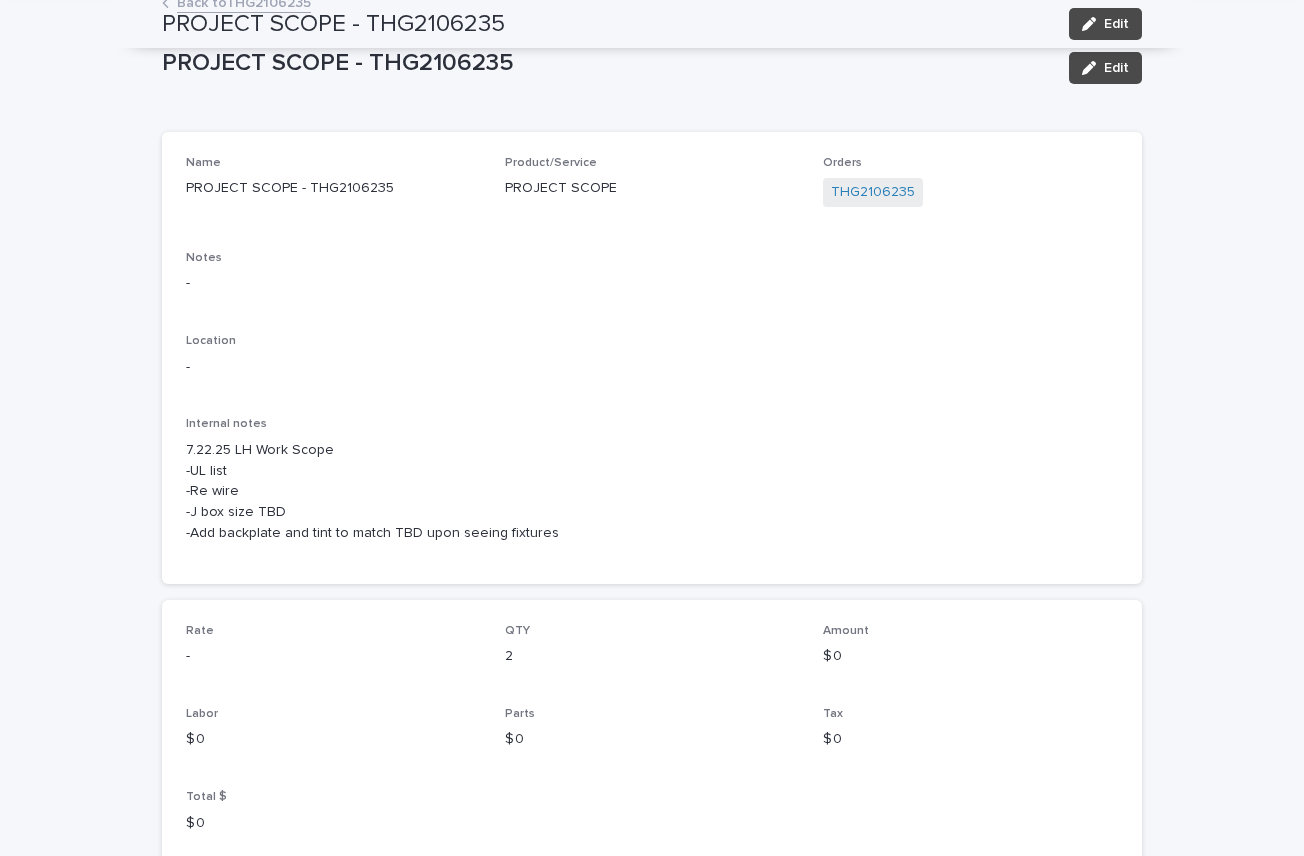 scroll, scrollTop: 0, scrollLeft: 0, axis: both 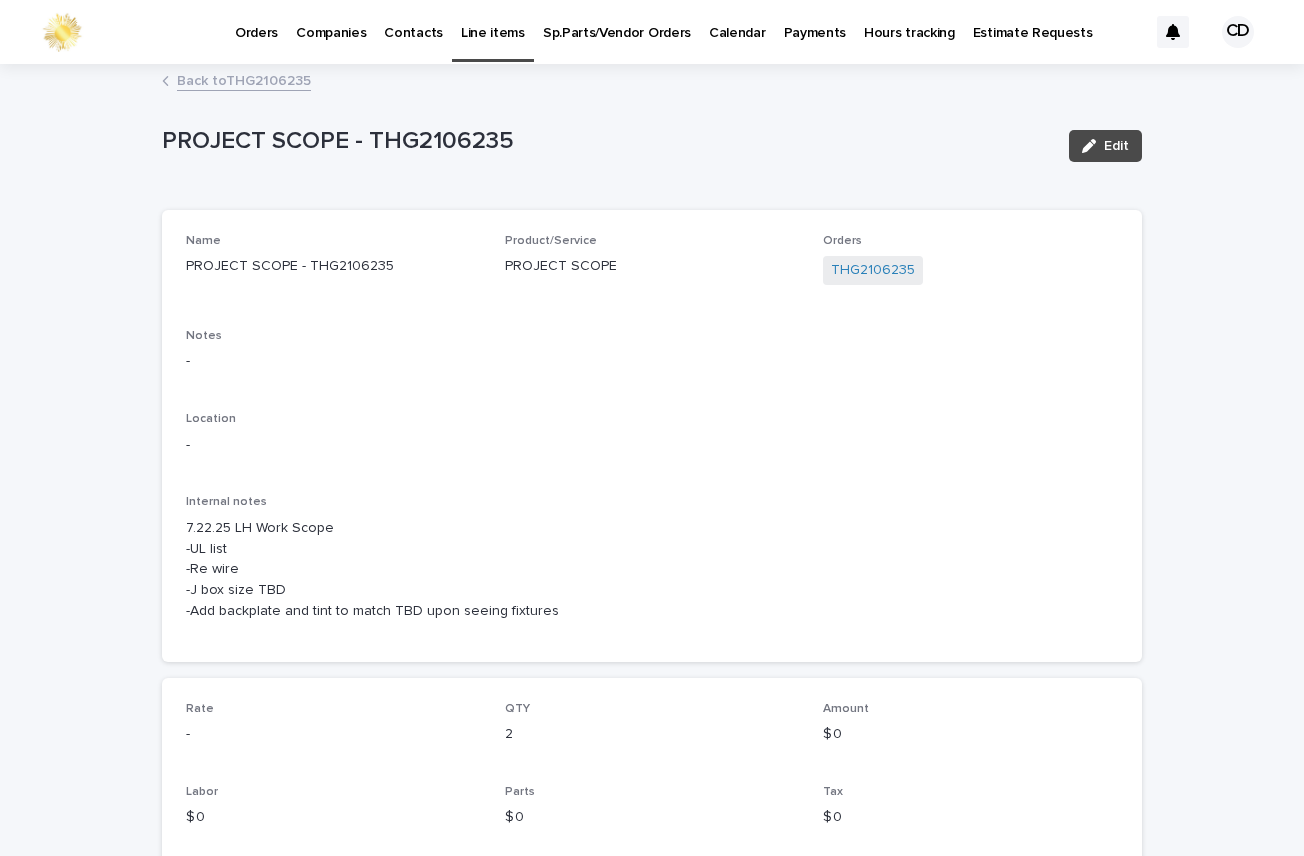 click on "Back to  THG2106235" at bounding box center [244, 79] 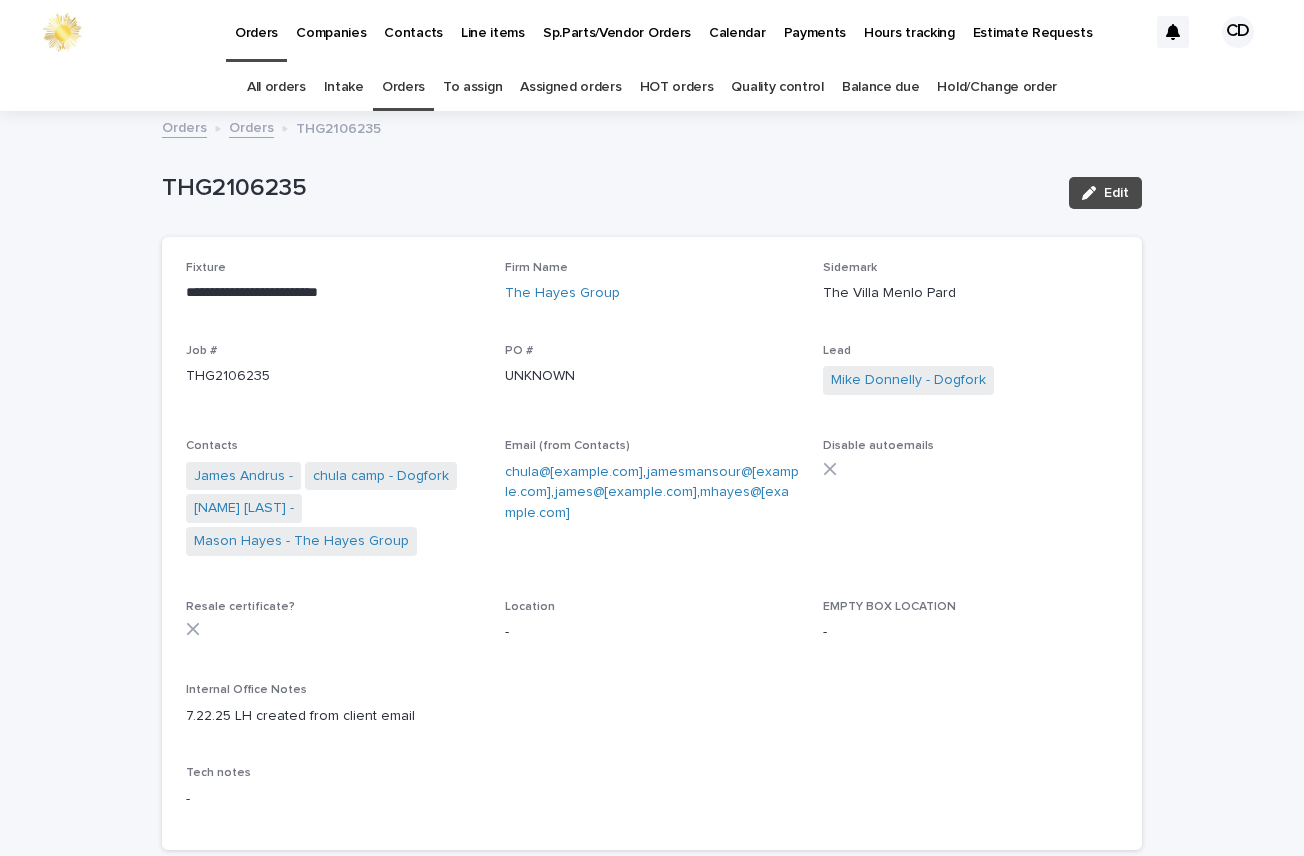 scroll, scrollTop: 64, scrollLeft: 0, axis: vertical 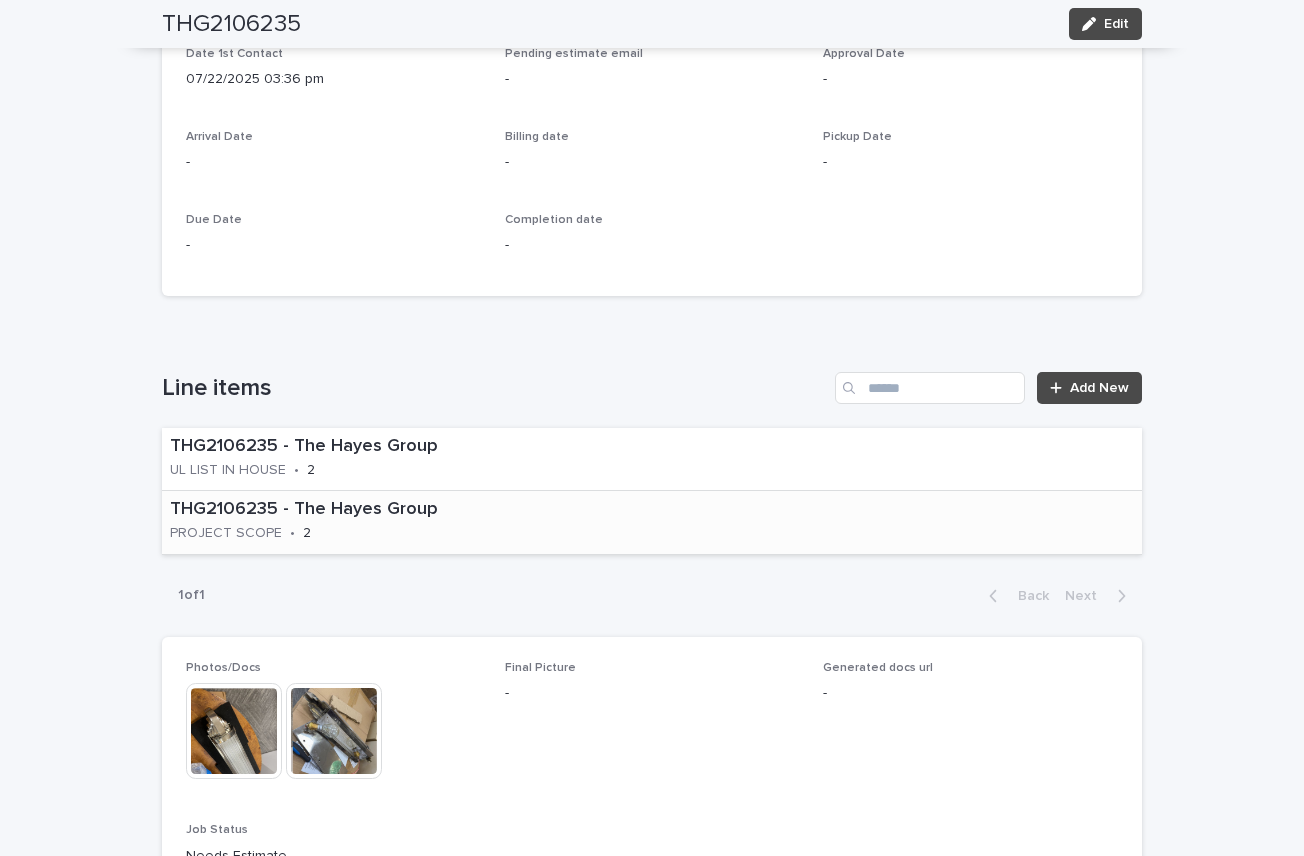 click on "THG2106235 - The Hayes Group PROJECT SCOPE • 2" at bounding box center [374, 522] 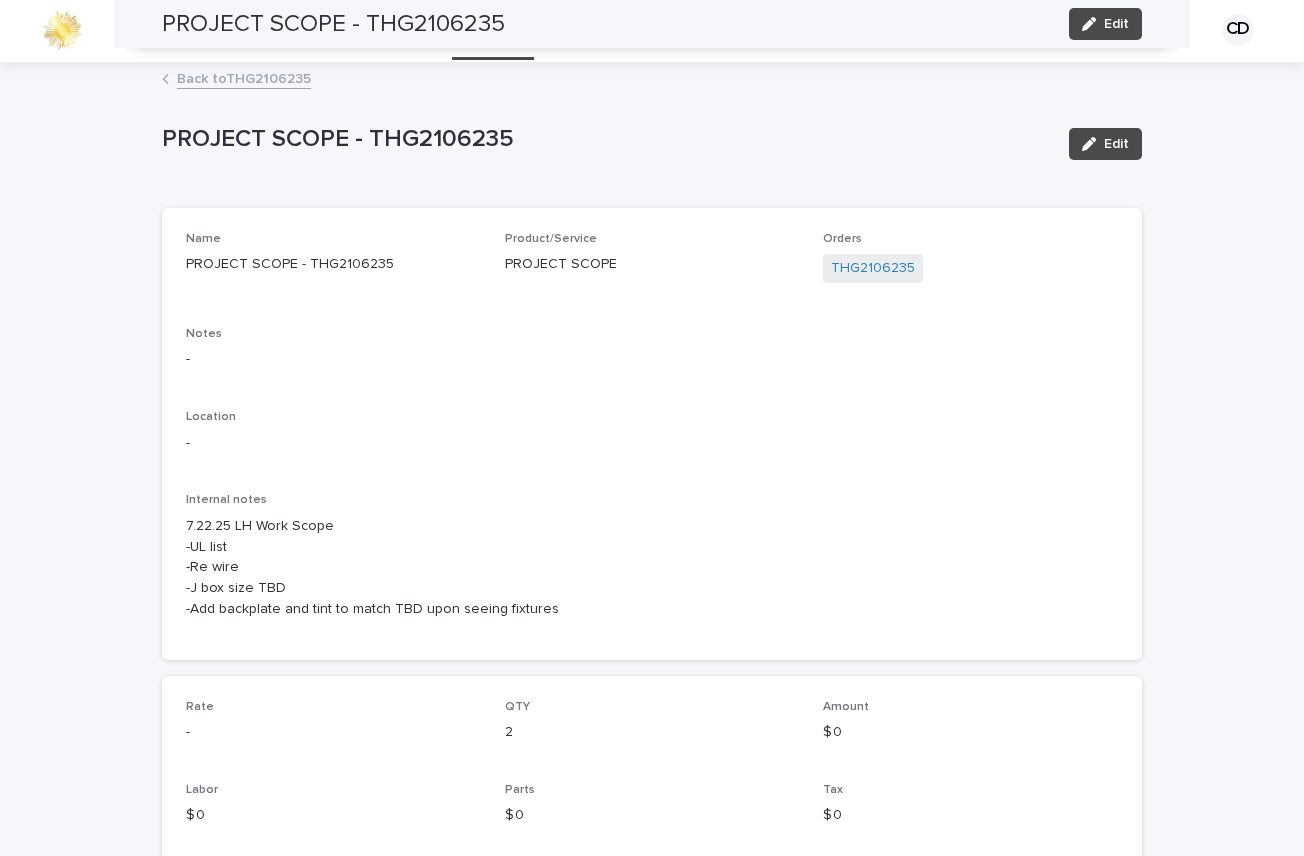 scroll, scrollTop: 0, scrollLeft: 0, axis: both 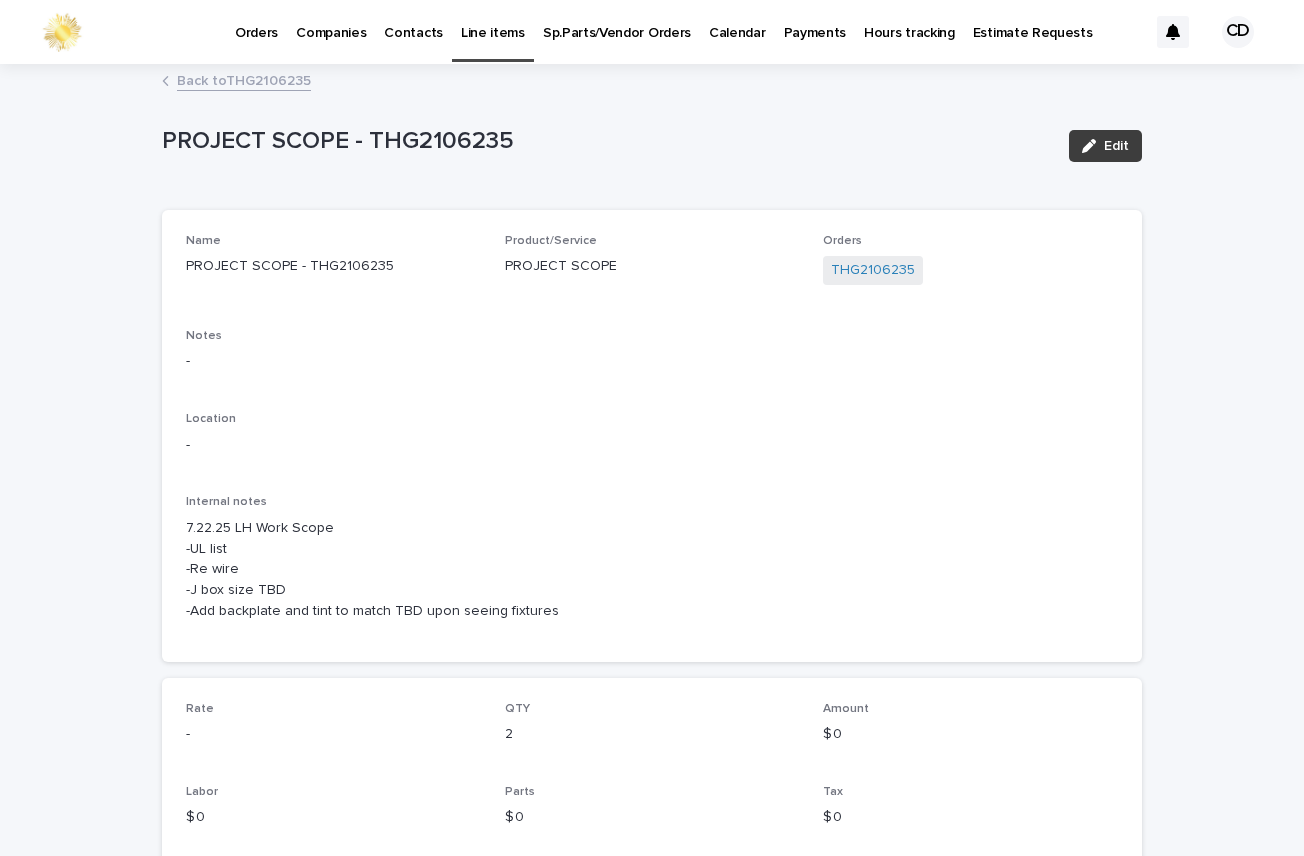 click on "Edit" at bounding box center (1116, 146) 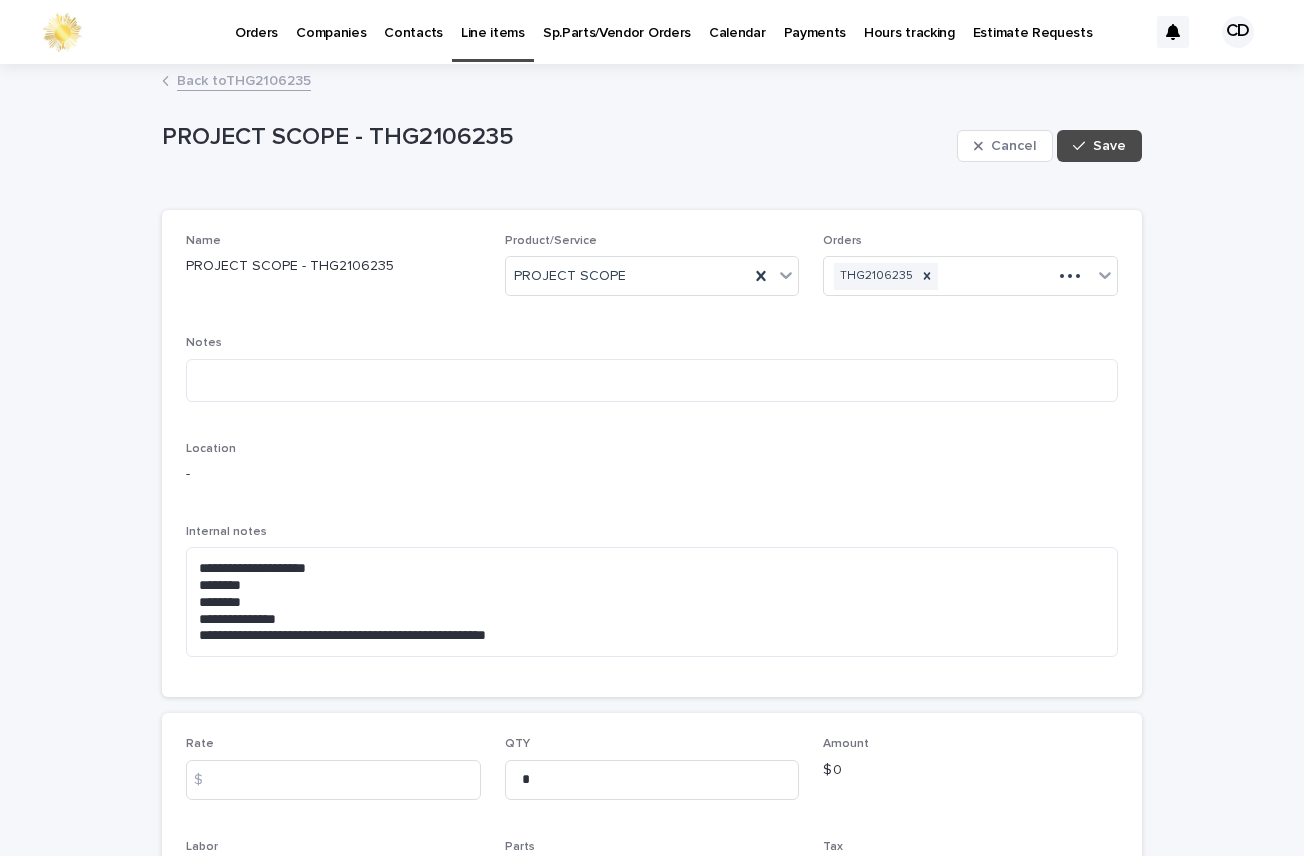 click on "-" at bounding box center [333, 474] 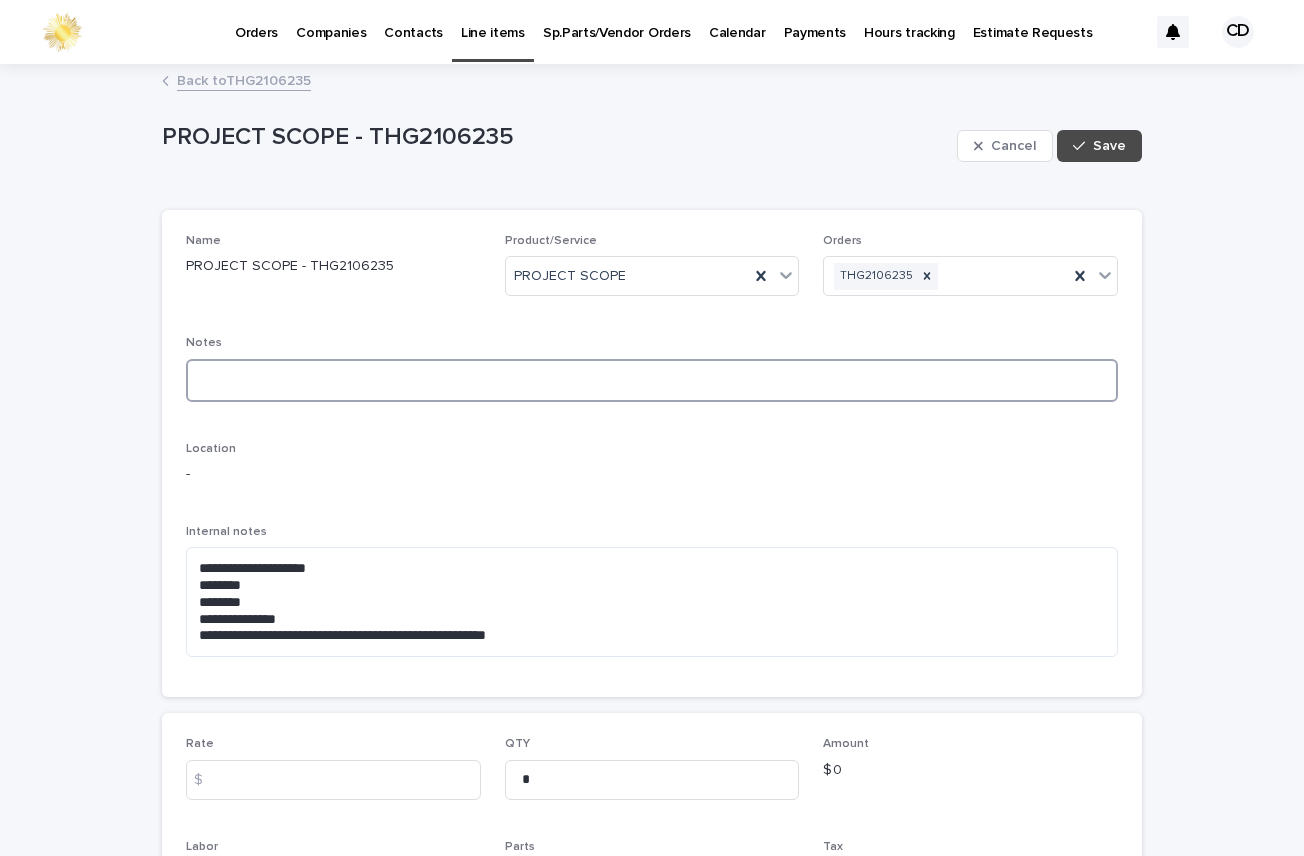click at bounding box center (652, 380) 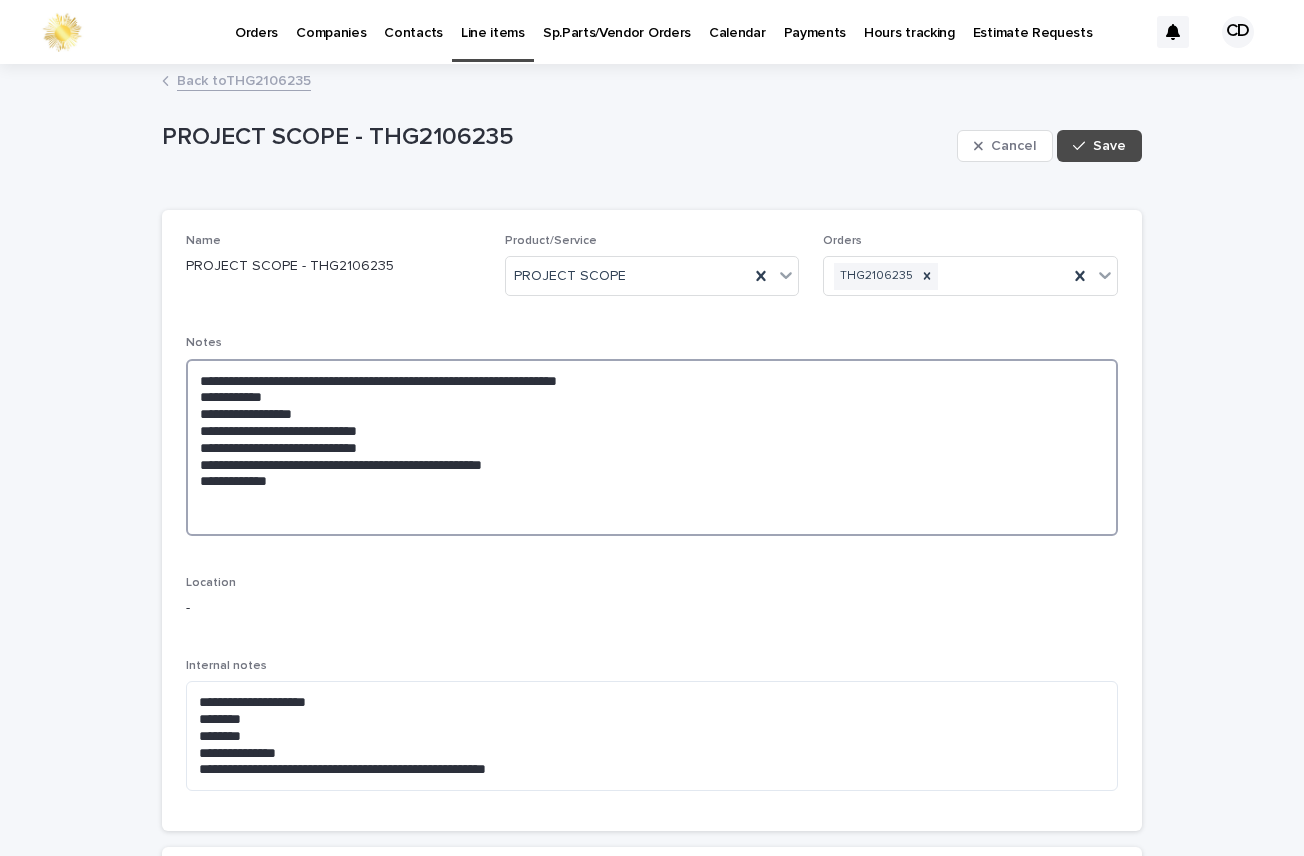 click on "**********" at bounding box center [652, 447] 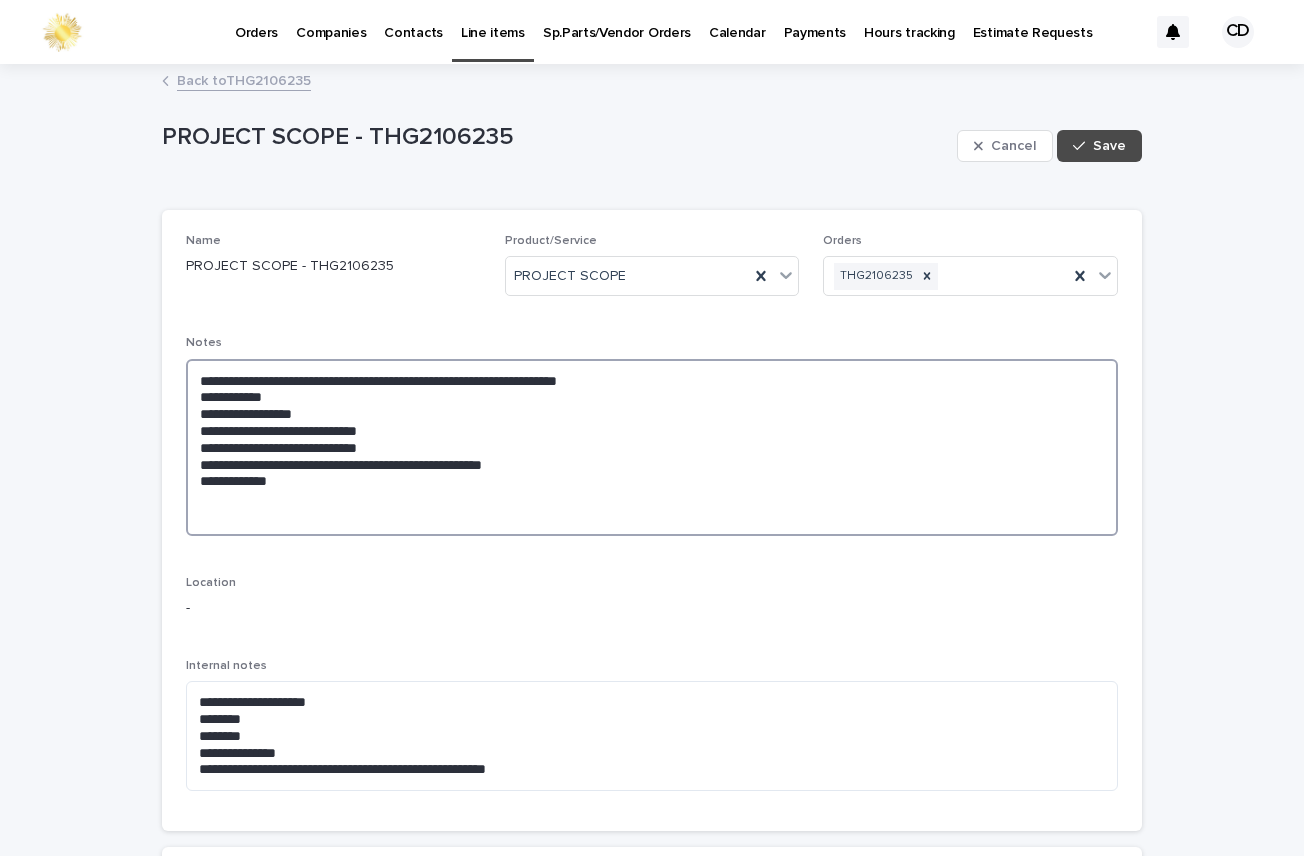 click on "**********" at bounding box center (652, 447) 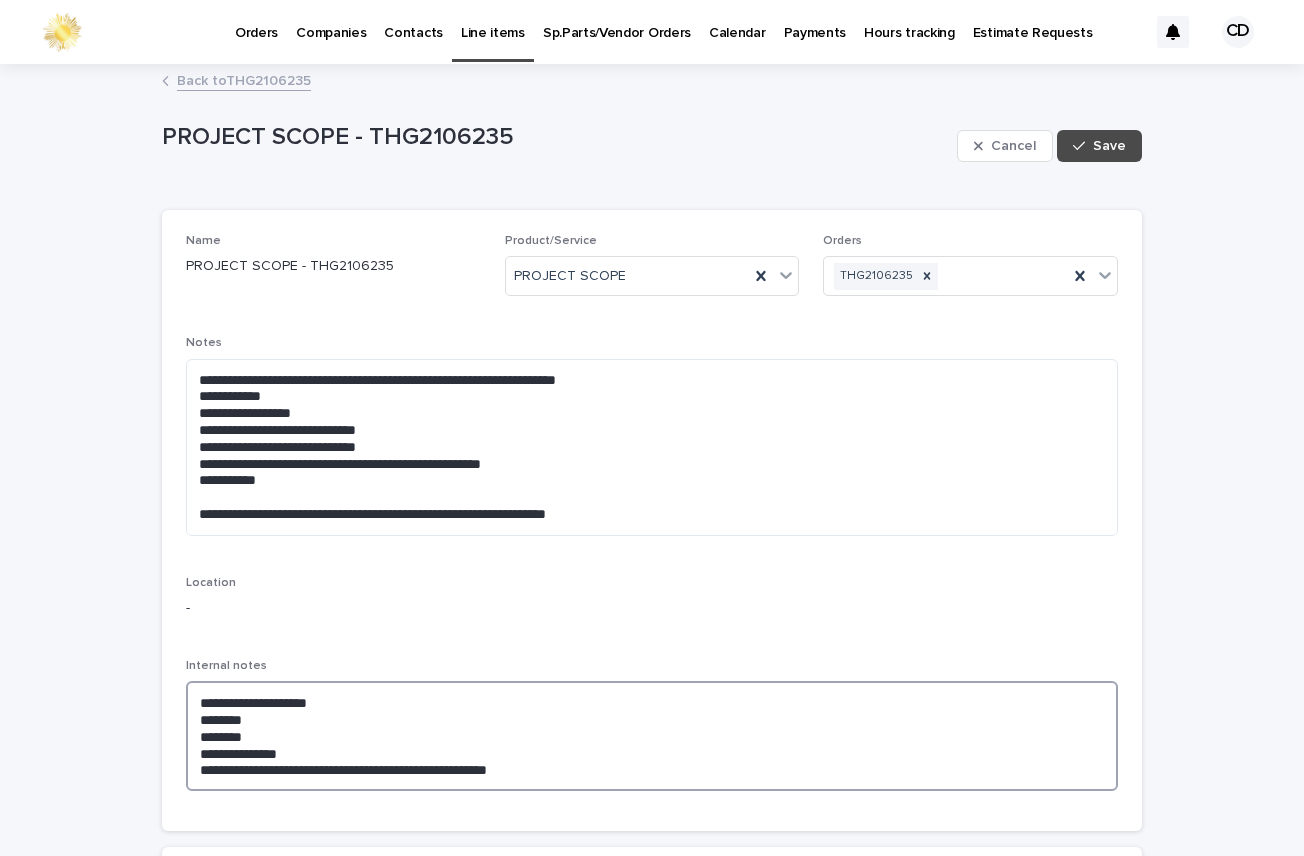 click on "**********" at bounding box center (652, 736) 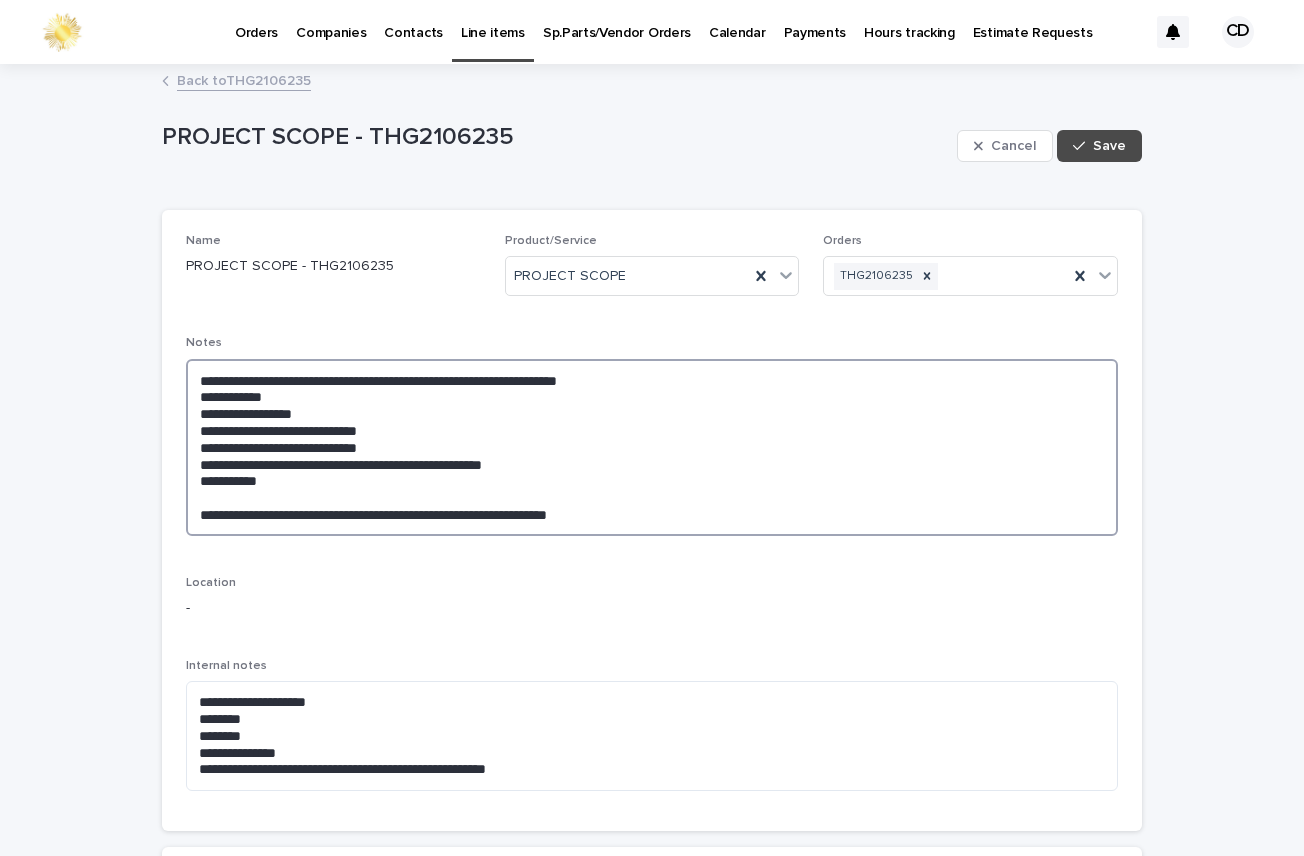 click on "**********" at bounding box center [652, 447] 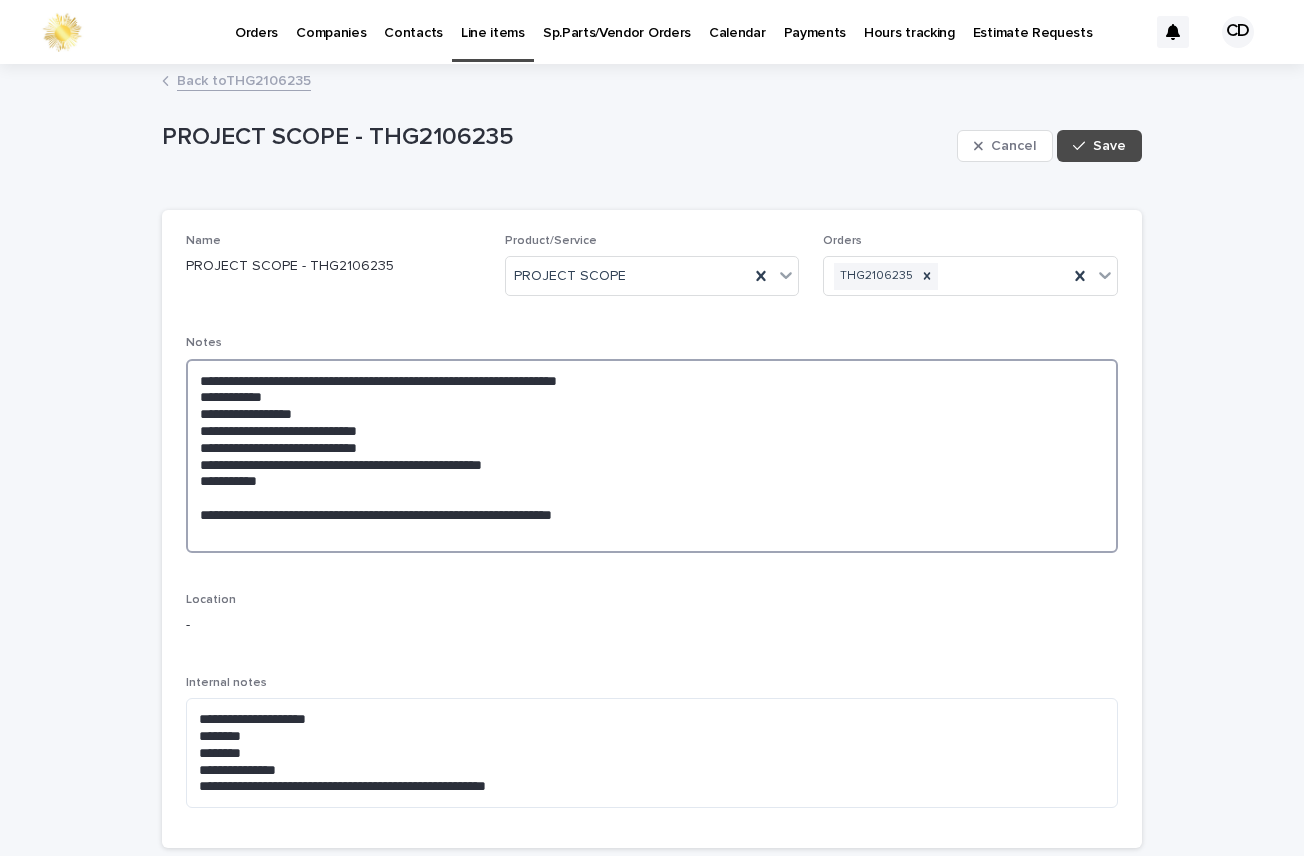paste on "**********" 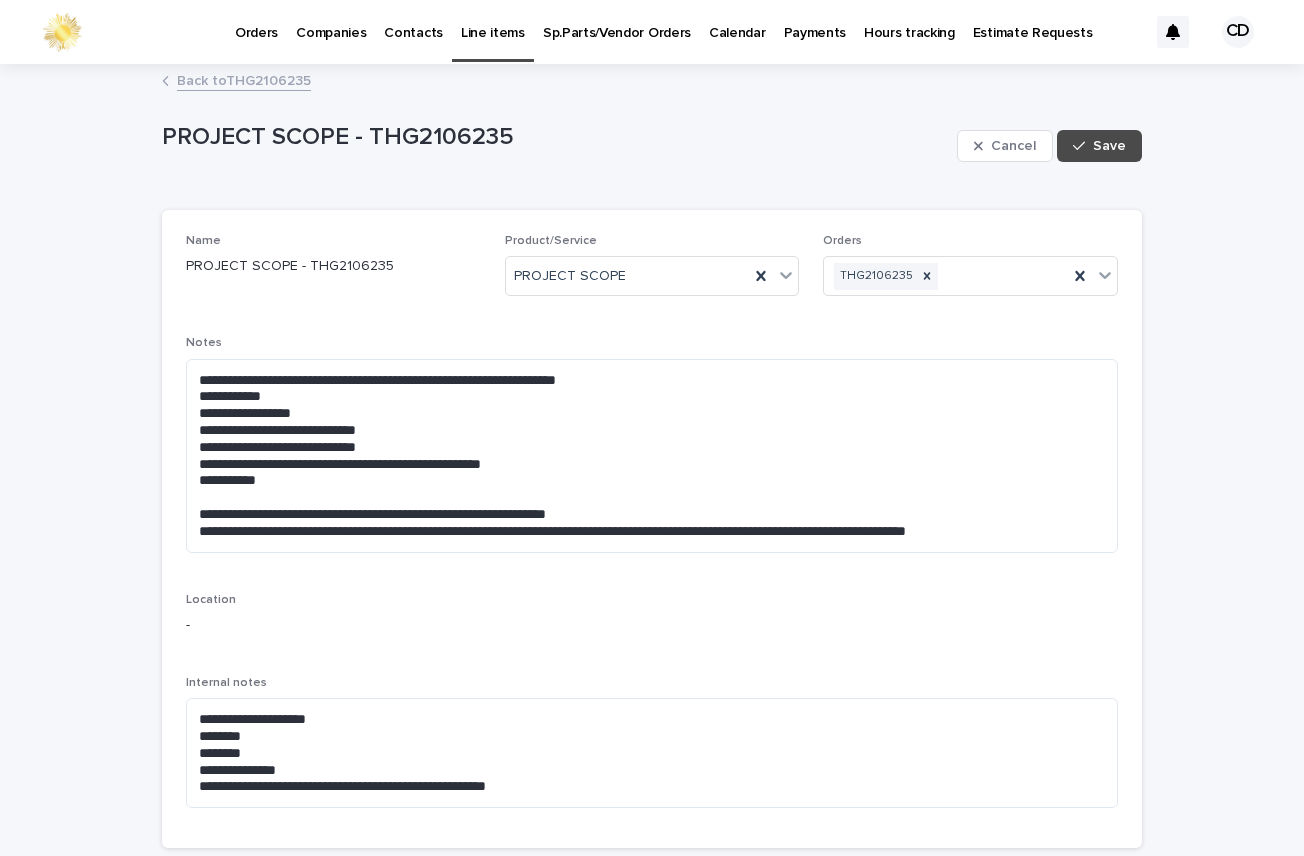 drag, startPoint x: 1019, startPoint y: 697, endPoint x: 1004, endPoint y: 697, distance: 15 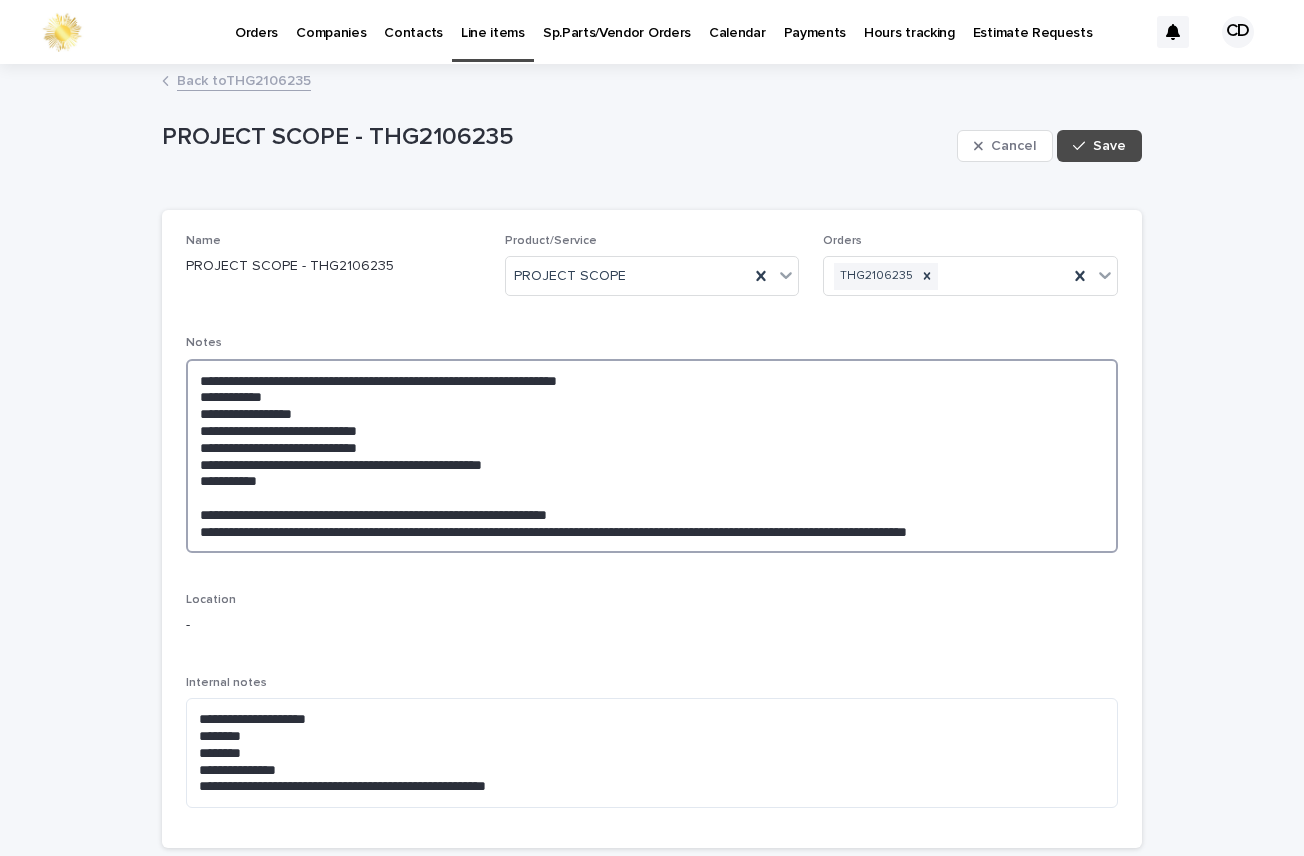 click on "**********" at bounding box center [652, 456] 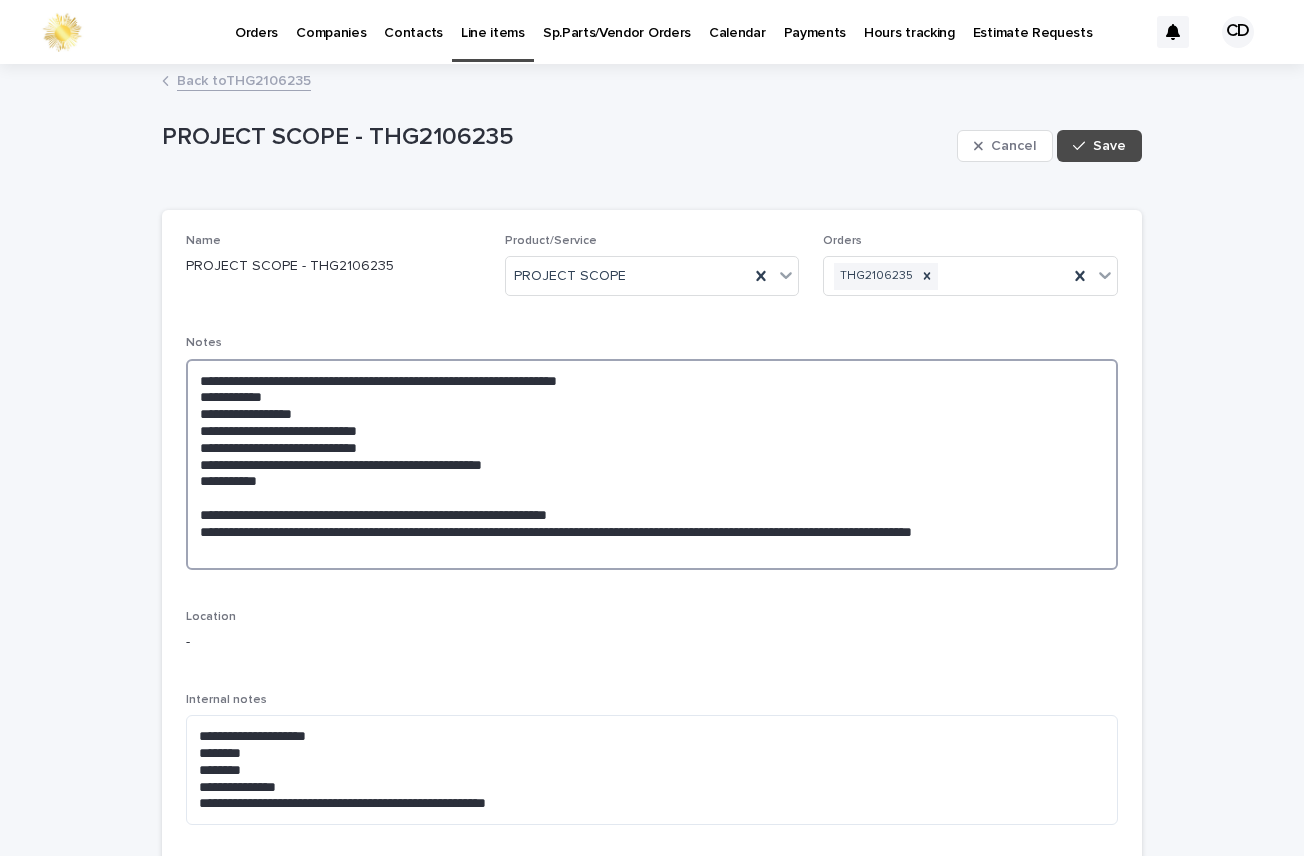 paste on "**********" 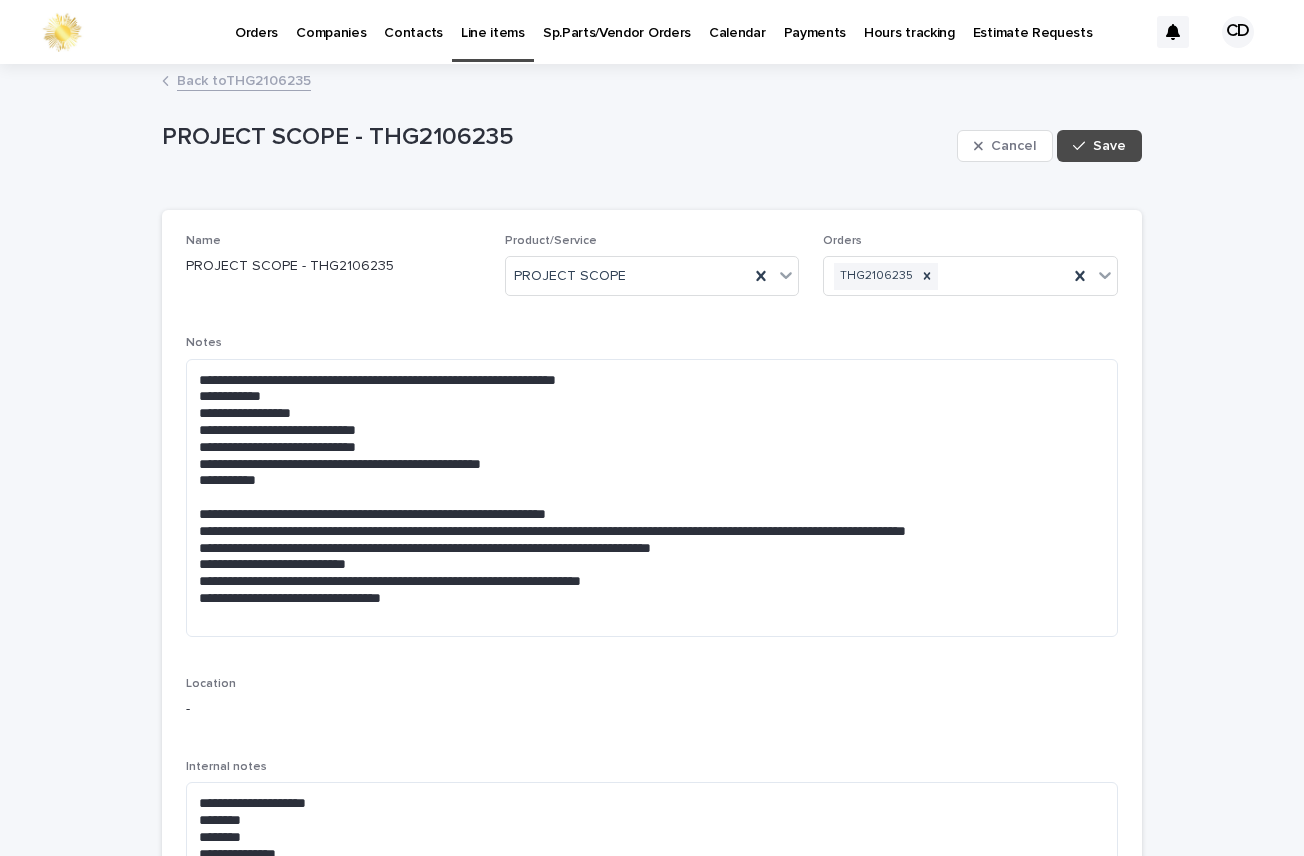 click on "**********" at bounding box center [652, 571] 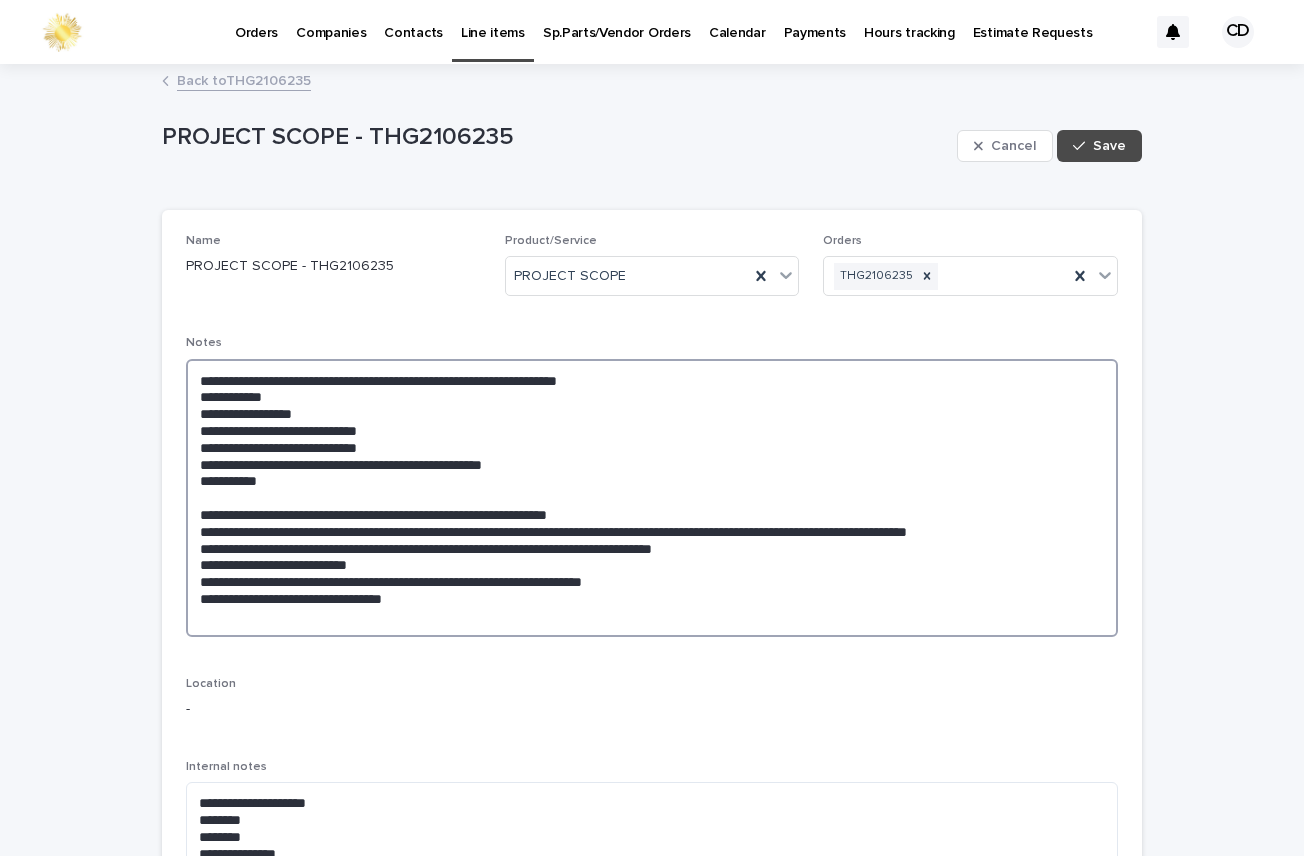 click on "**********" at bounding box center (652, 498) 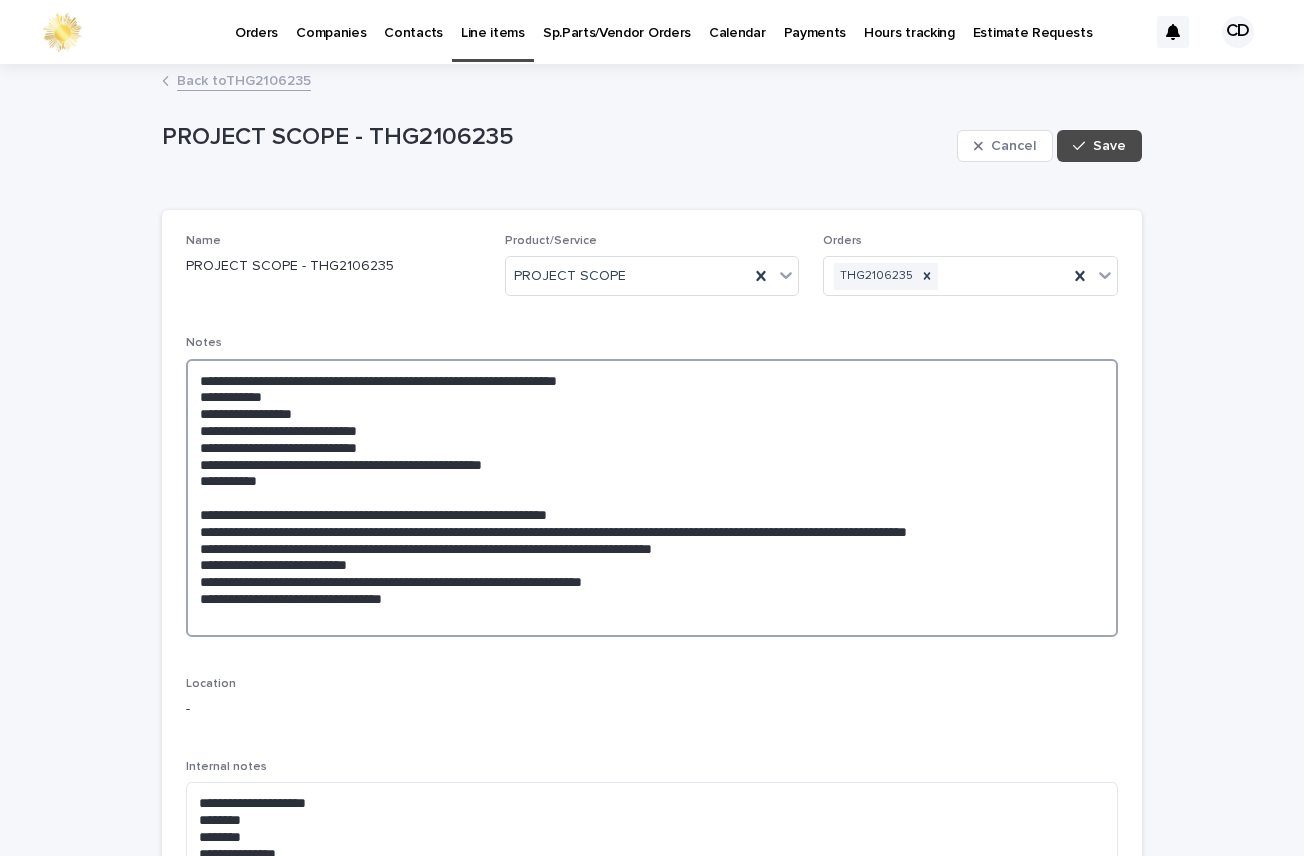 paste on "**********" 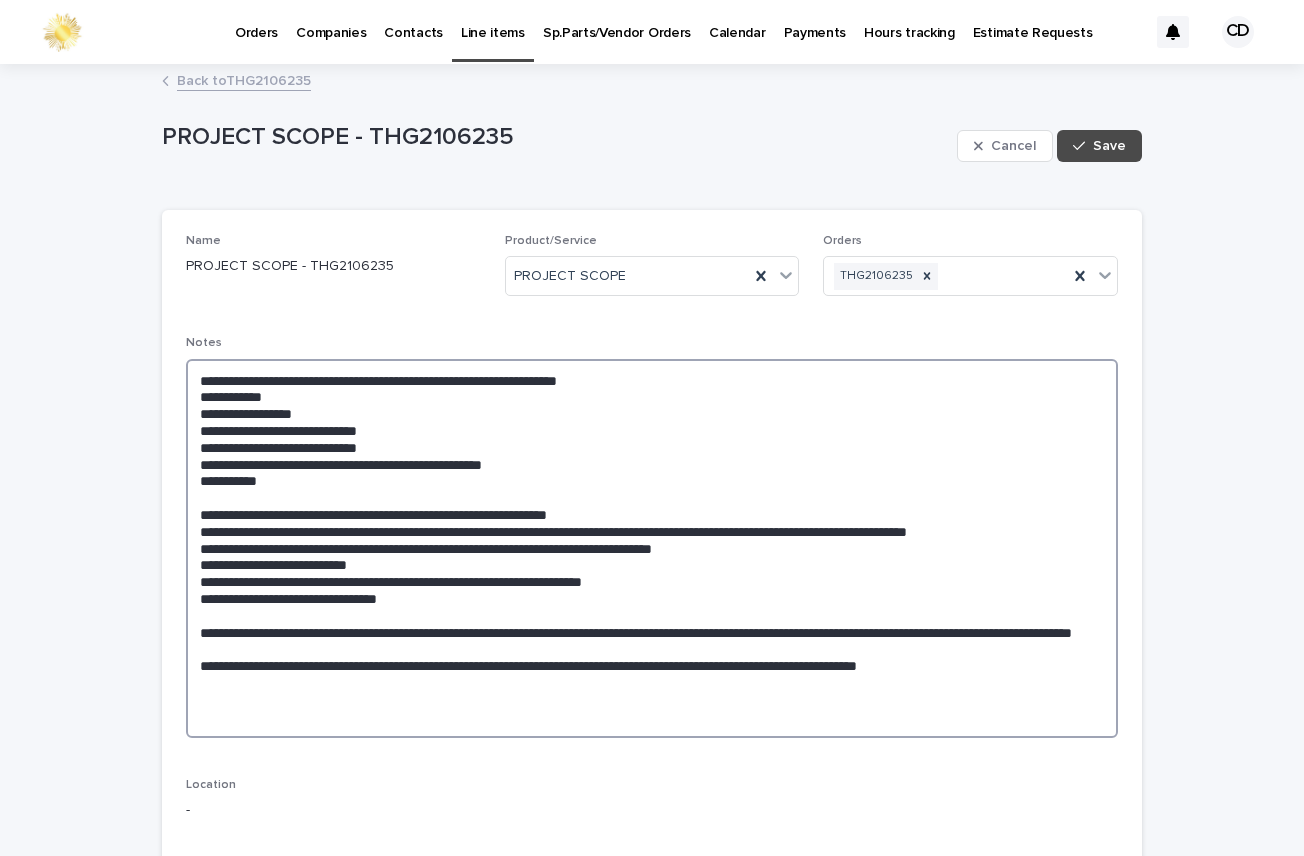 click on "**********" at bounding box center [652, 548] 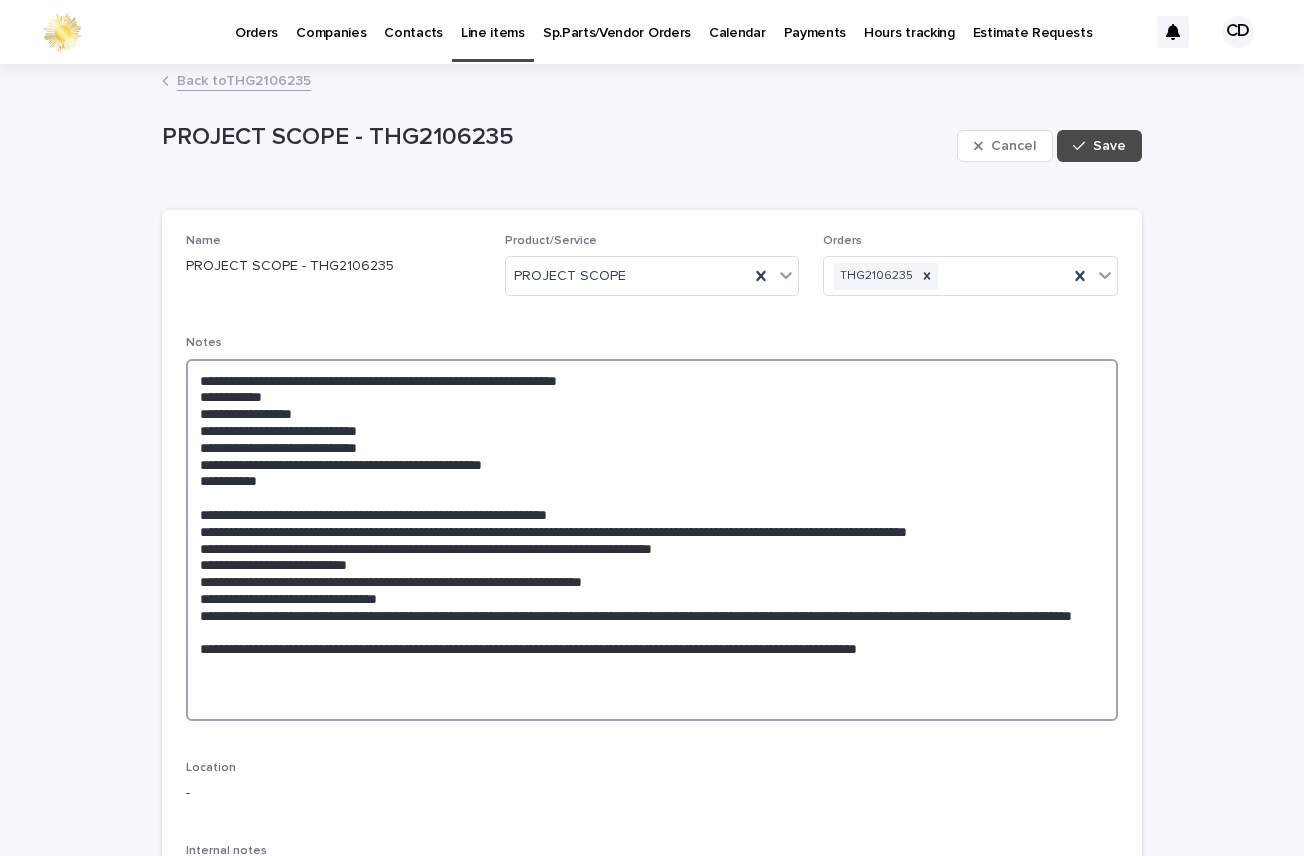 click on "**********" at bounding box center [652, 540] 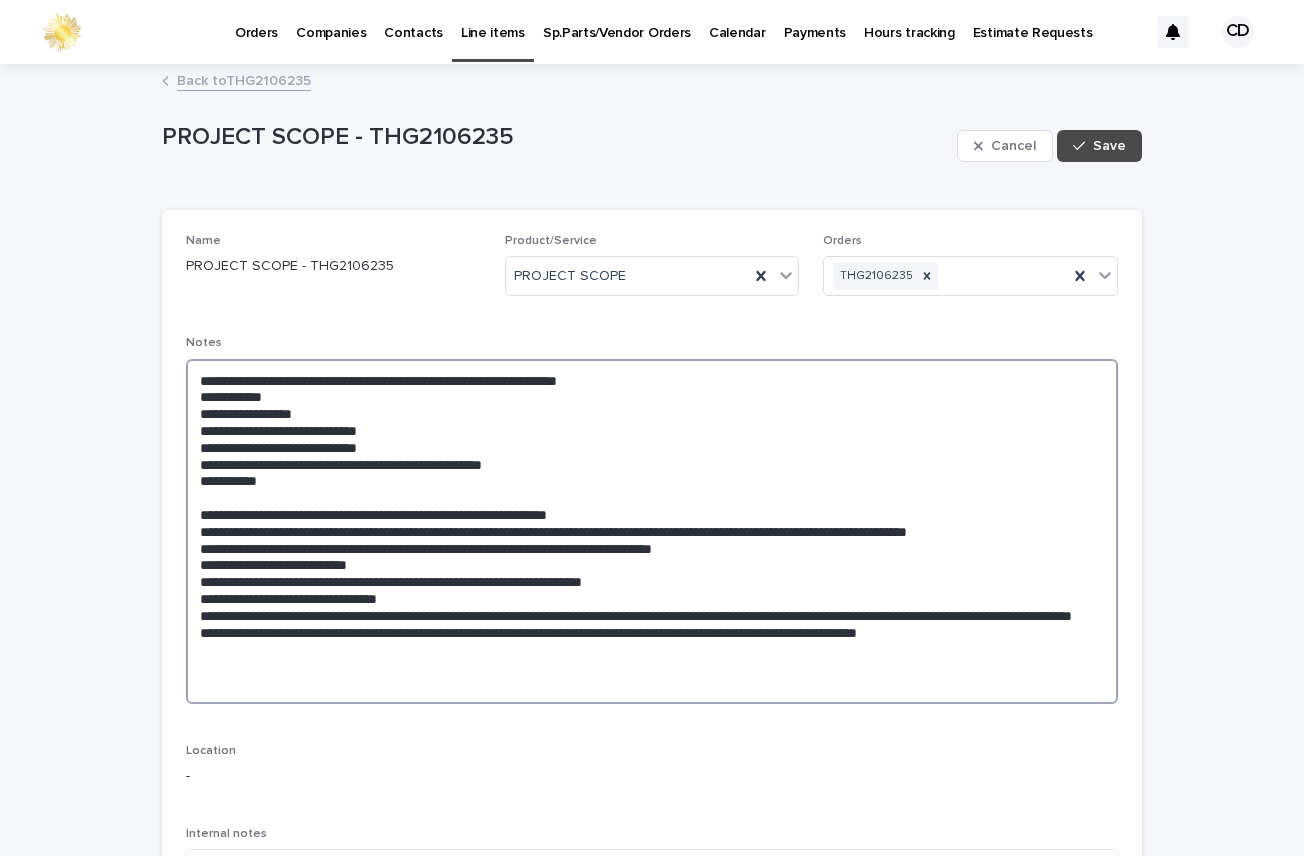 click on "**********" at bounding box center (652, 531) 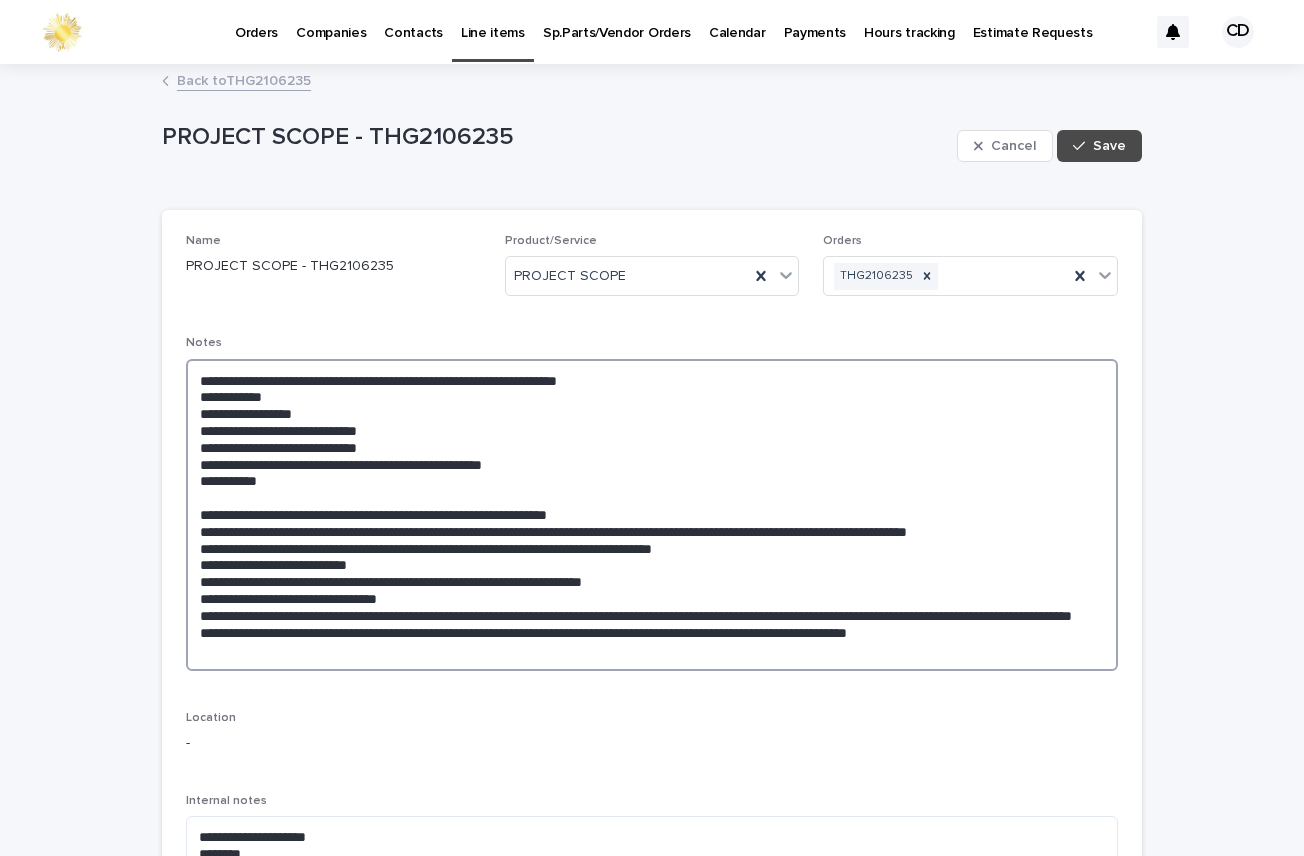 click on "**********" at bounding box center [652, 515] 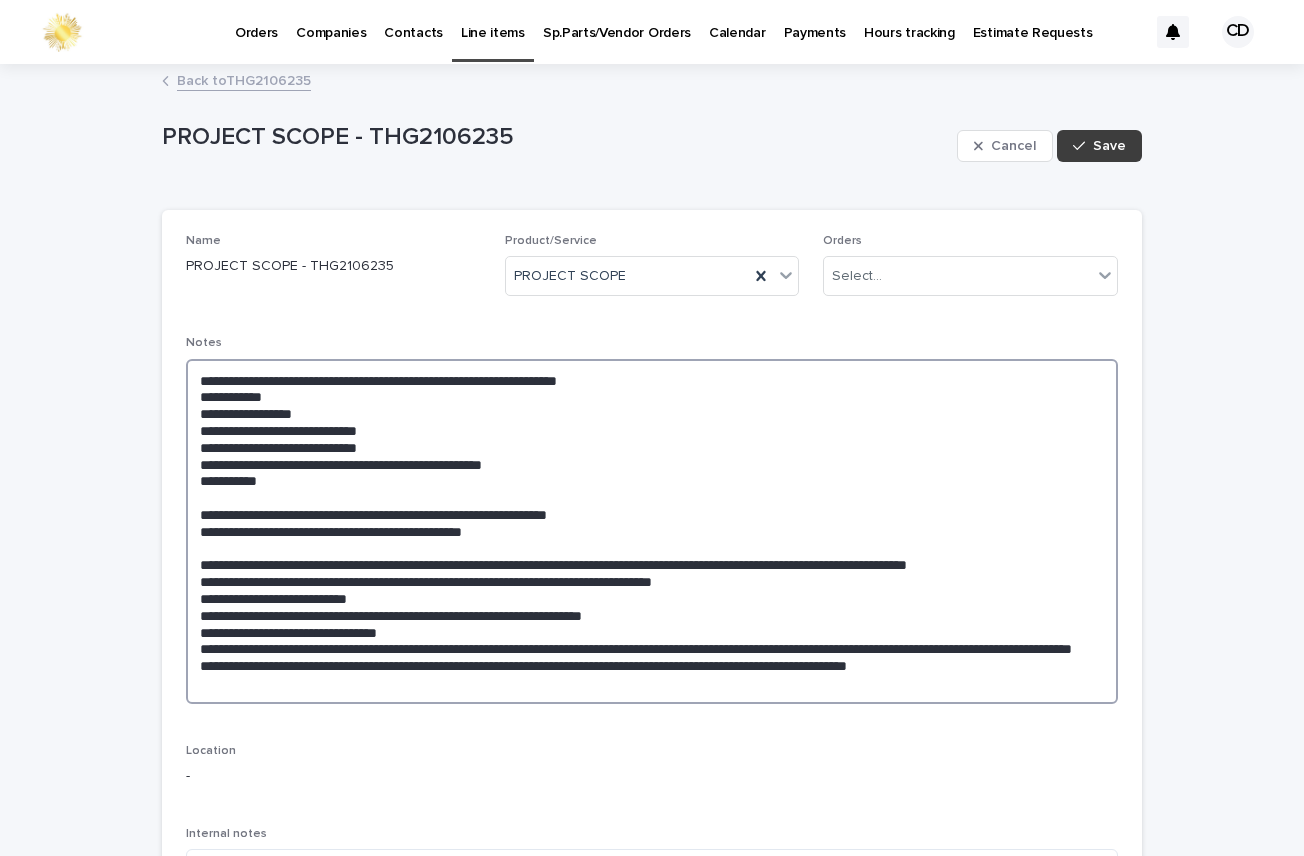 type on "**********" 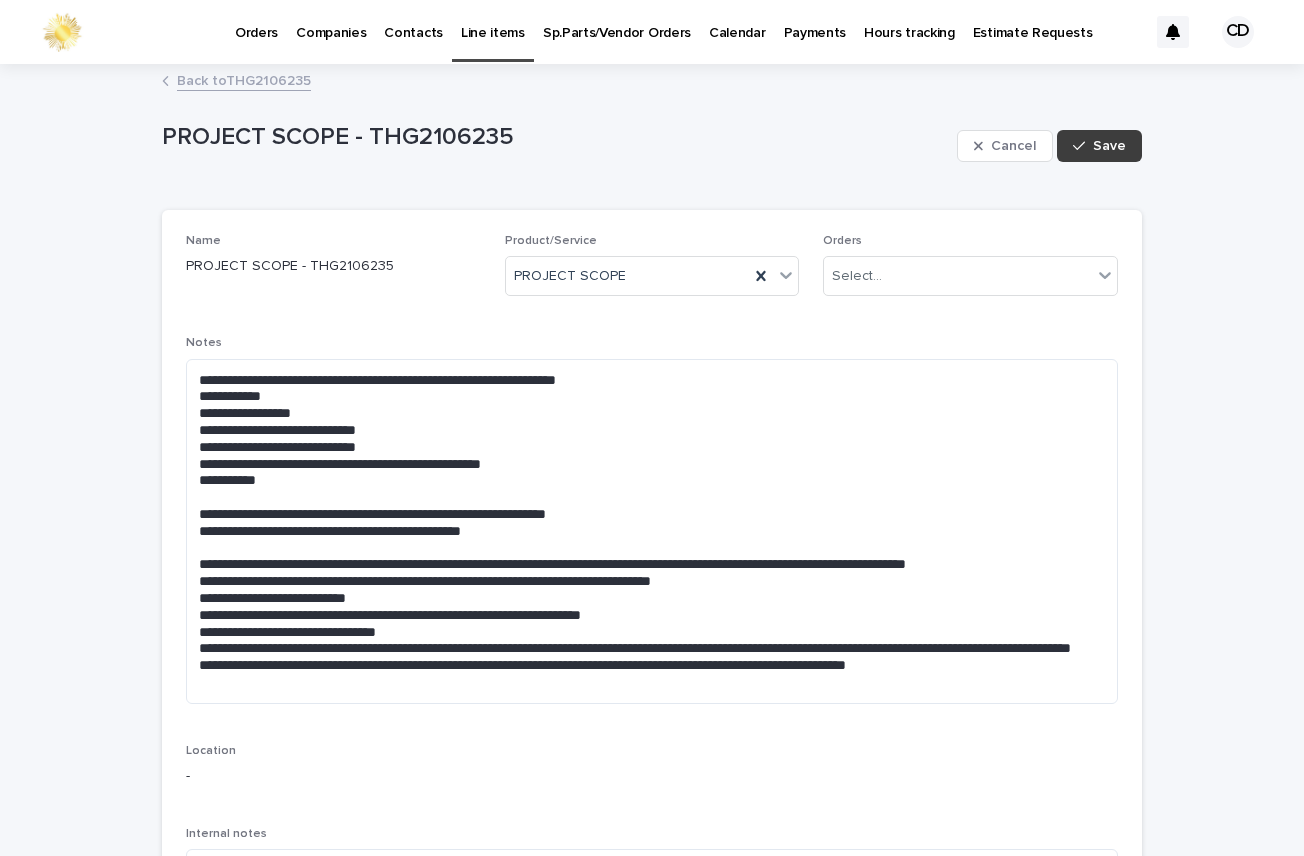 click on "Save" at bounding box center (1109, 146) 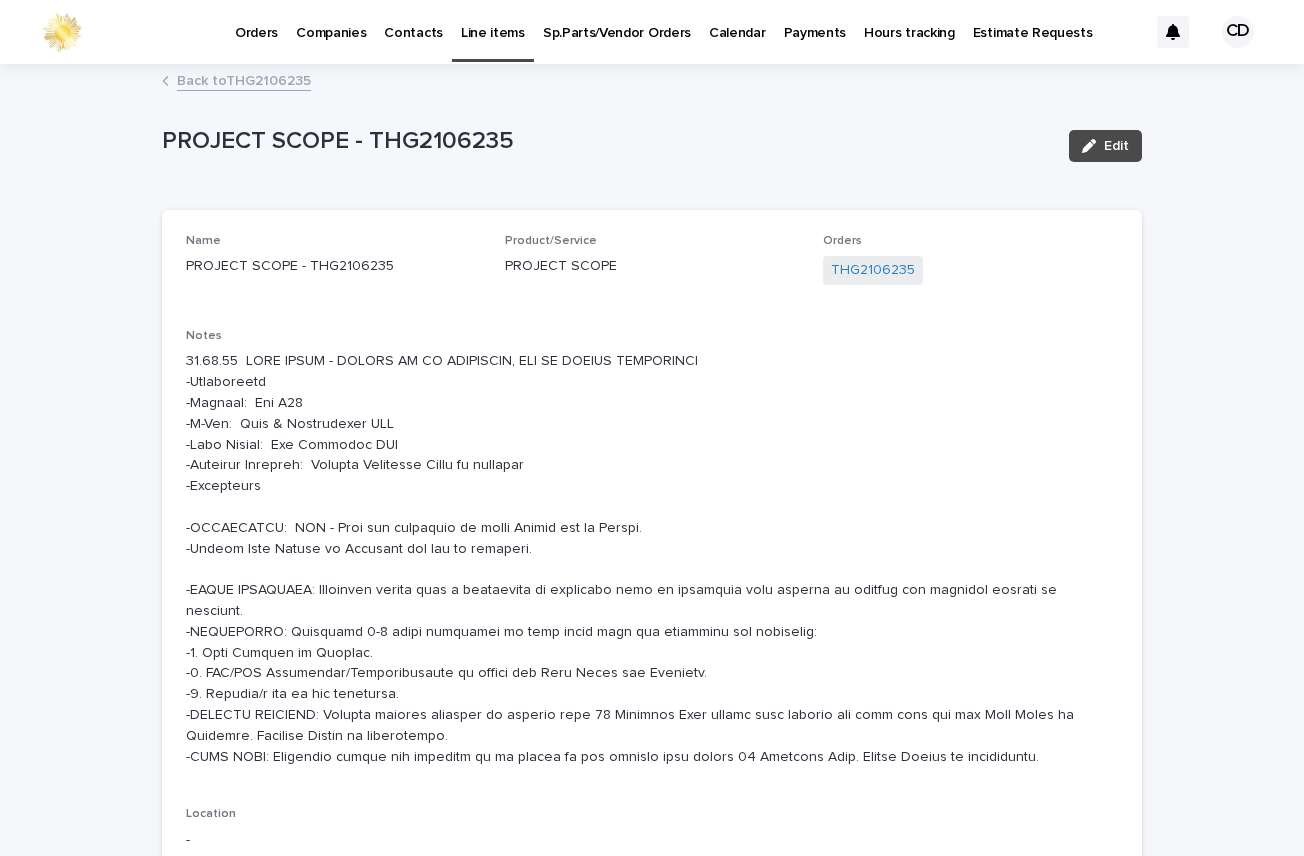 click on "Back to  THG2106235" at bounding box center (244, 79) 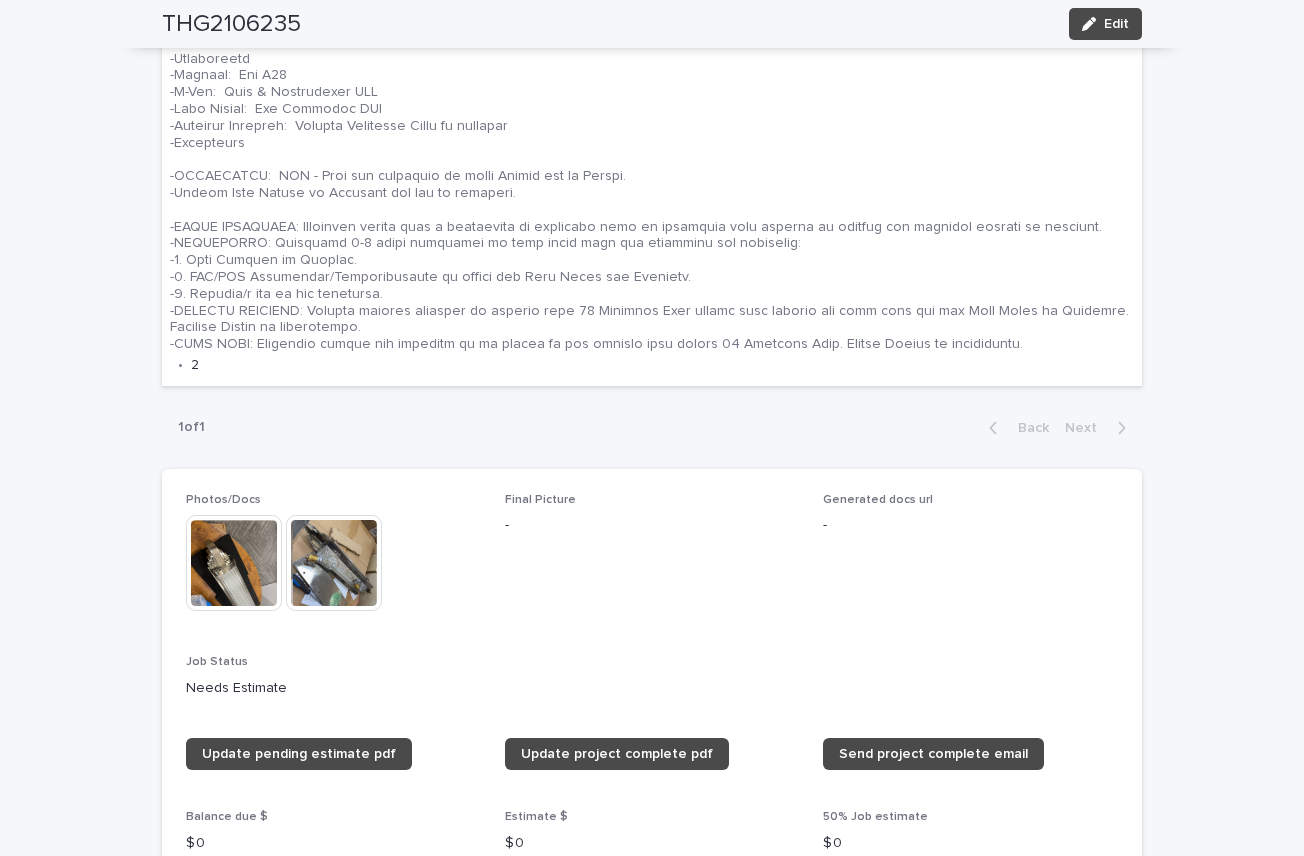 scroll, scrollTop: 1411, scrollLeft: 0, axis: vertical 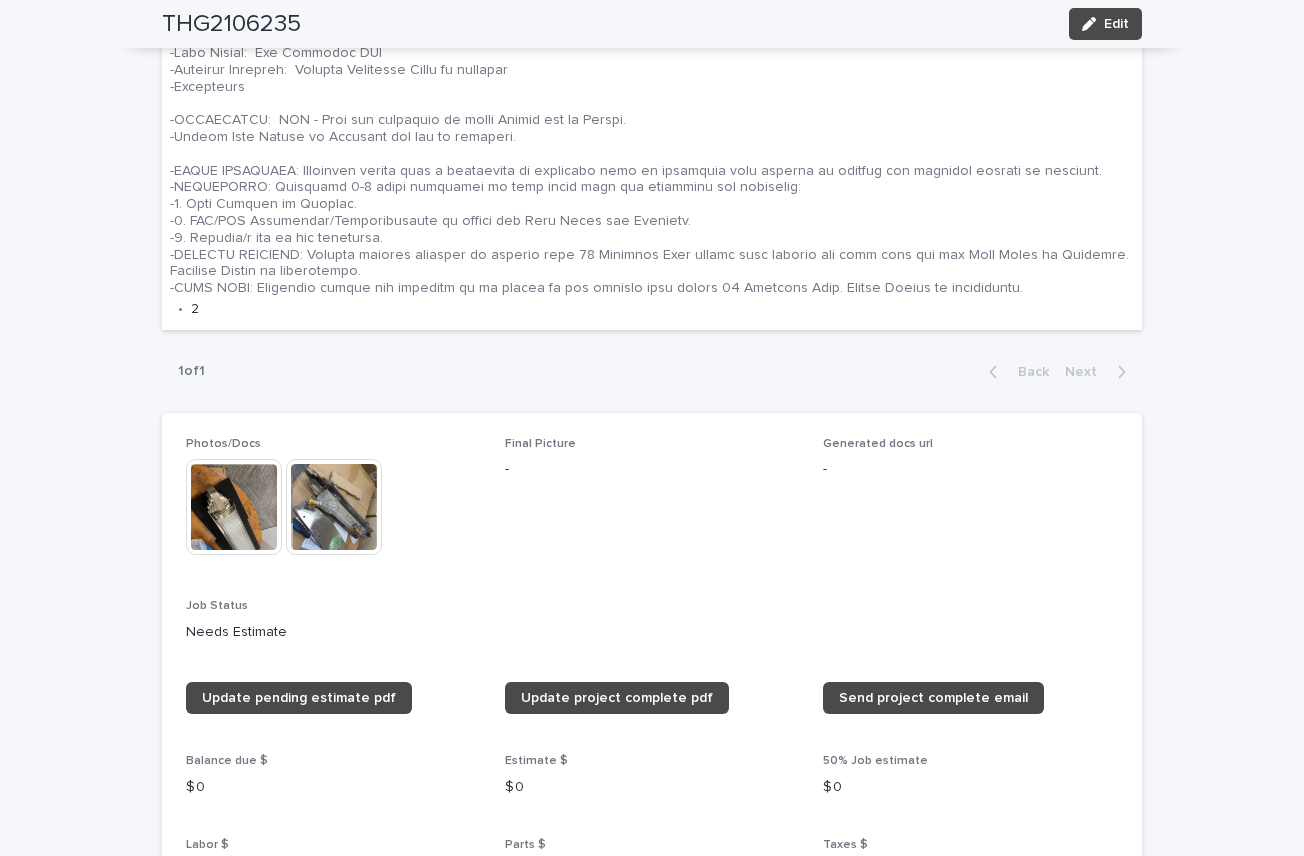 click at bounding box center (334, 507) 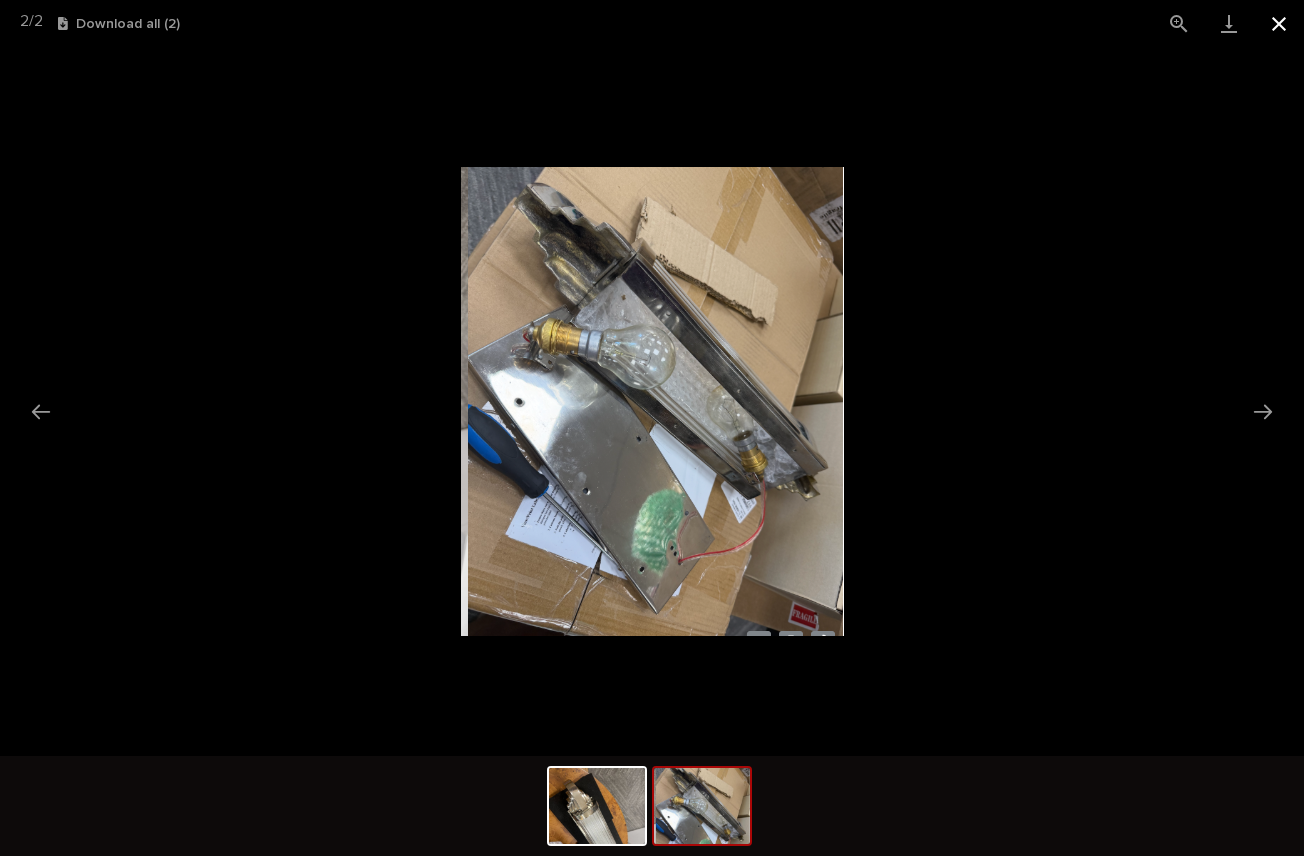 click at bounding box center (1279, 23) 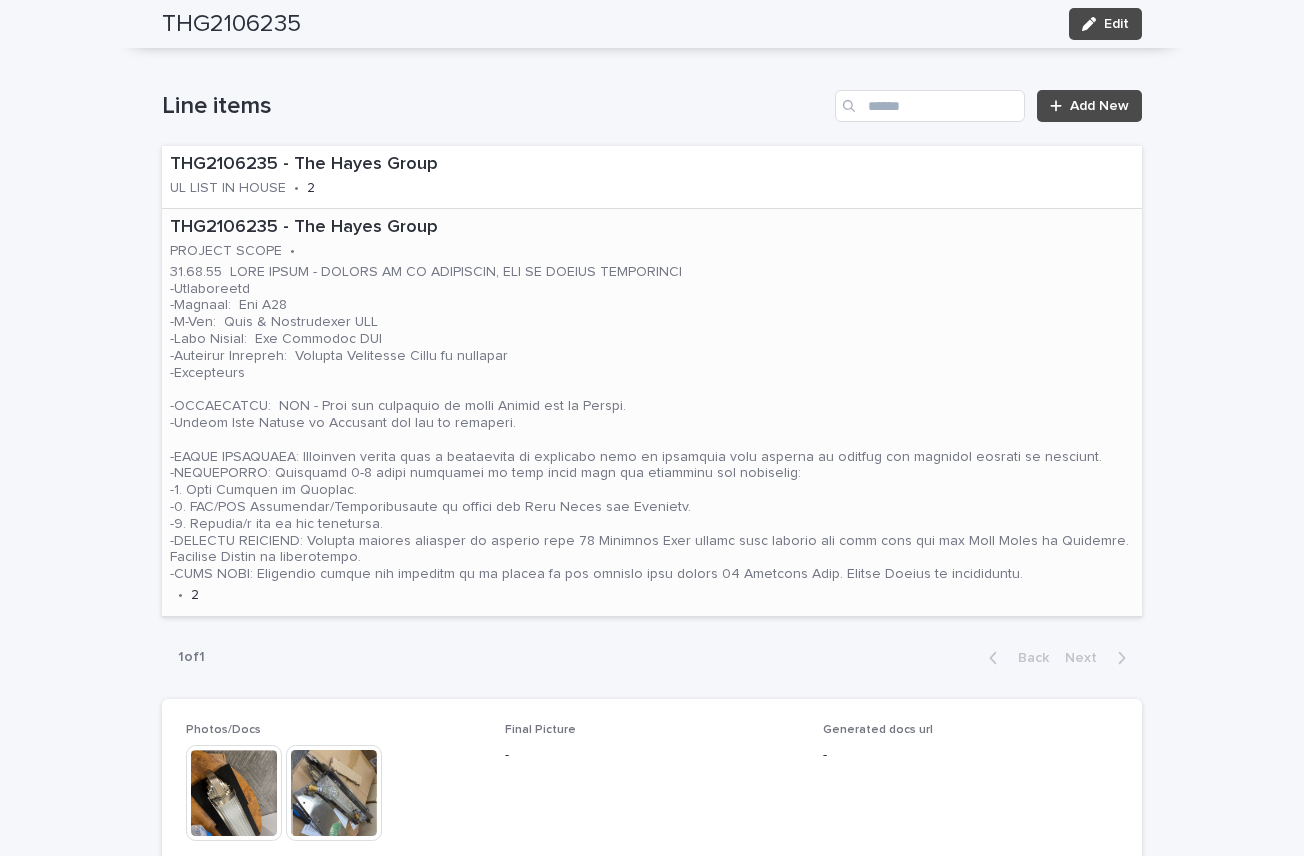 scroll, scrollTop: 1120, scrollLeft: 0, axis: vertical 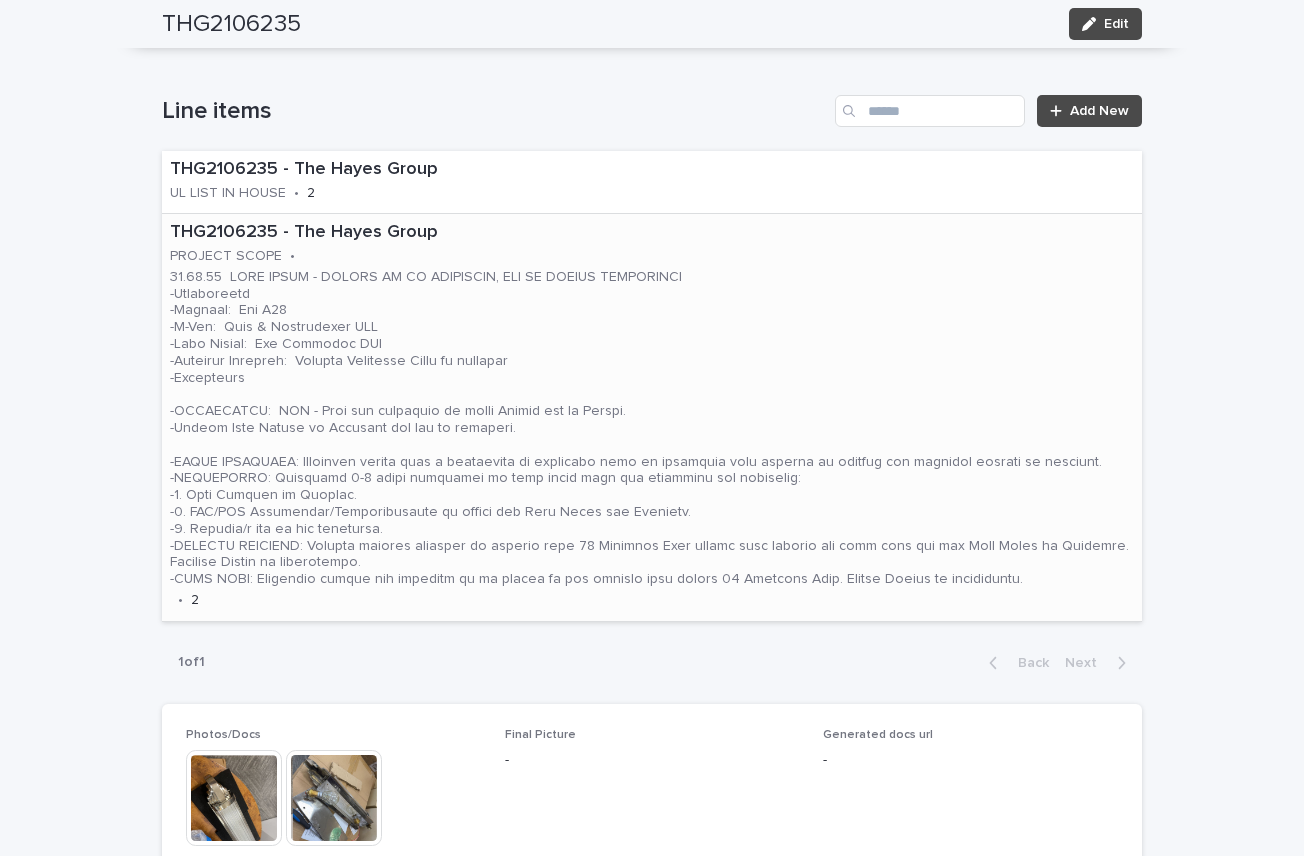 click at bounding box center [652, 428] 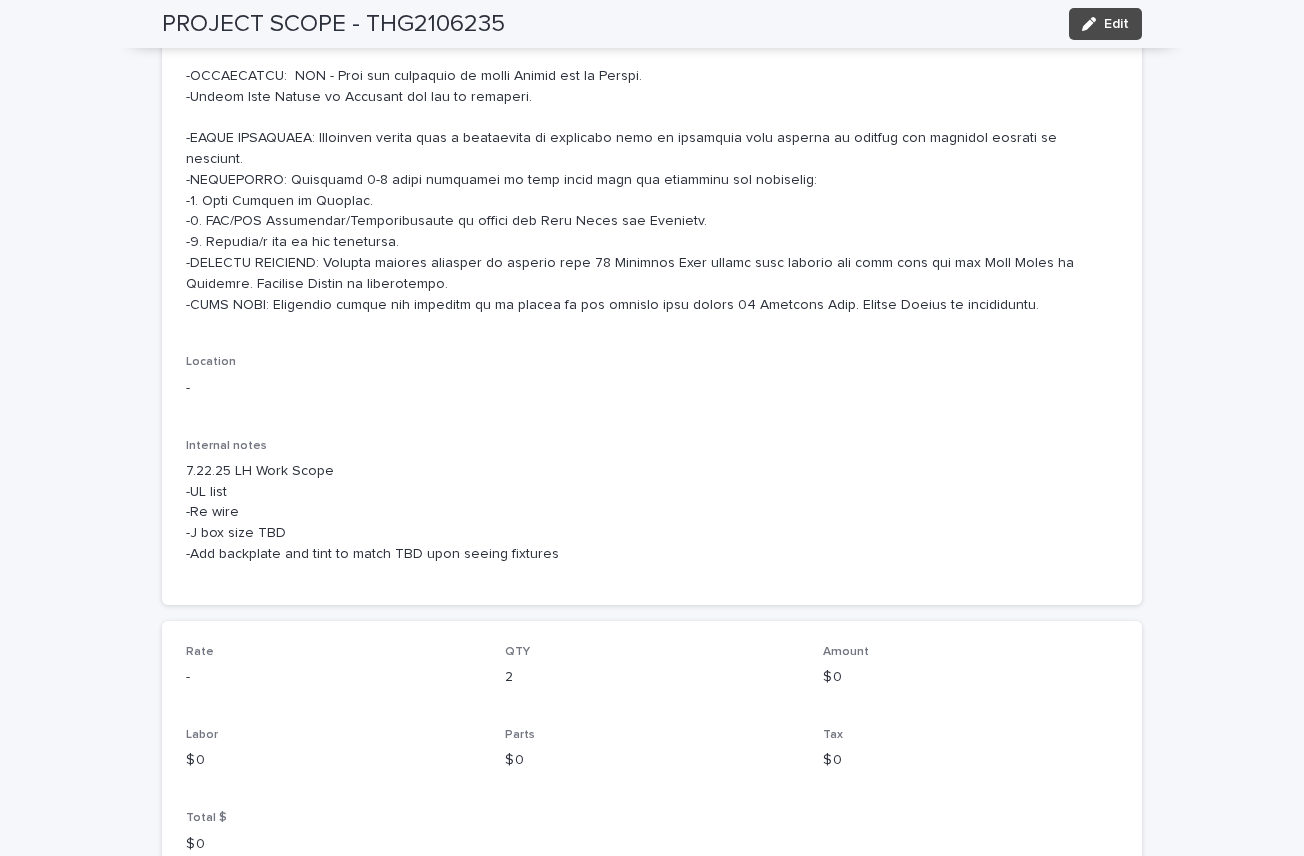 scroll, scrollTop: 0, scrollLeft: 0, axis: both 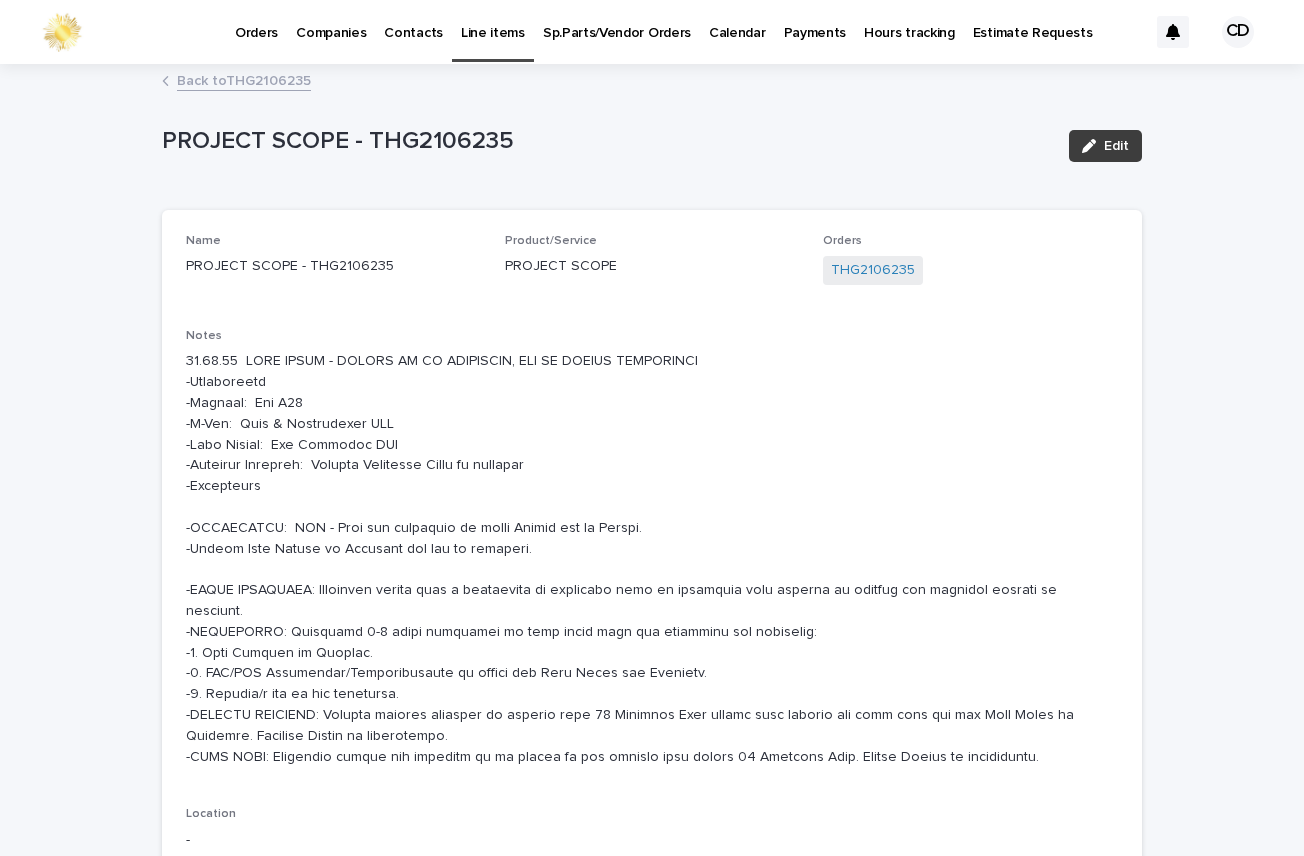 click on "Edit" at bounding box center [1116, 146] 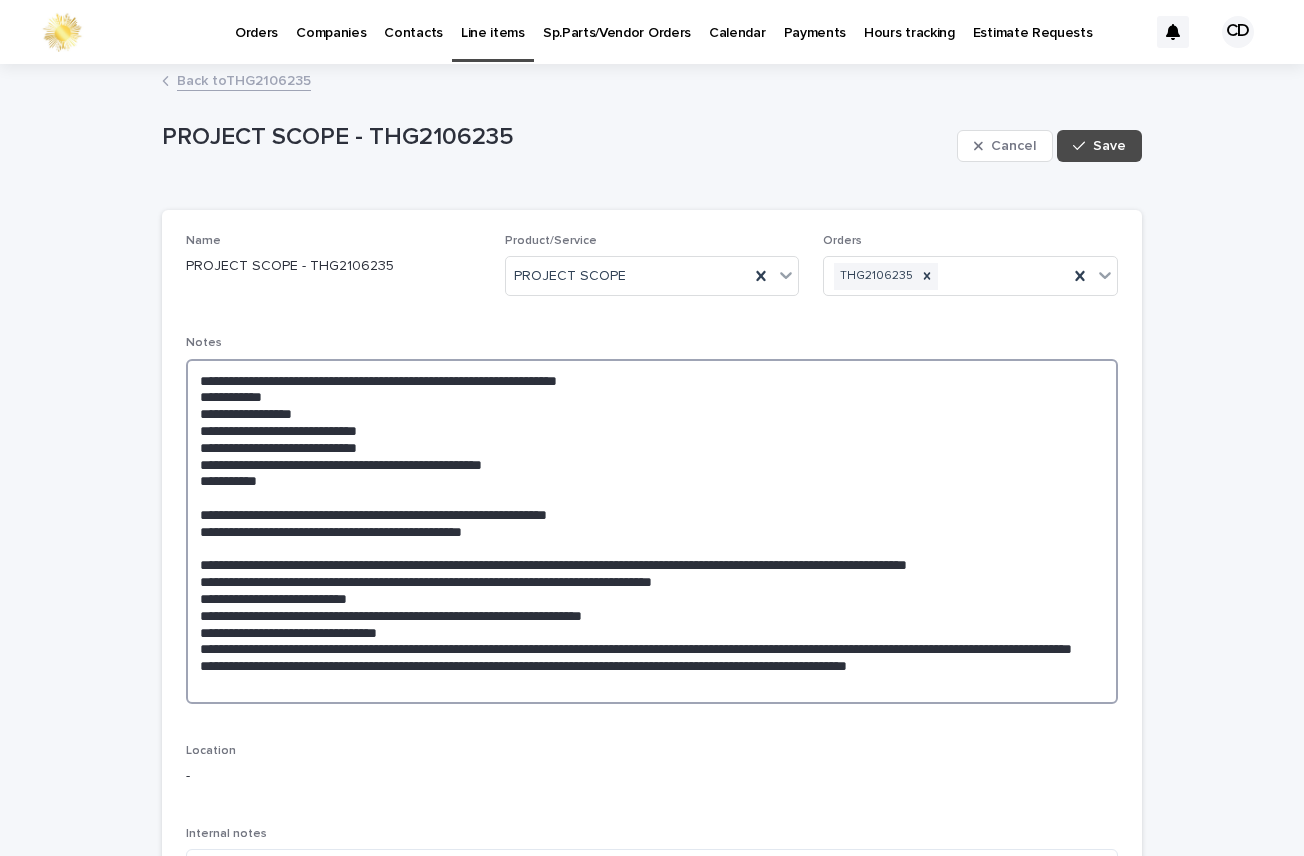 click at bounding box center [652, 531] 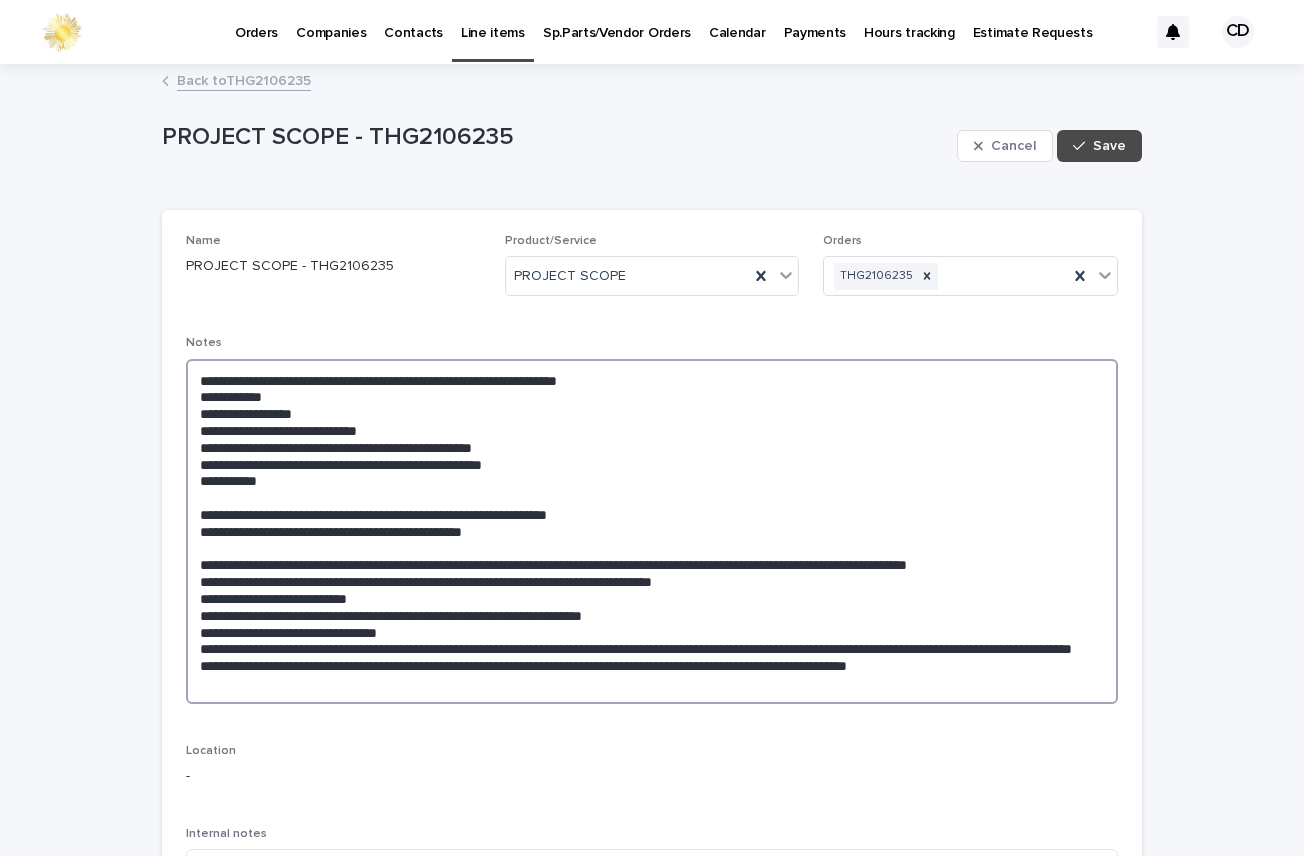 click at bounding box center (652, 531) 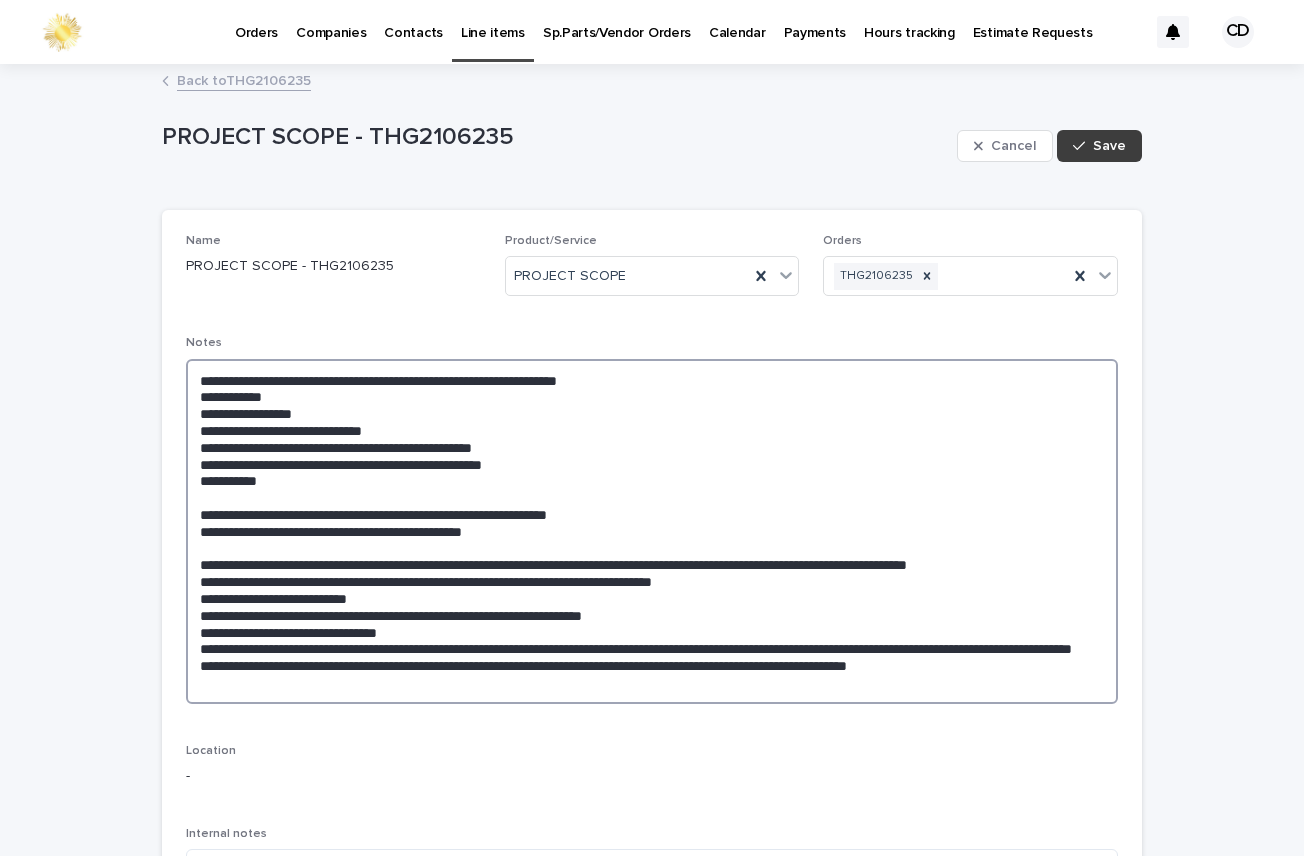 type on "**********" 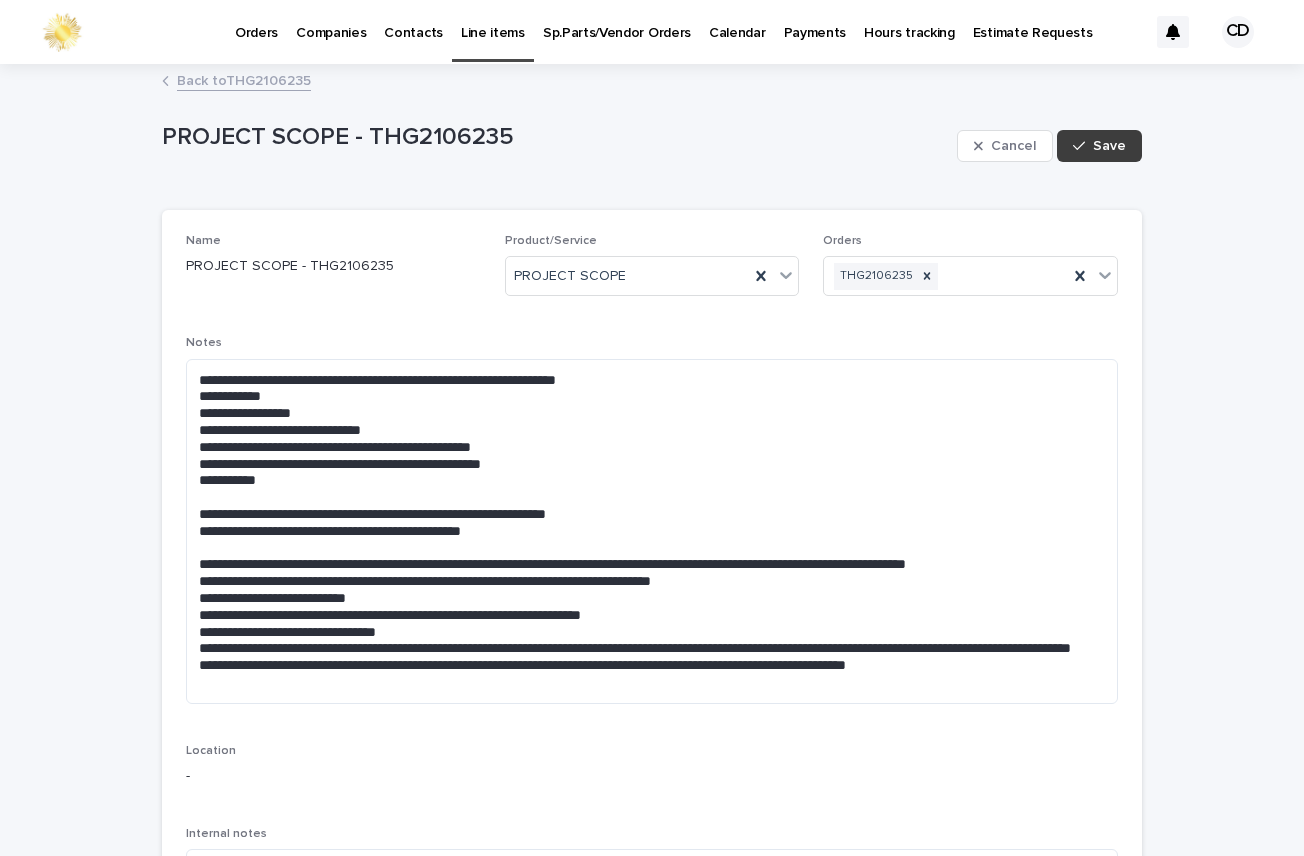 click on "Save" at bounding box center (1099, 146) 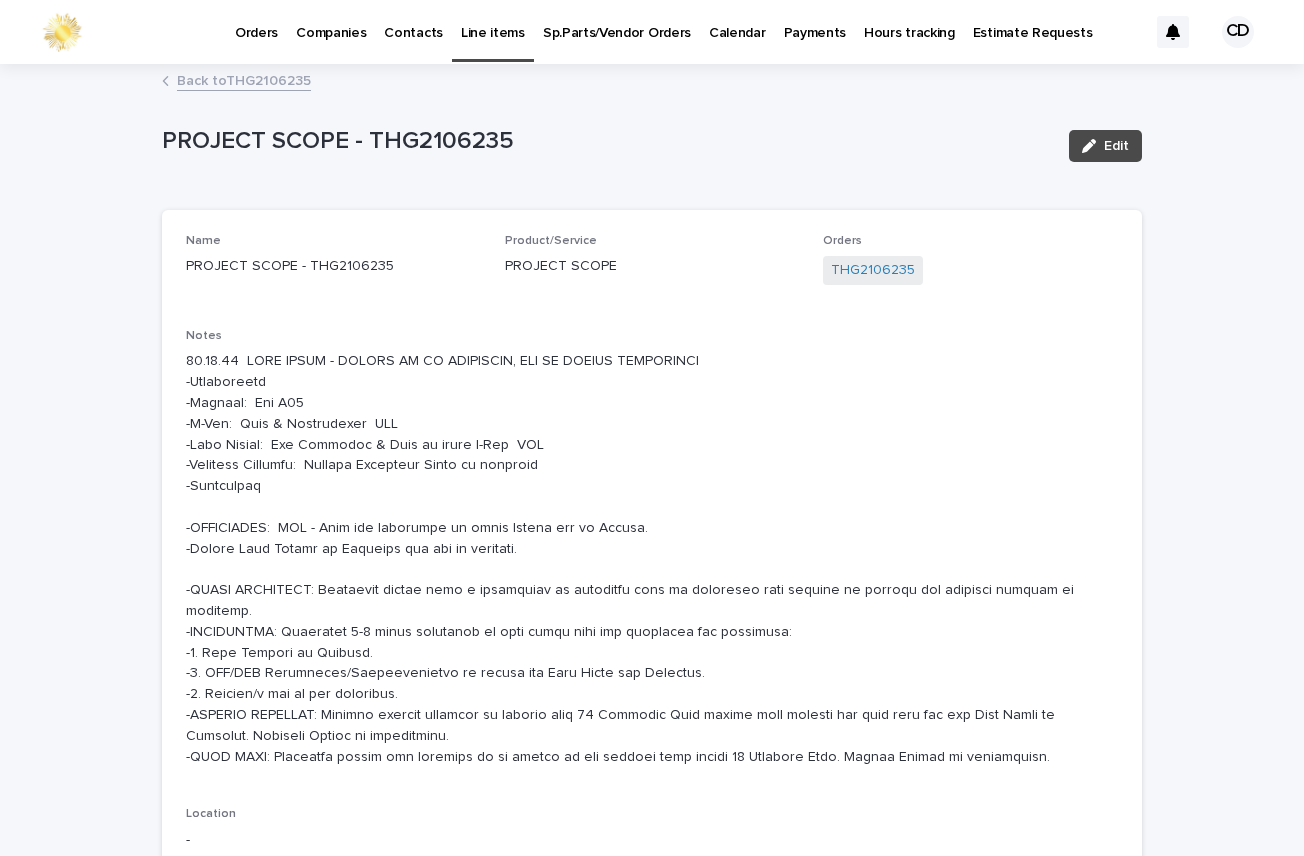 click on "Name PROJECT SCOPE - THG2106235 Product/Service PROJECT SCOPE Orders THG2106235   Notes Location - Internal notes 7.22.25 LH Work Scope
-UL list
-Re wire
-J box size TBD
-Add backplate and tint to match TBD upon seeing fixtures Rate - QTY 2 Amount $ 0 Labor $ 0 Parts $ 0 Tax $ 0 Total $ $ 0 Resale certificate Labor only" at bounding box center (652, 822) 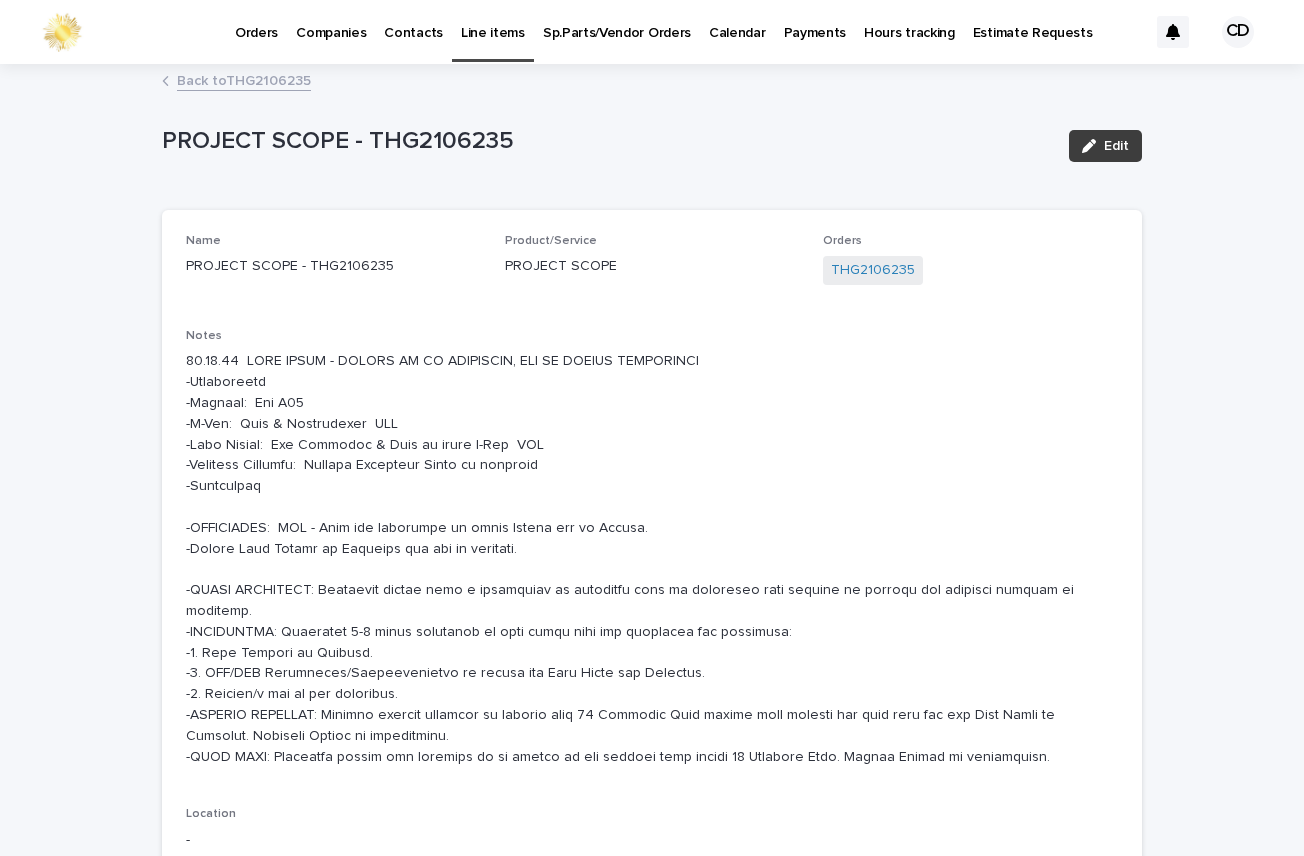 click on "Edit" at bounding box center (1116, 146) 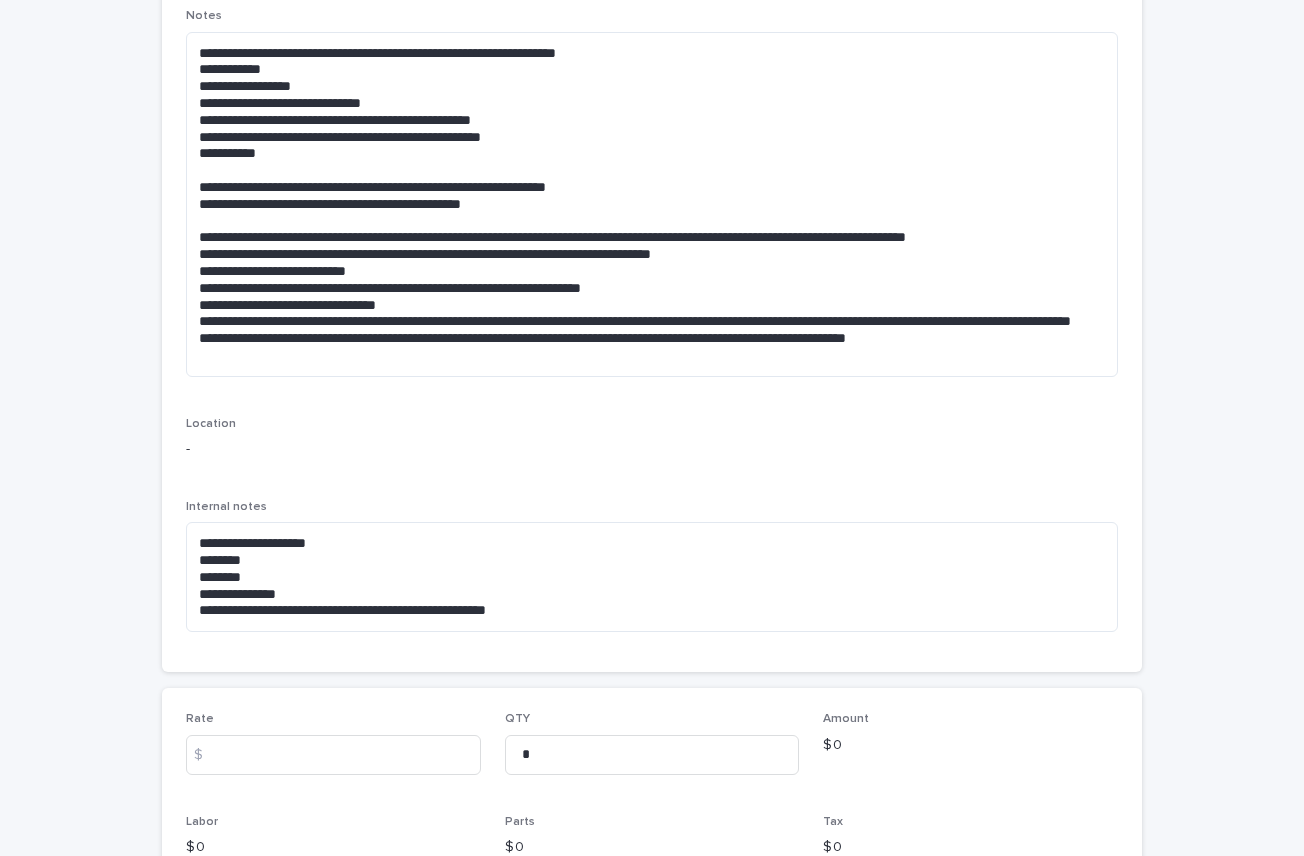scroll, scrollTop: 403, scrollLeft: 0, axis: vertical 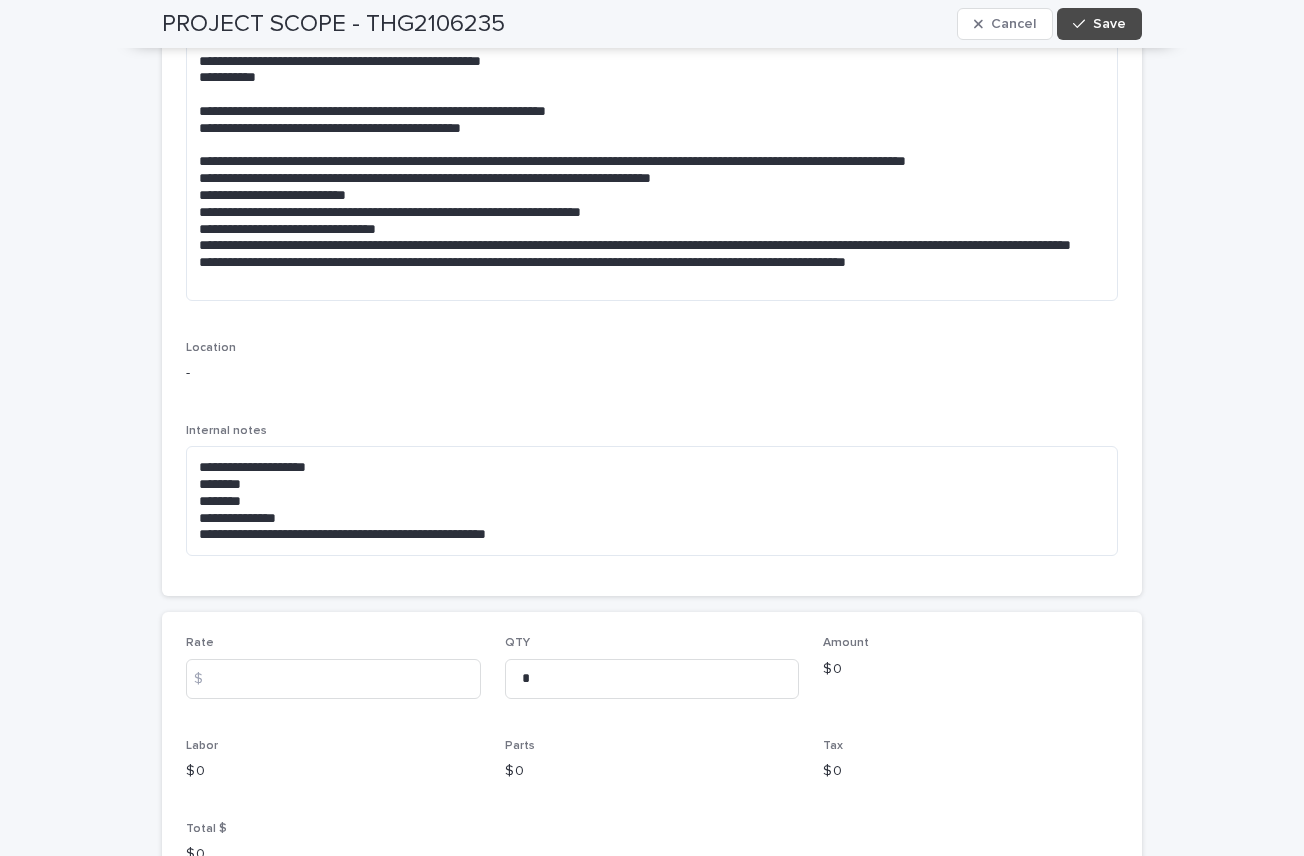 drag, startPoint x: 1295, startPoint y: 135, endPoint x: 1276, endPoint y: 349, distance: 214.8418 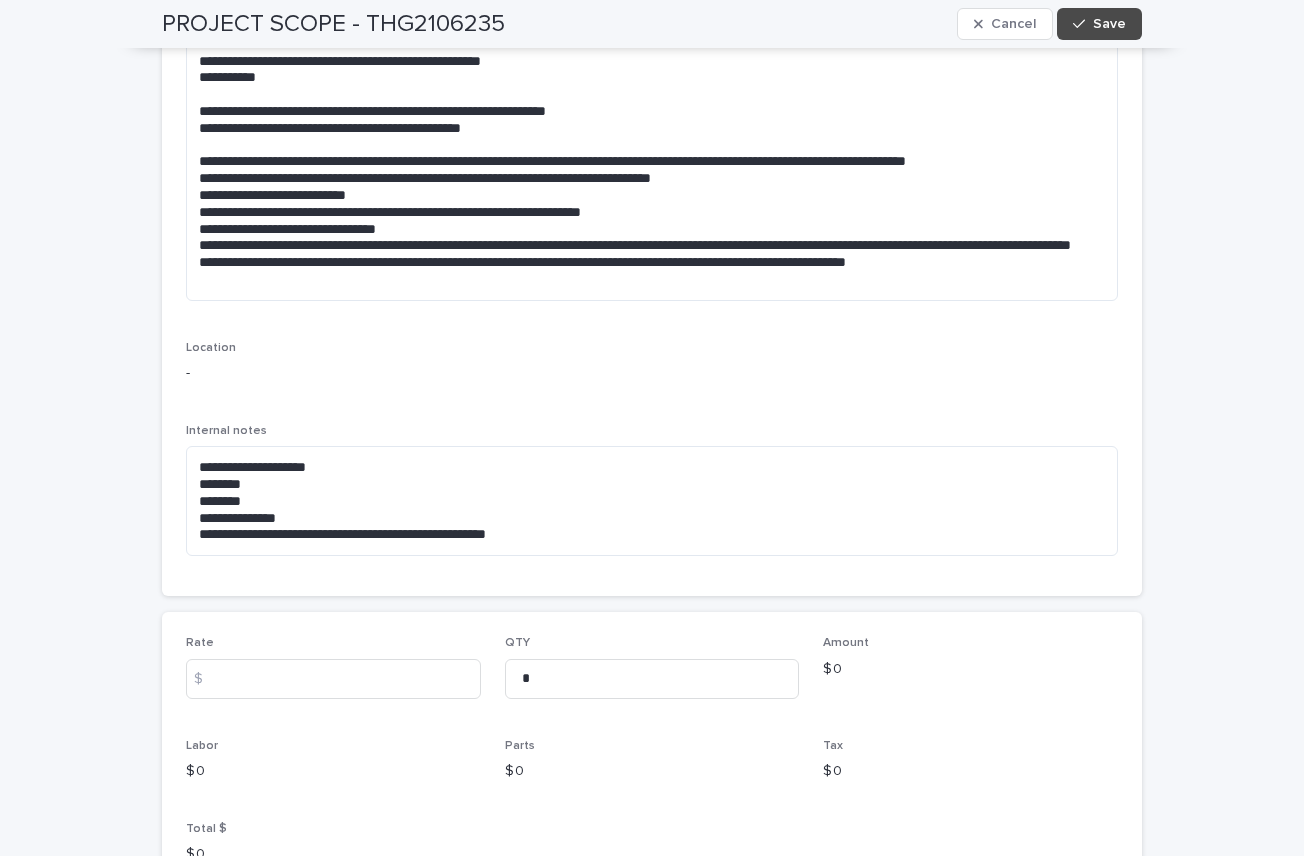 click on "**********" at bounding box center (652, 401) 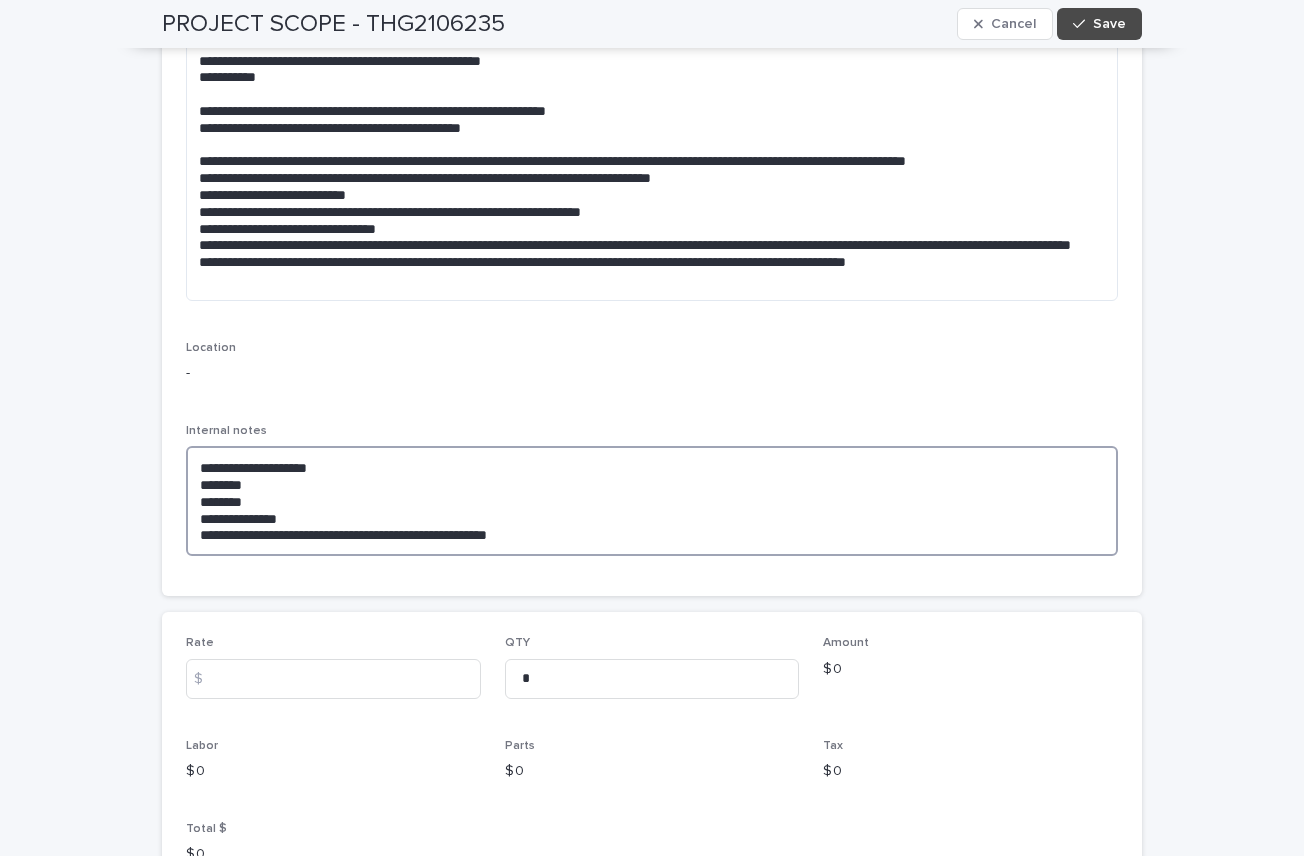 drag, startPoint x: 189, startPoint y: 462, endPoint x: 325, endPoint y: 470, distance: 136.23509 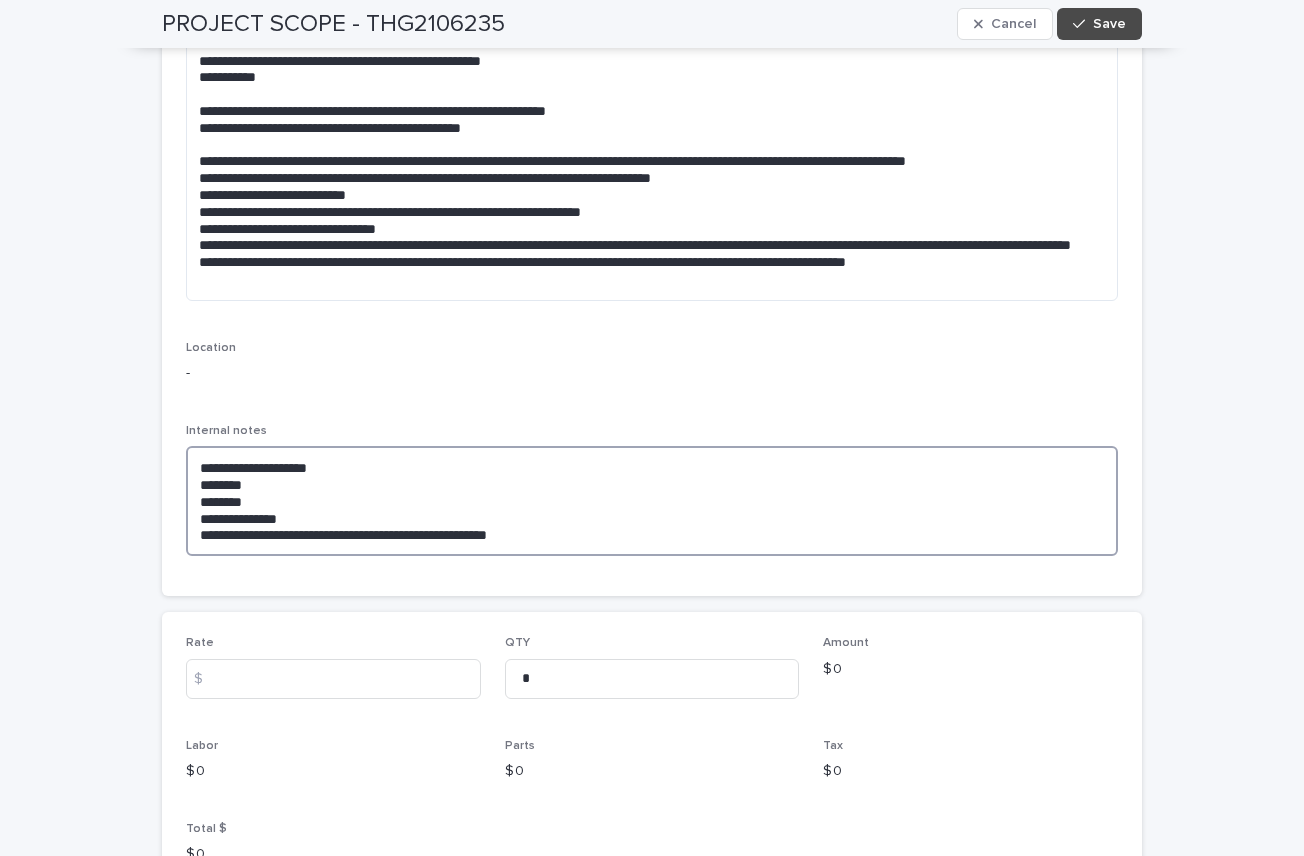 click on "**********" at bounding box center (652, 501) 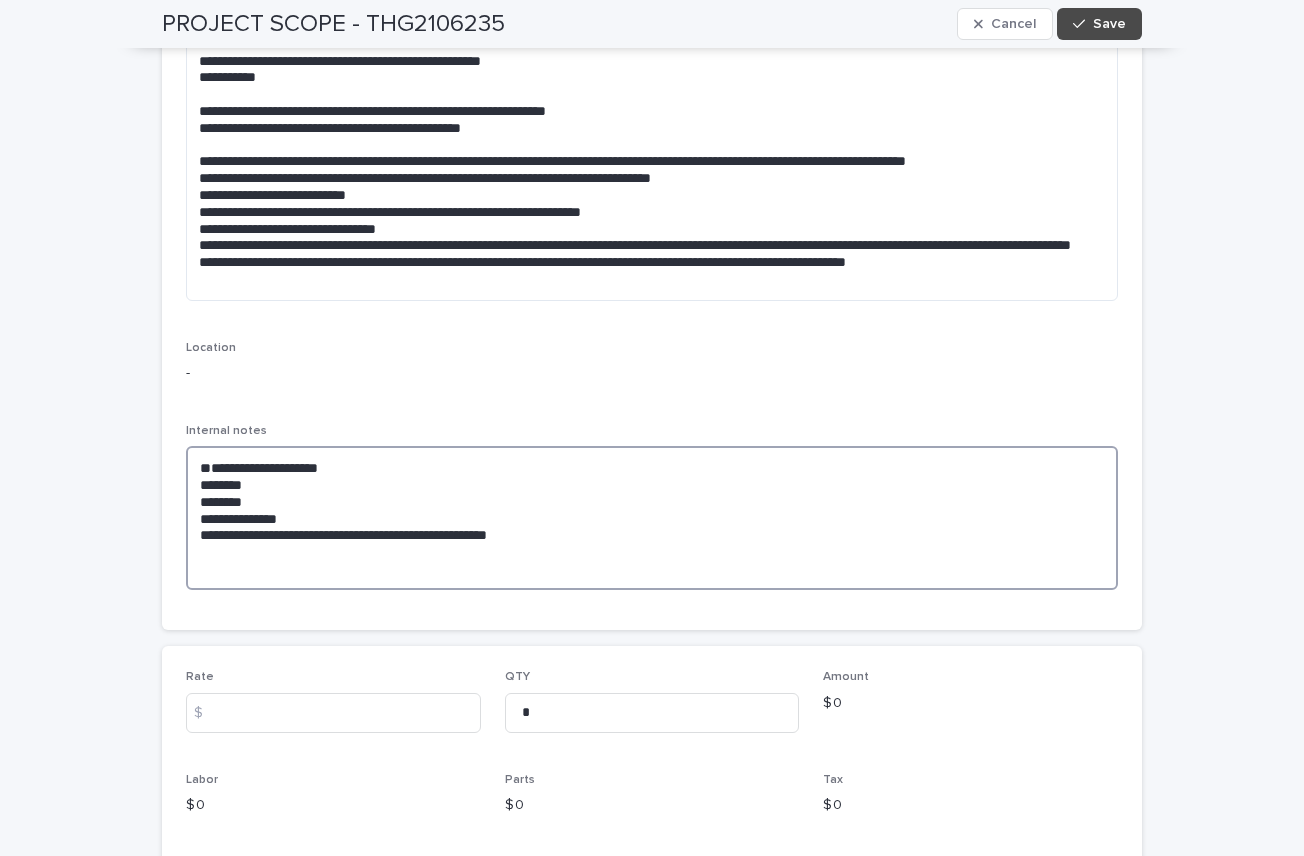 click on "**********" at bounding box center (652, 518) 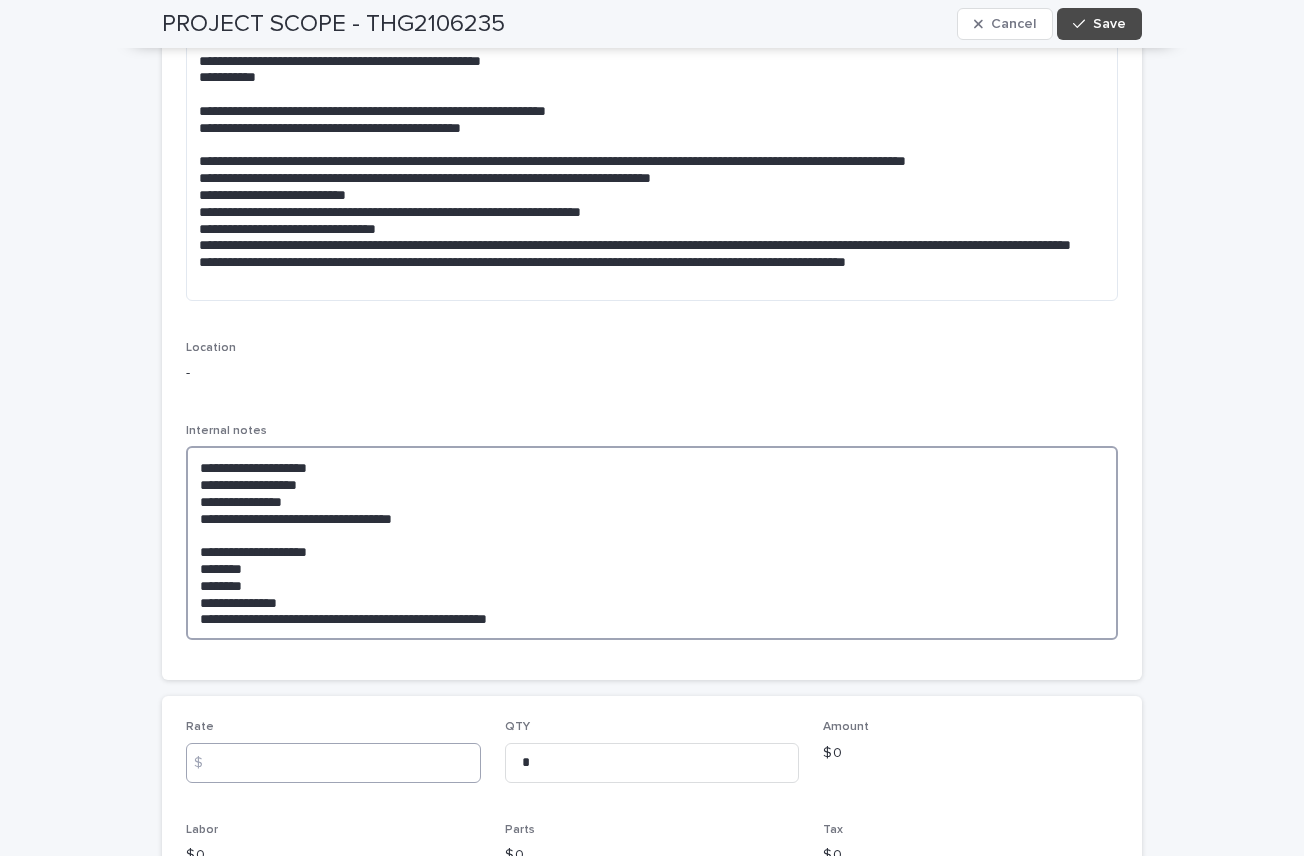 type on "**********" 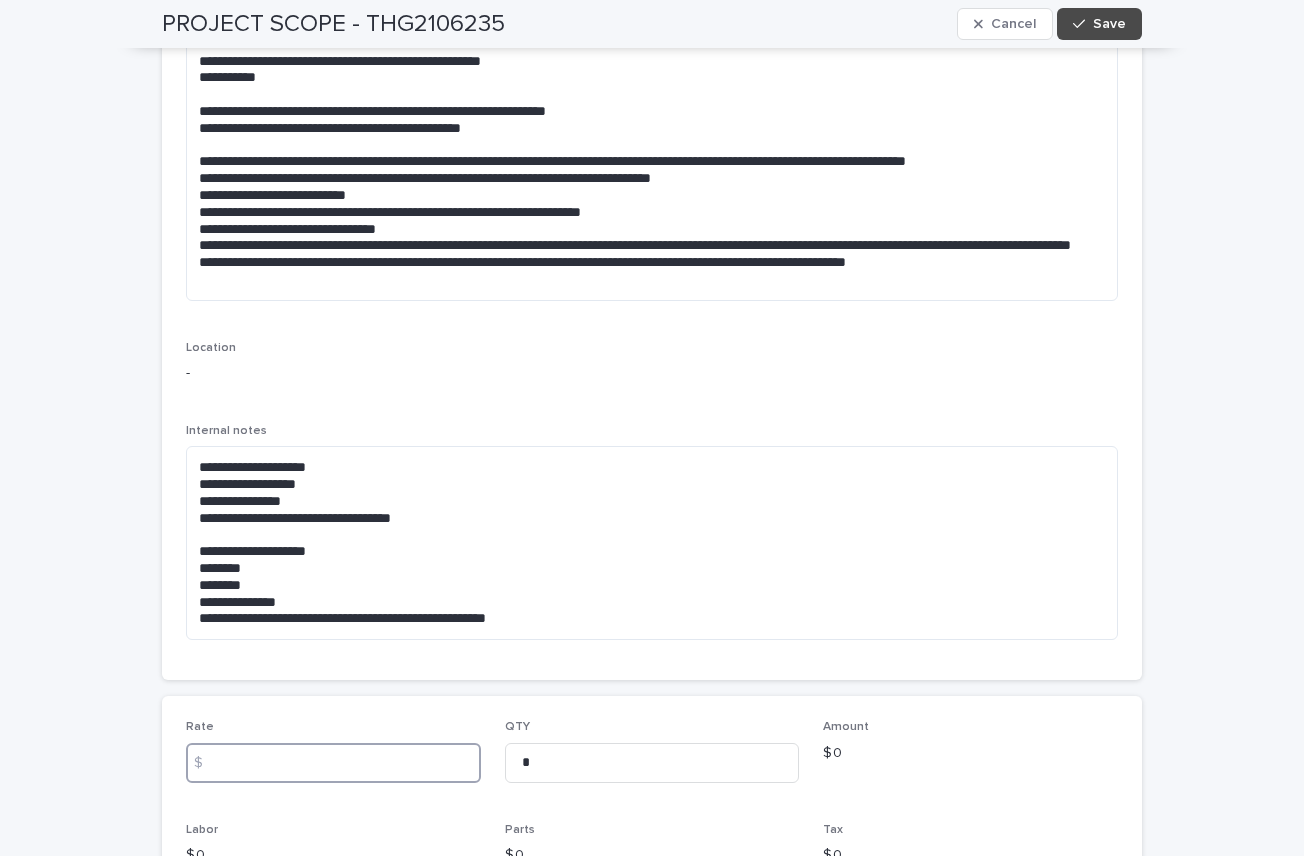 click at bounding box center (333, 763) 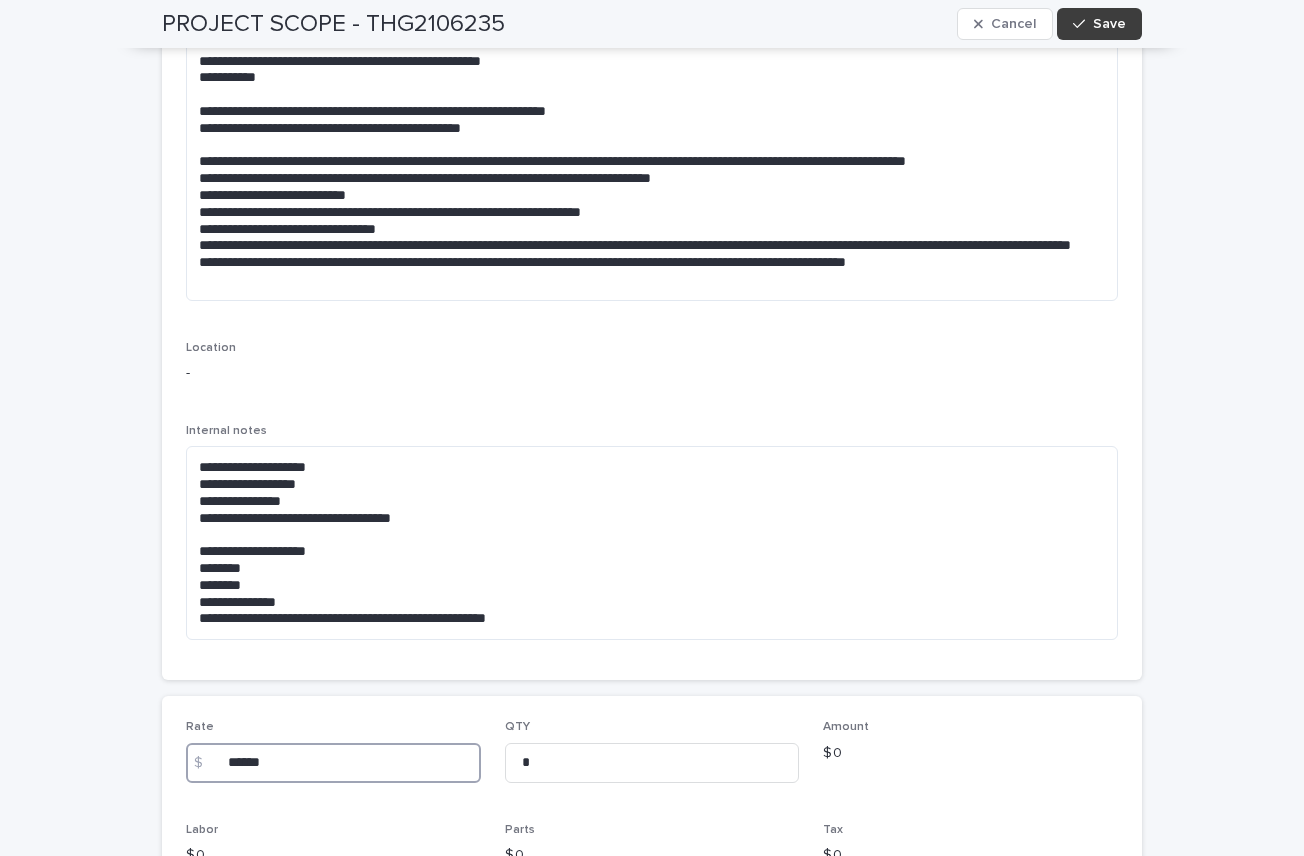 type on "******" 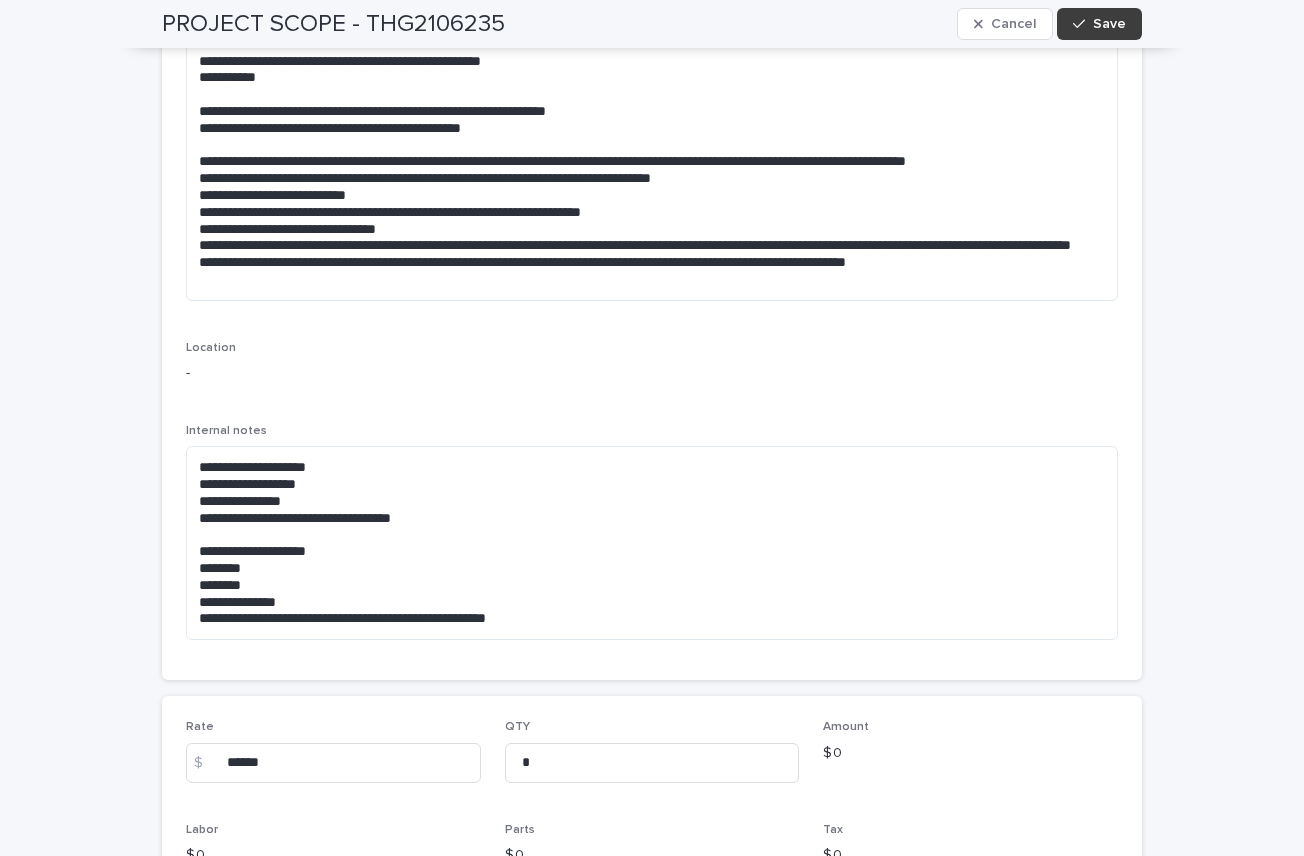 click on "Save" at bounding box center [1109, 24] 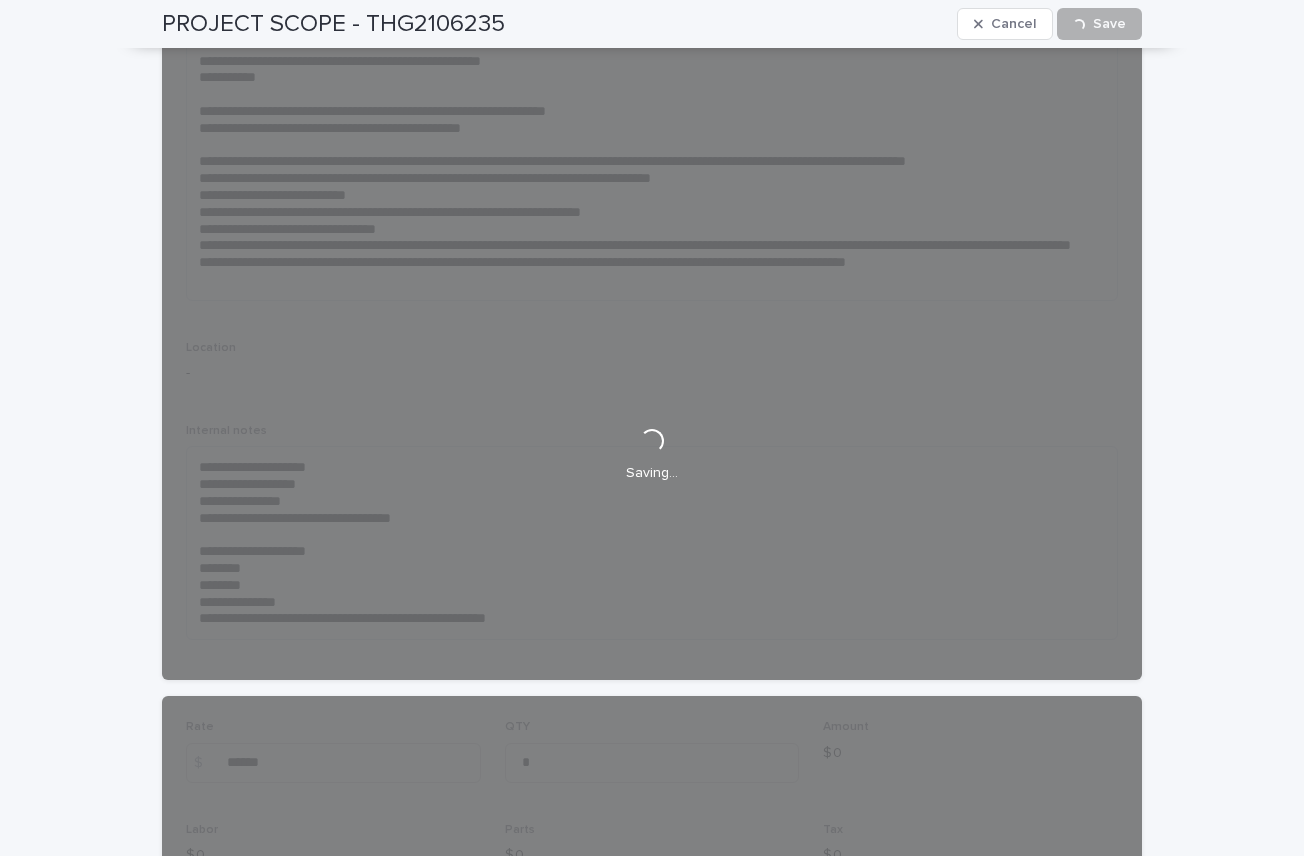 scroll, scrollTop: 421, scrollLeft: 0, axis: vertical 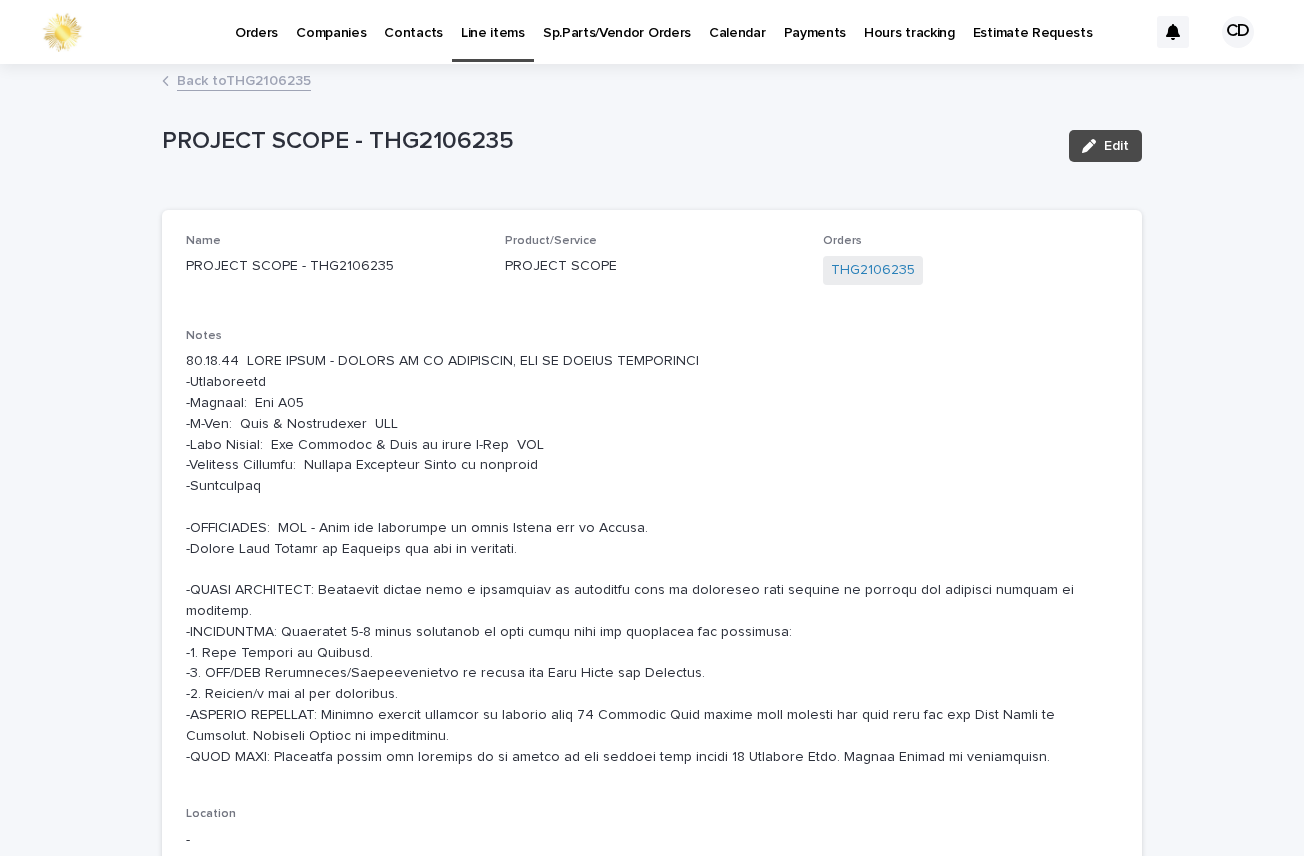 click on "Back to  THG2106235" at bounding box center [244, 79] 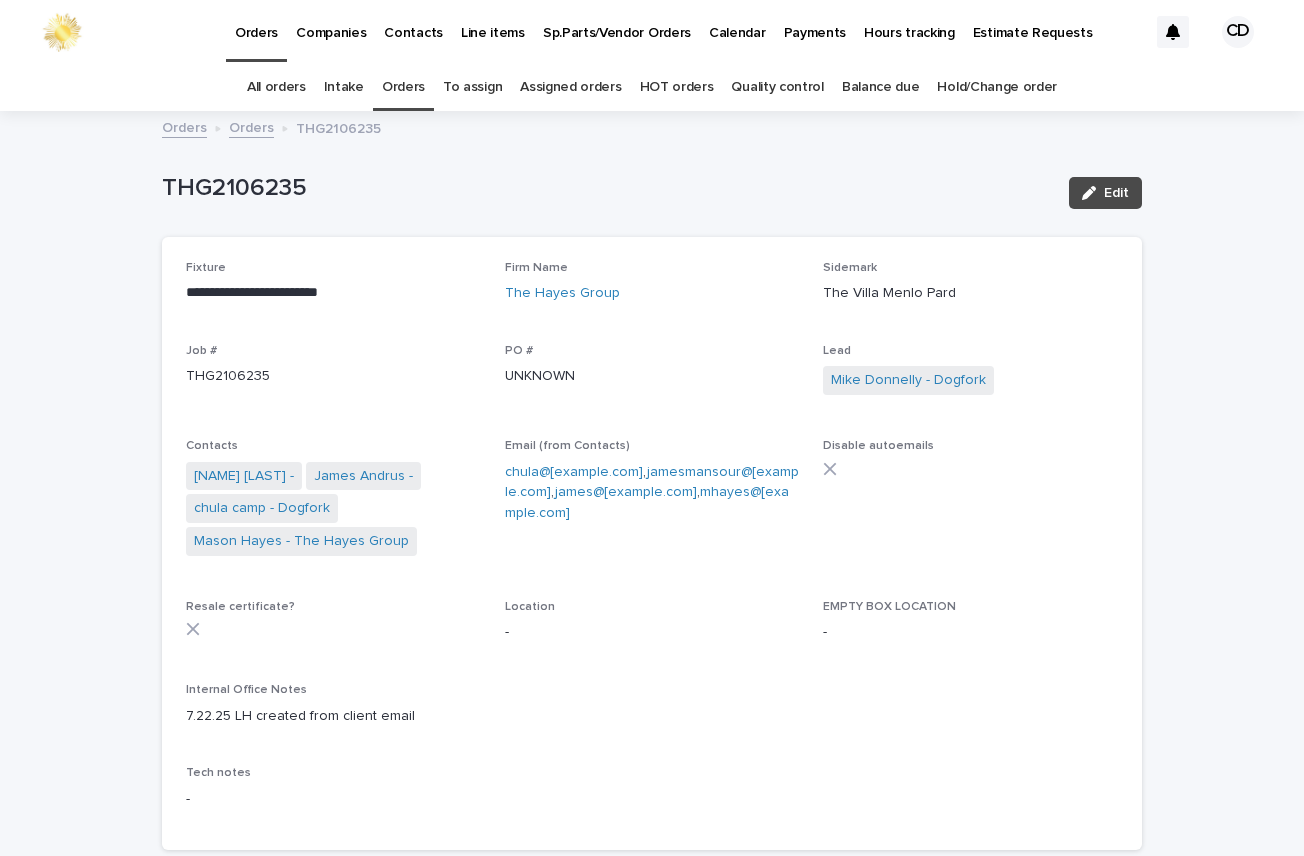 scroll, scrollTop: 64, scrollLeft: 0, axis: vertical 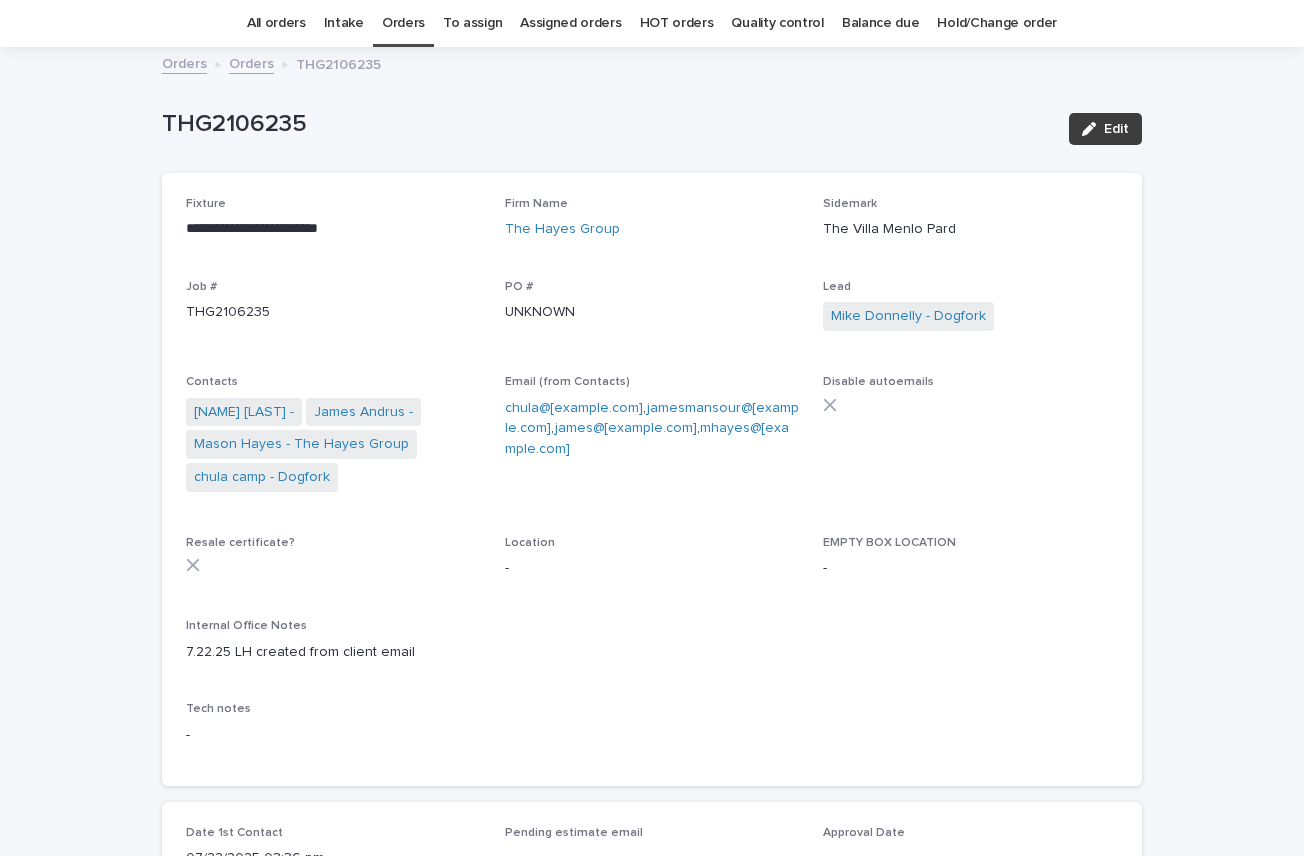 click on "Edit" at bounding box center (1105, 129) 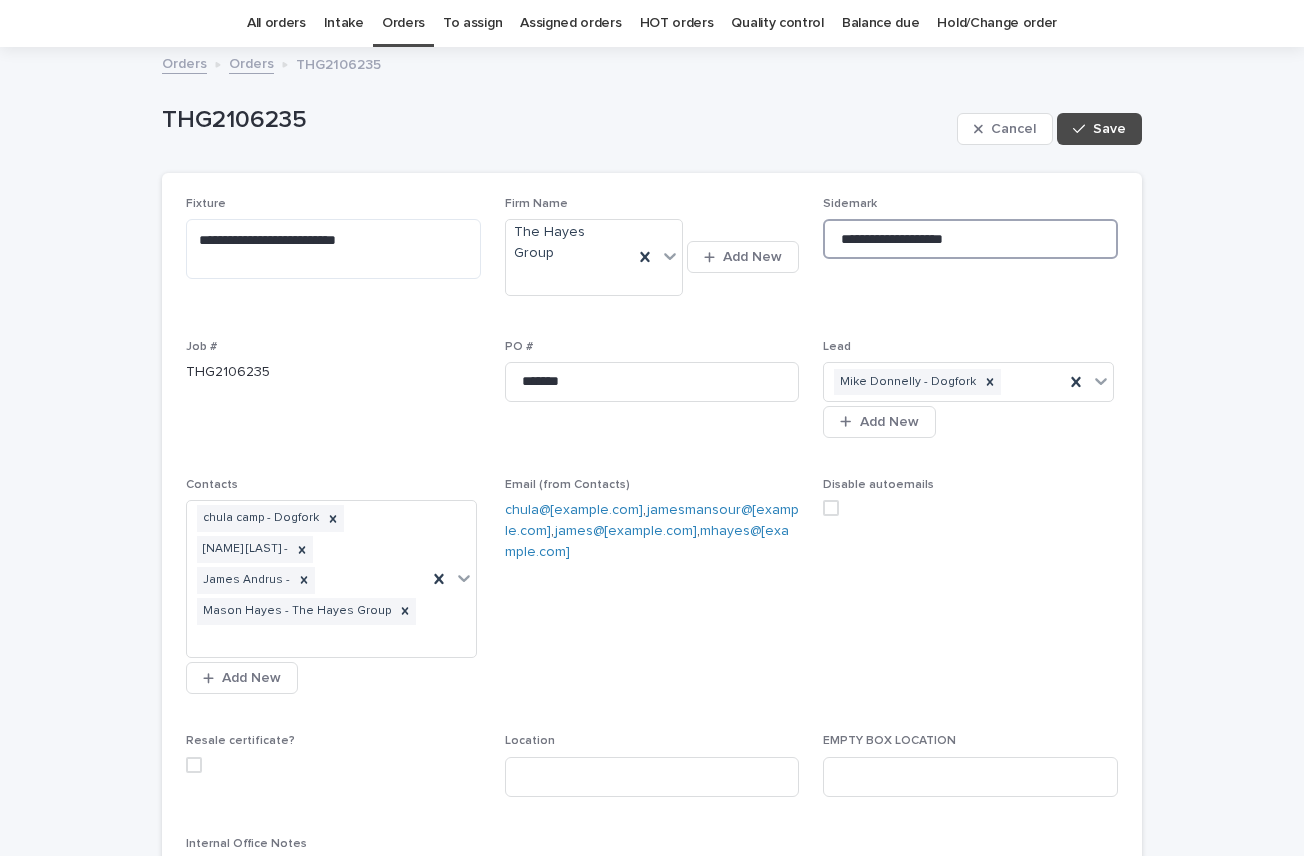 click on "**********" at bounding box center [970, 239] 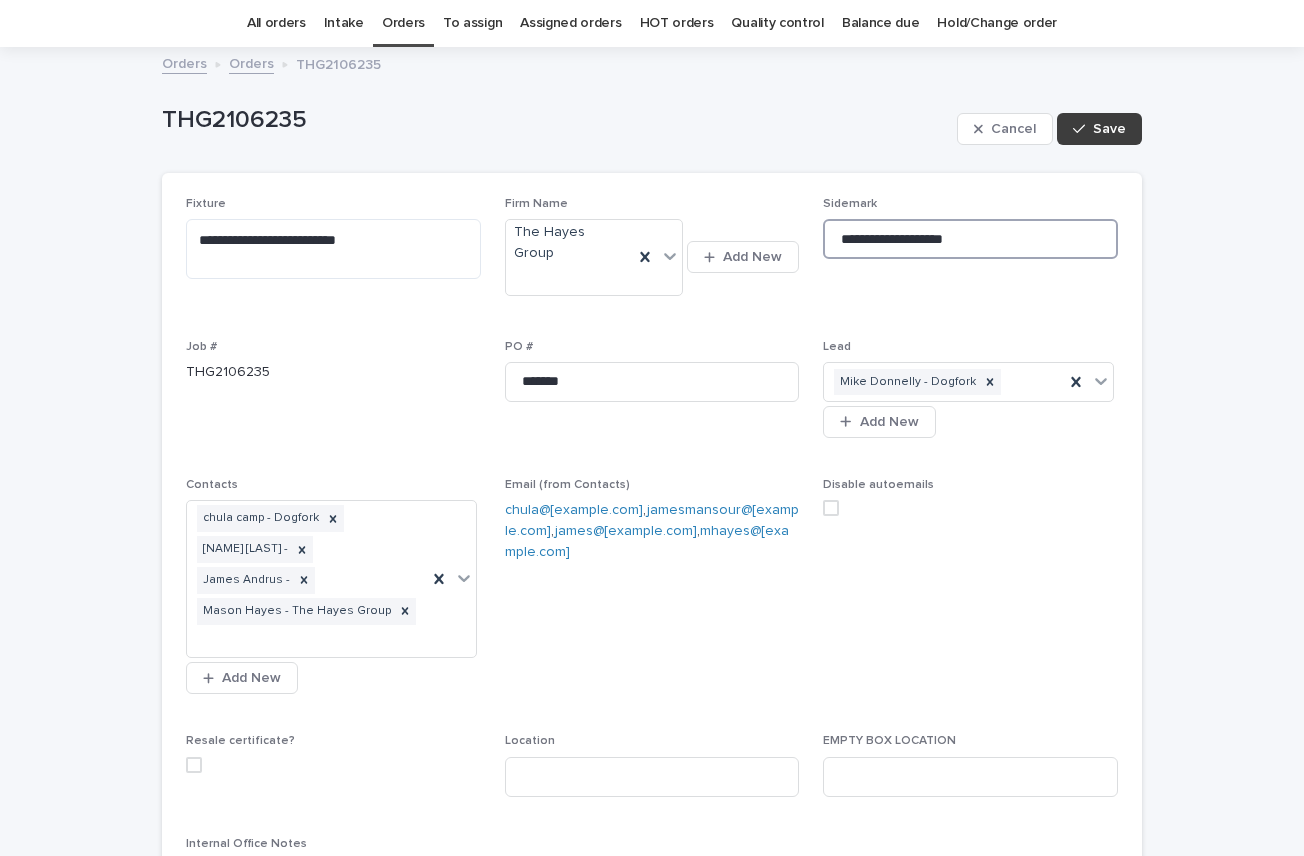 type on "**********" 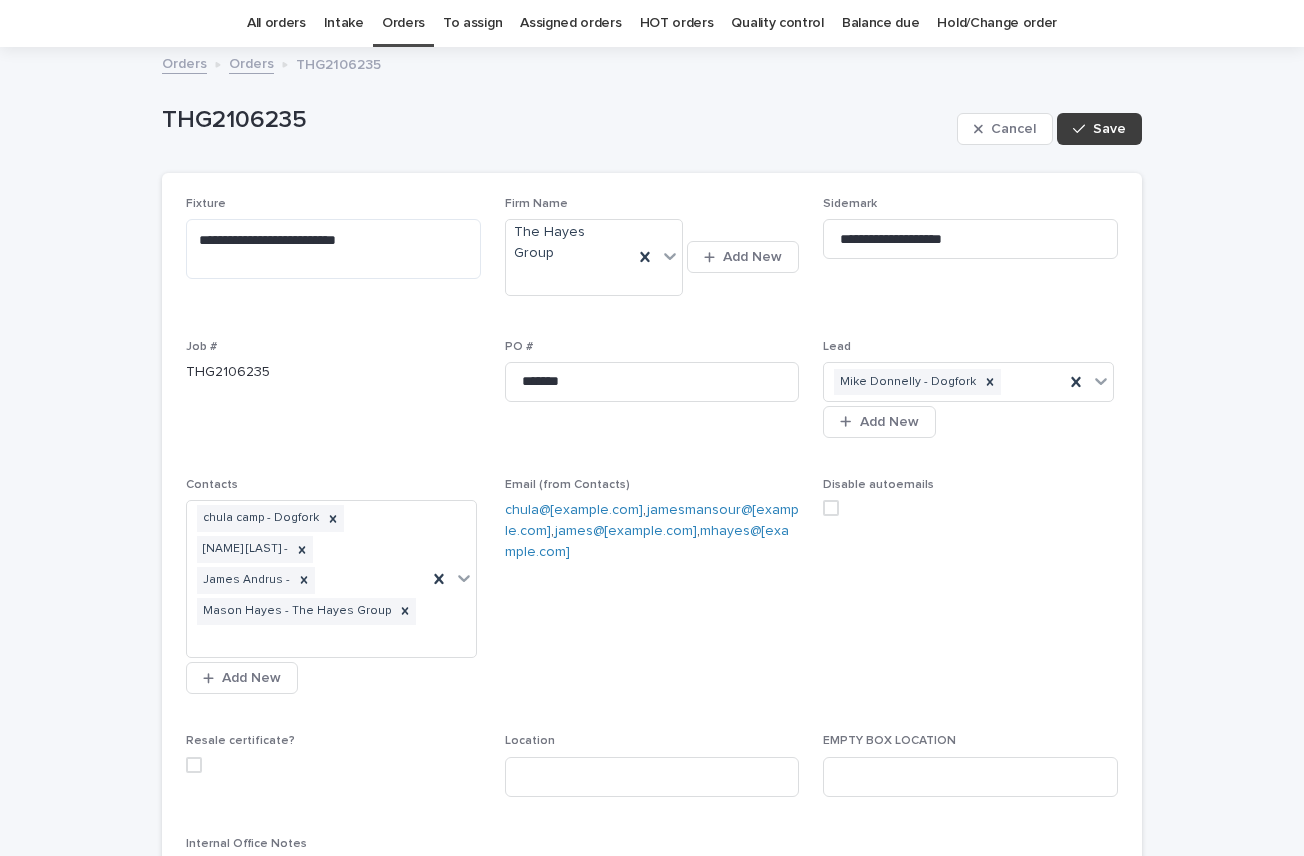 click on "Save" at bounding box center (1109, 129) 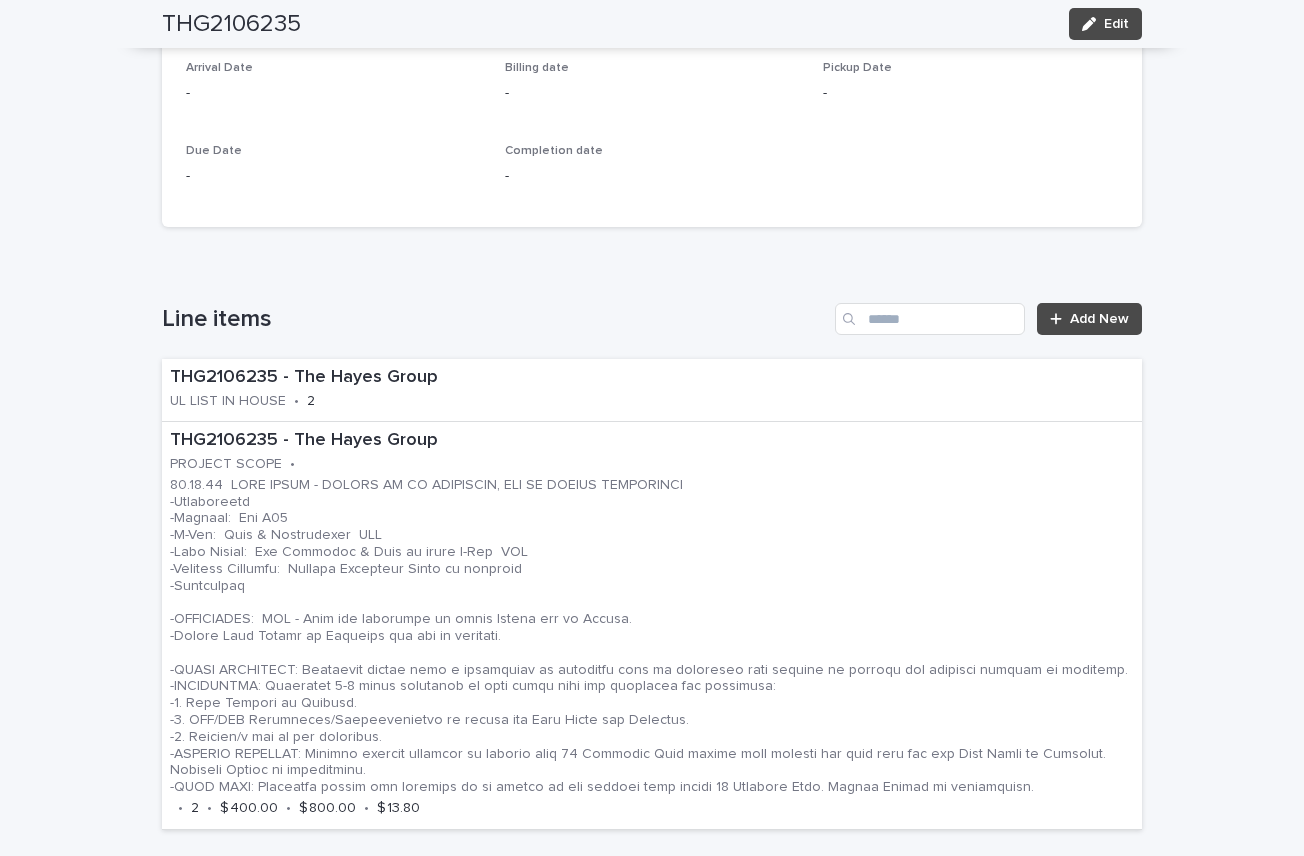 scroll, scrollTop: 917, scrollLeft: 0, axis: vertical 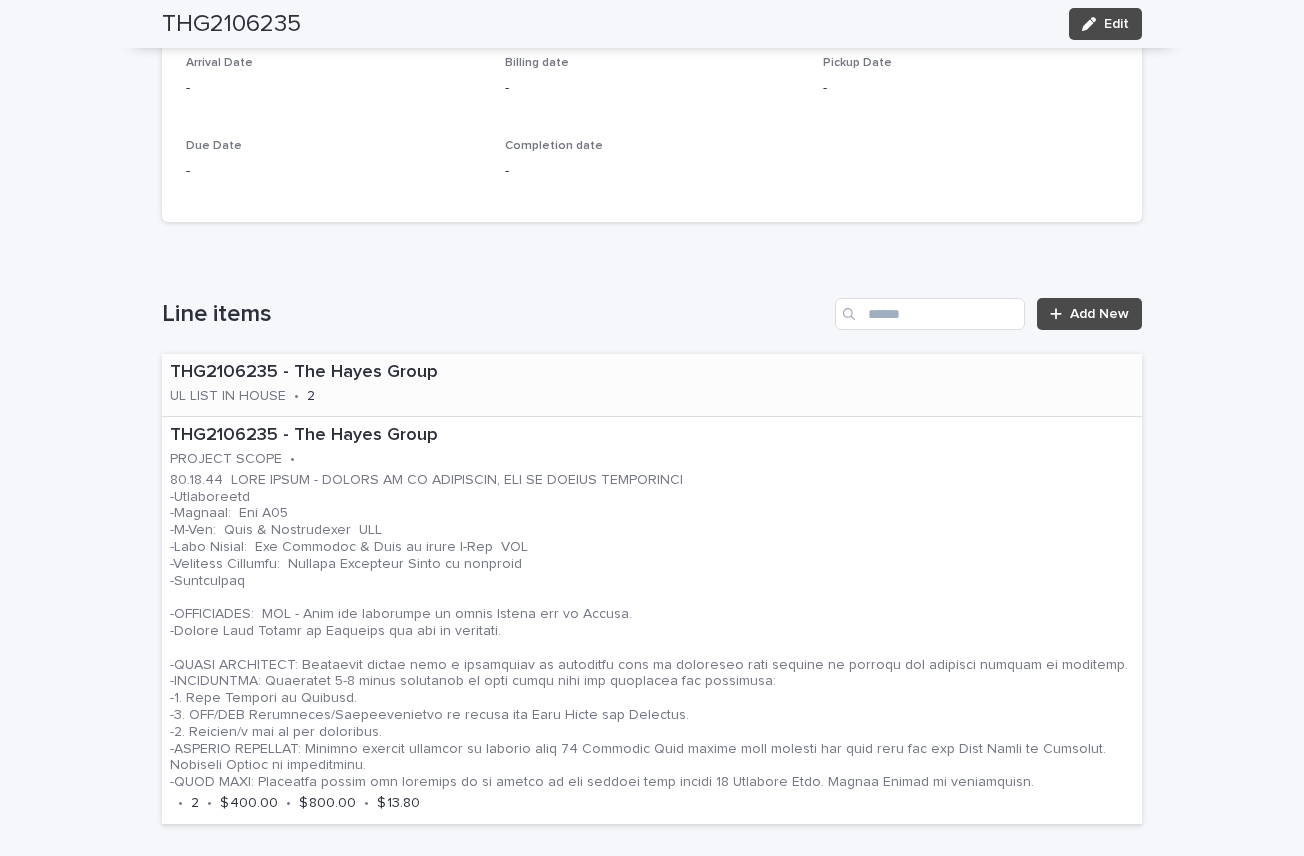 click on "THG2106235 - The Hayes Group UL LIST IN HOUSE • 2" at bounding box center [376, 385] 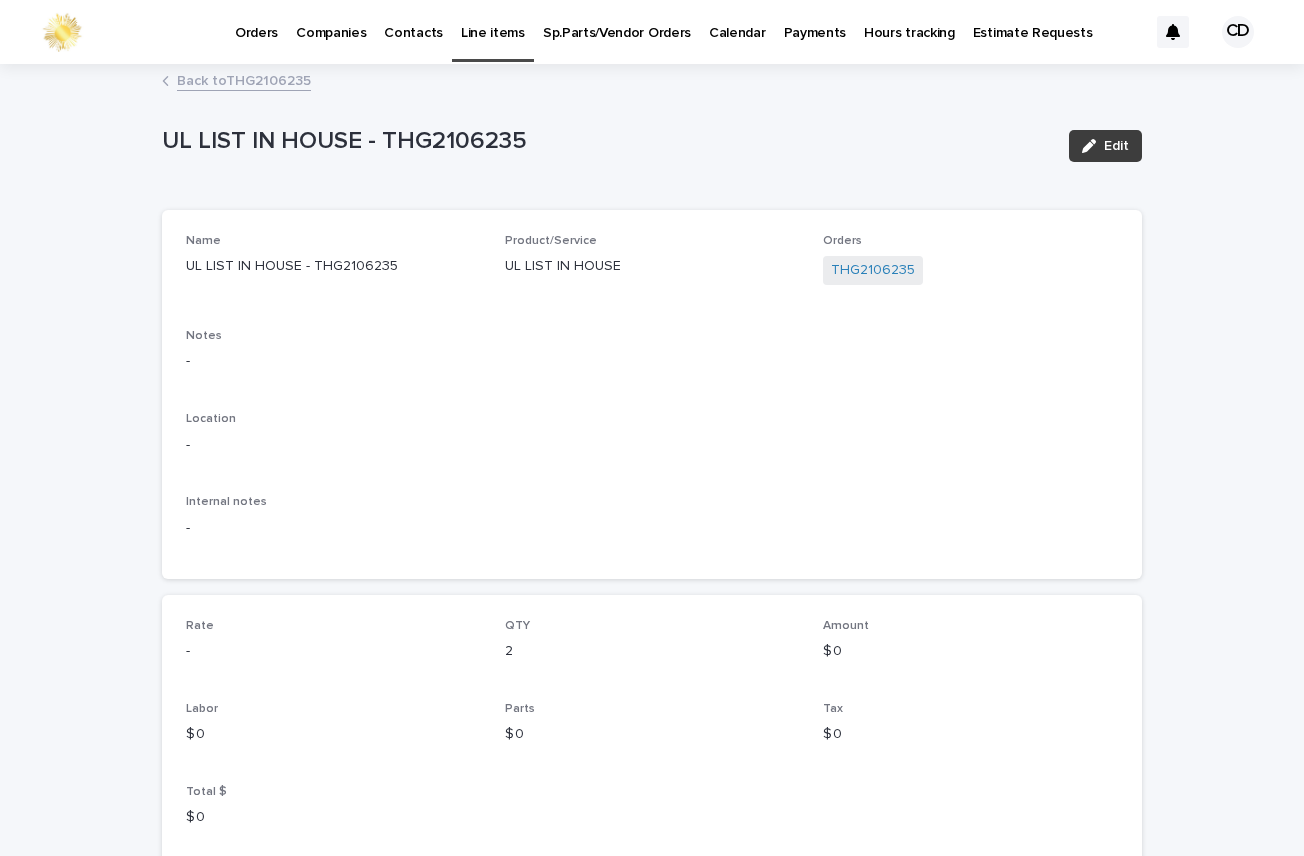 click on "Edit" at bounding box center (1116, 146) 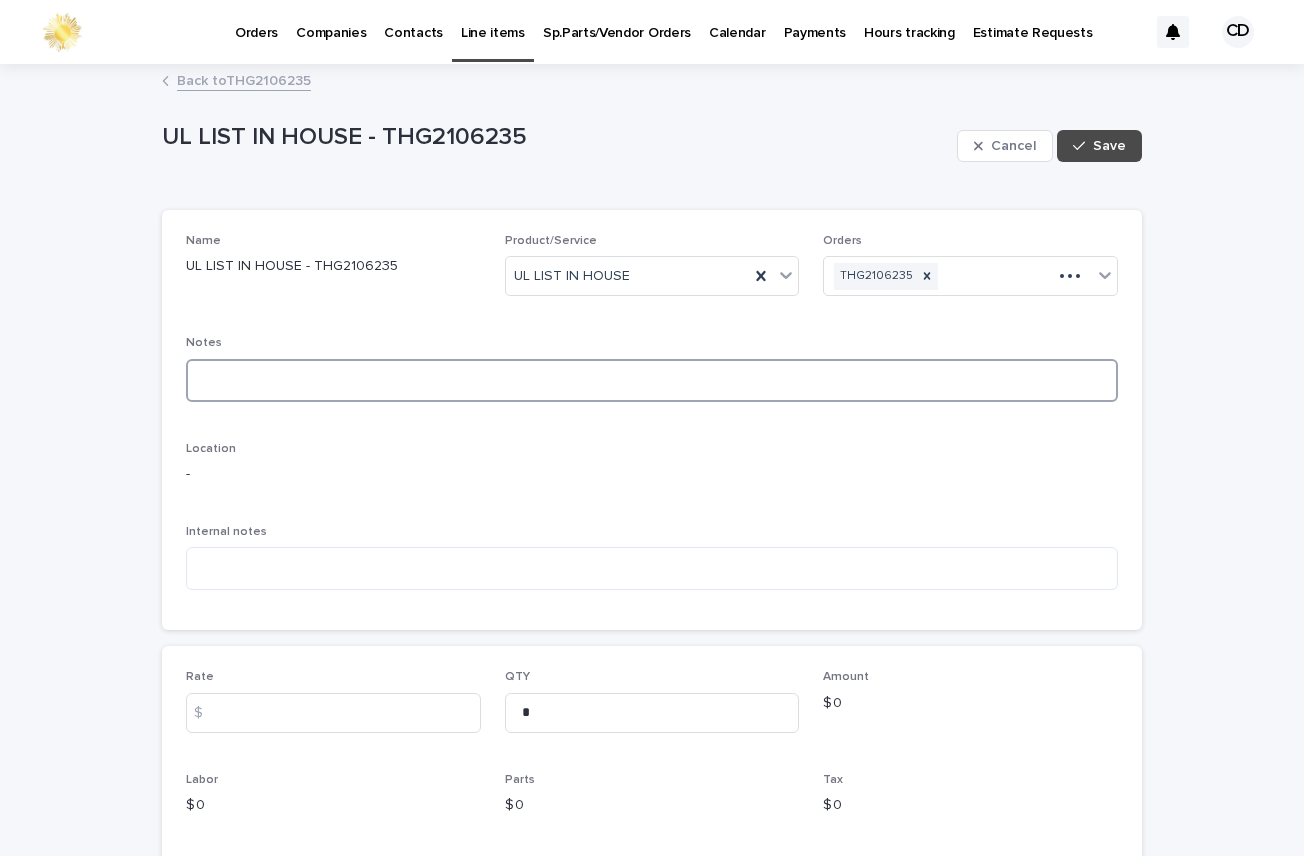 click at bounding box center (652, 380) 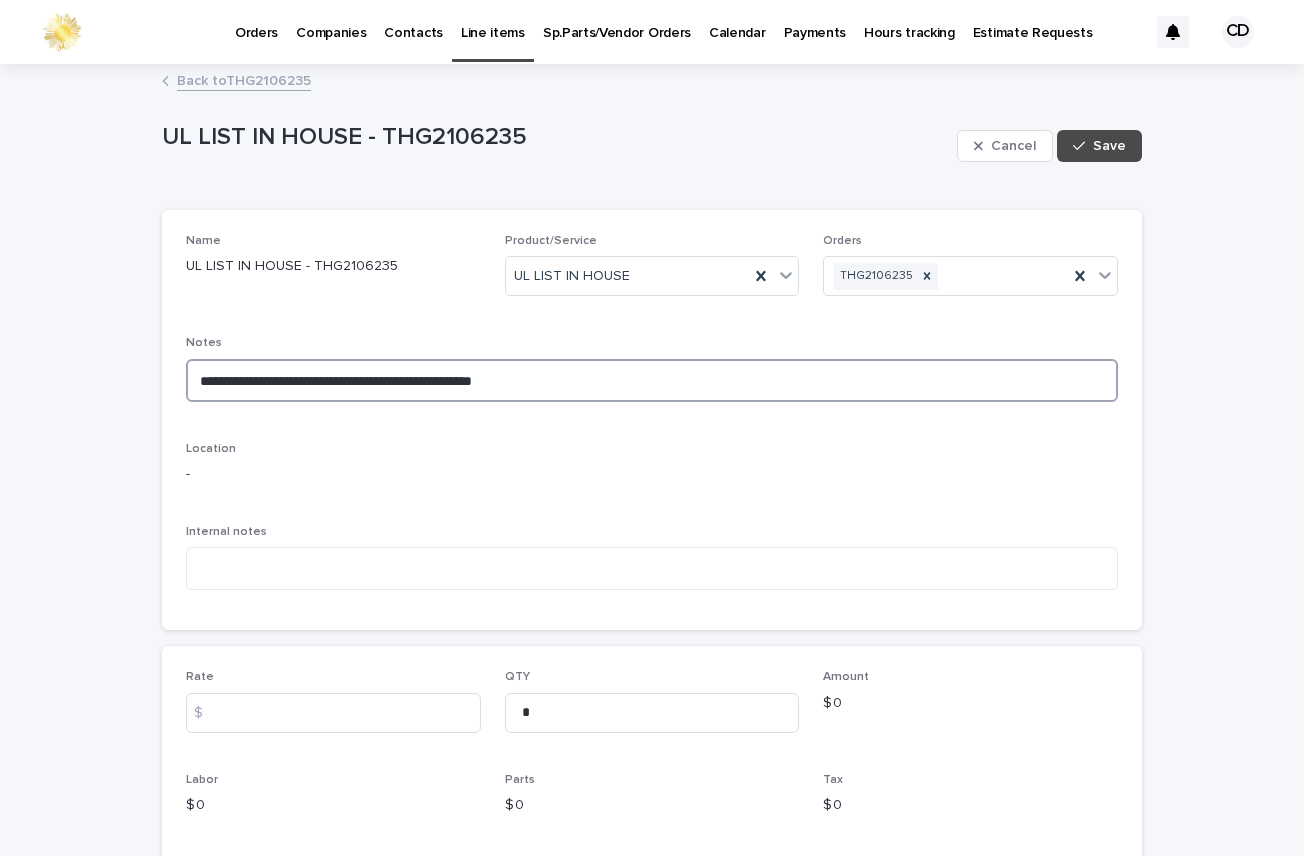 click on "**********" at bounding box center (652, 380) 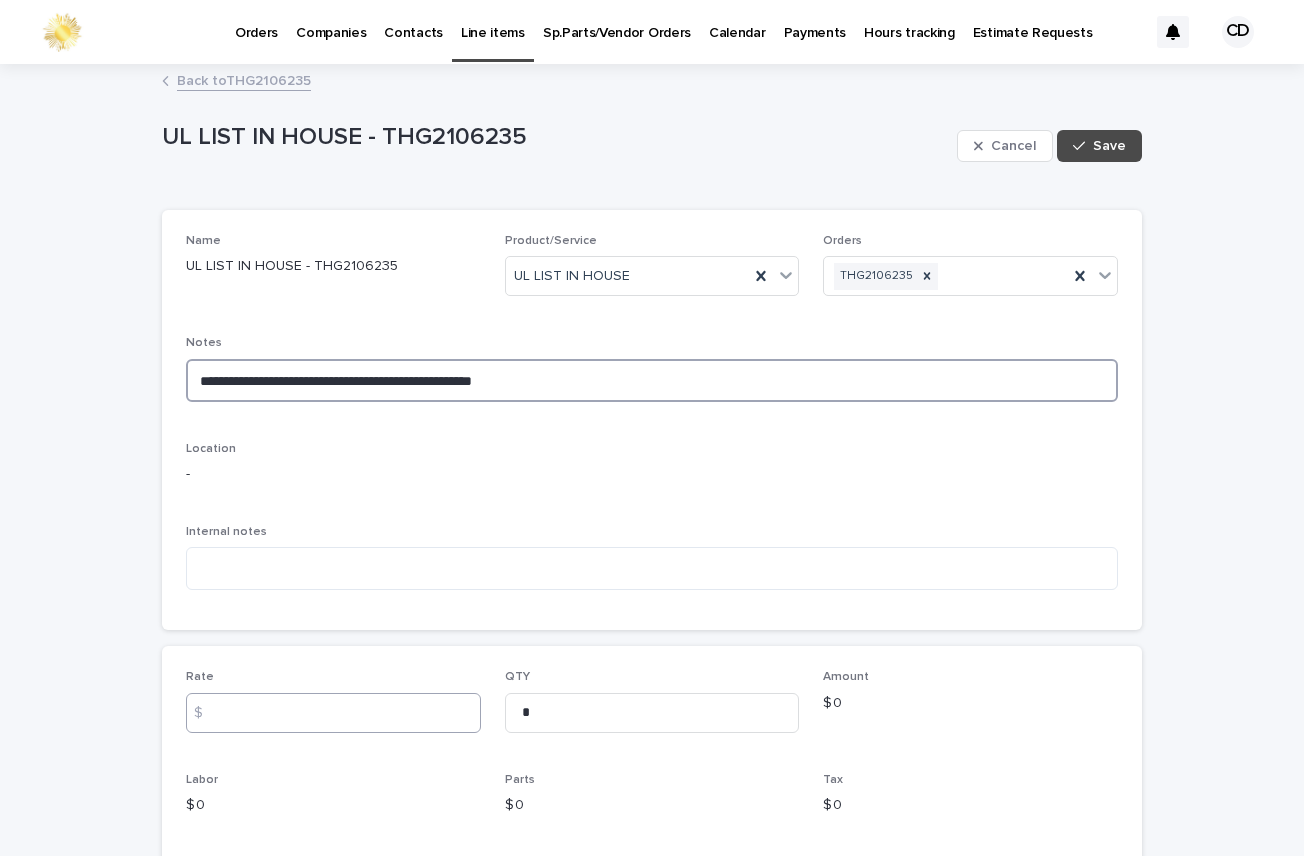 type on "**********" 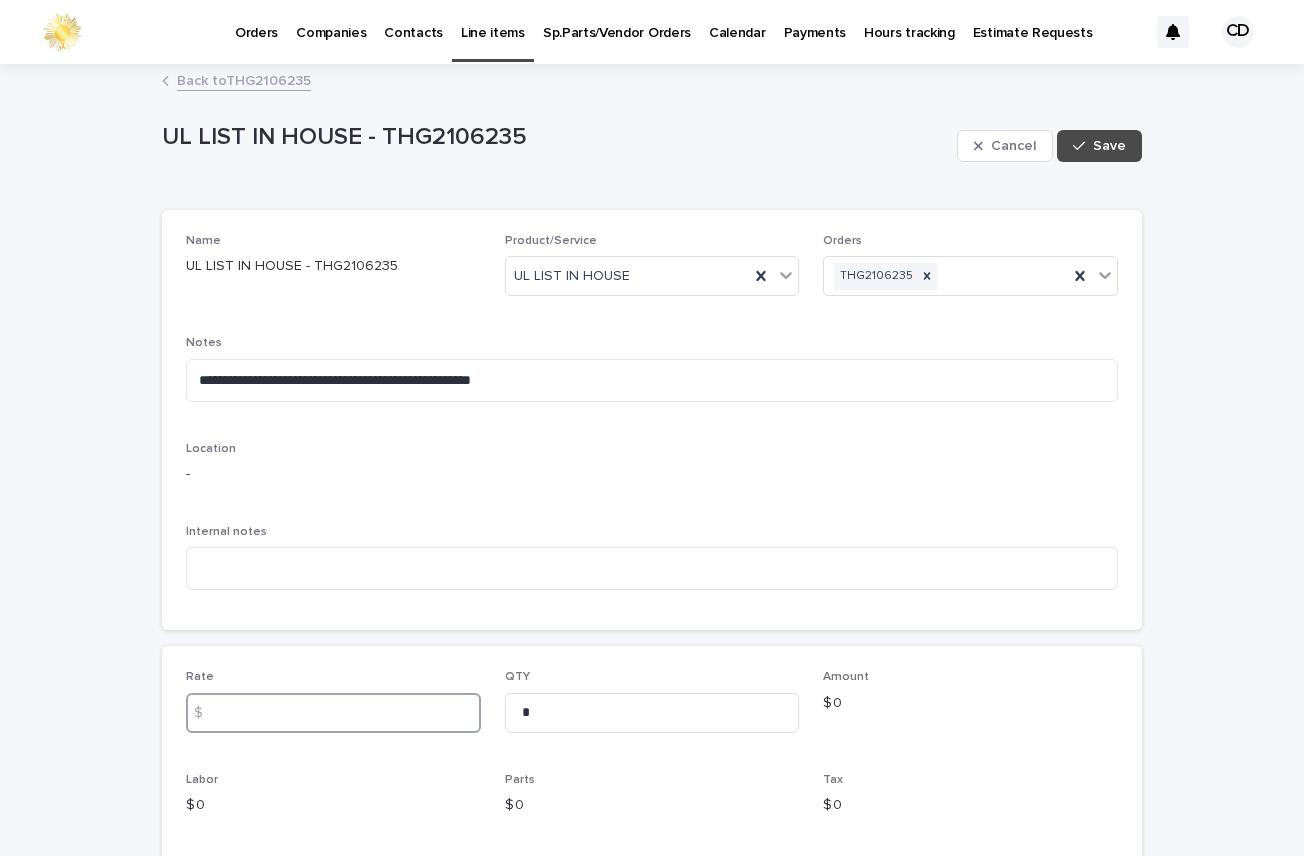 click at bounding box center [333, 713] 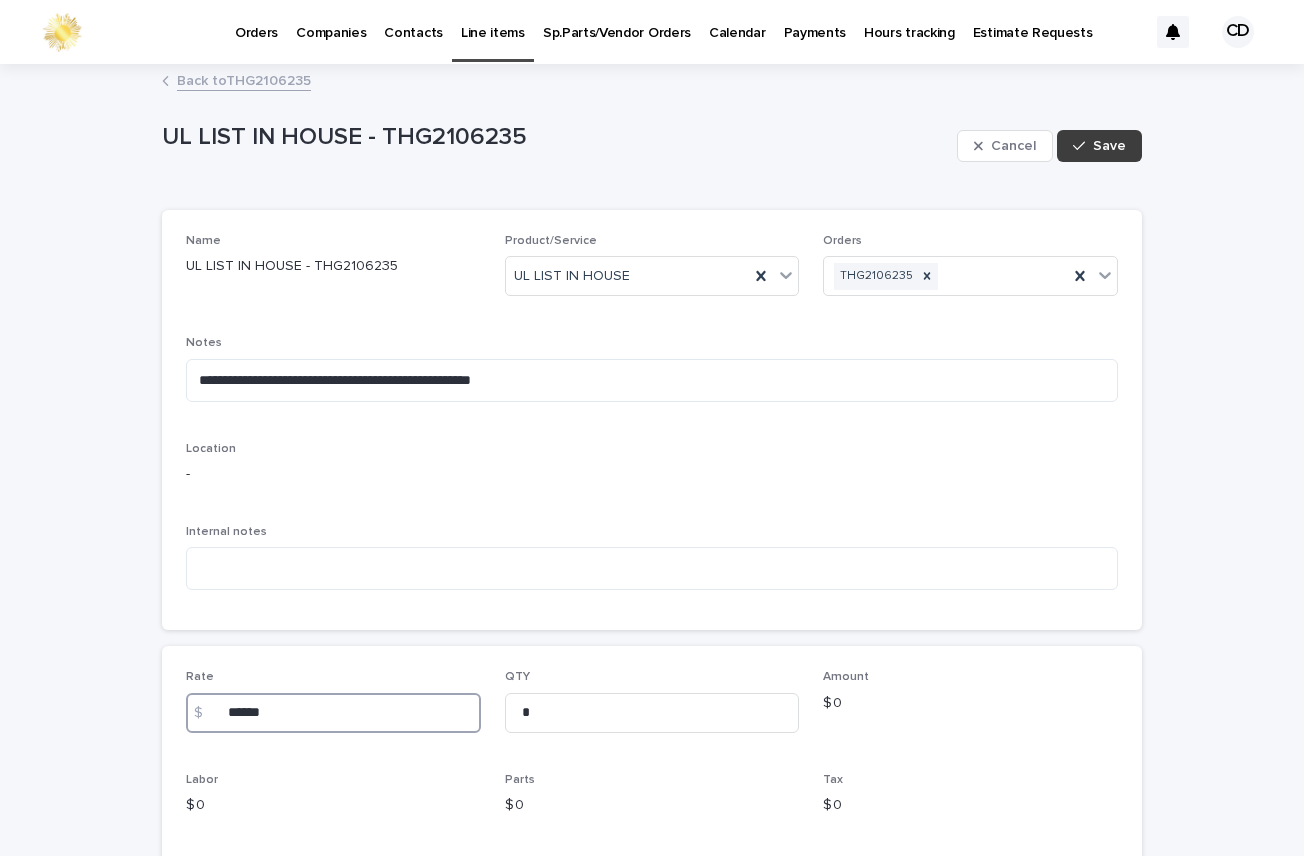 type on "******" 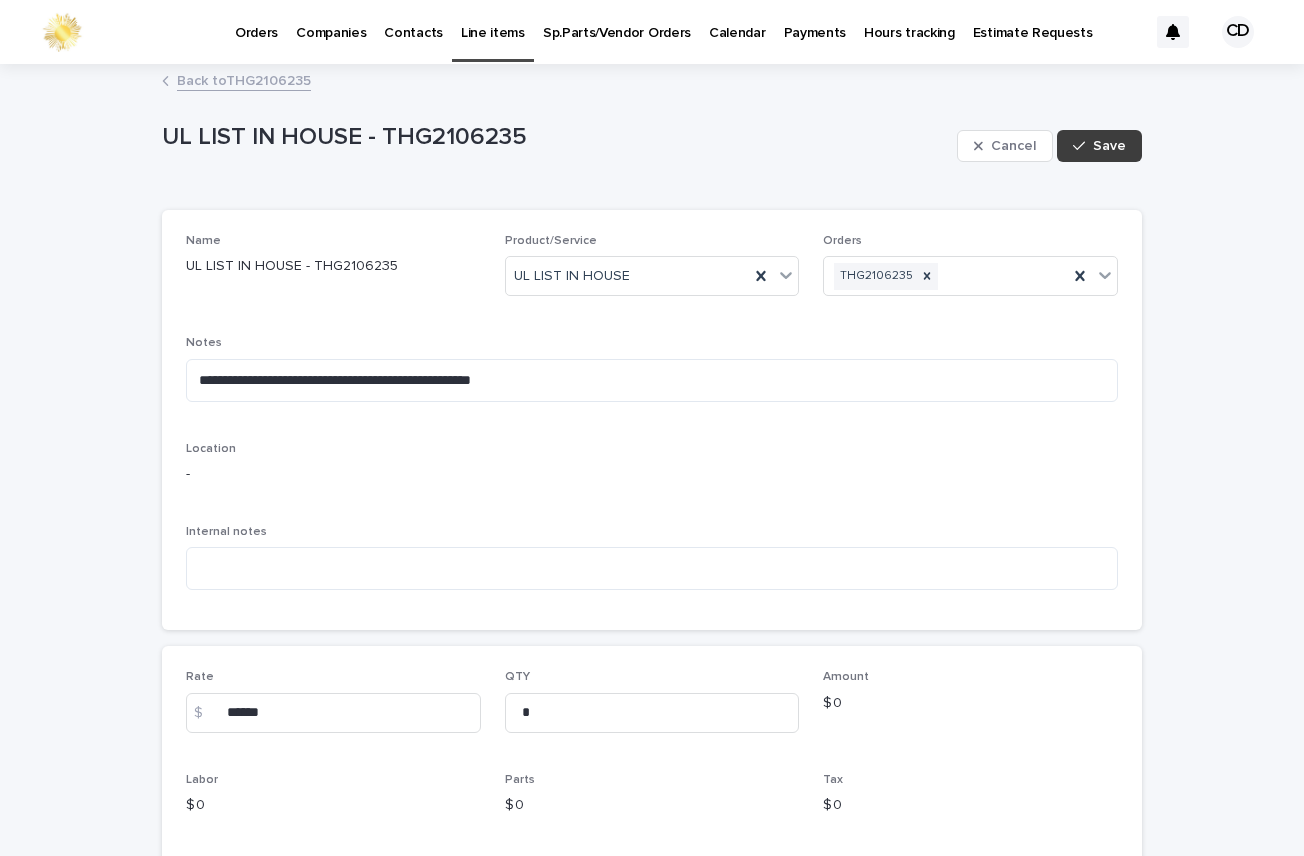 click on "Save" at bounding box center [1109, 146] 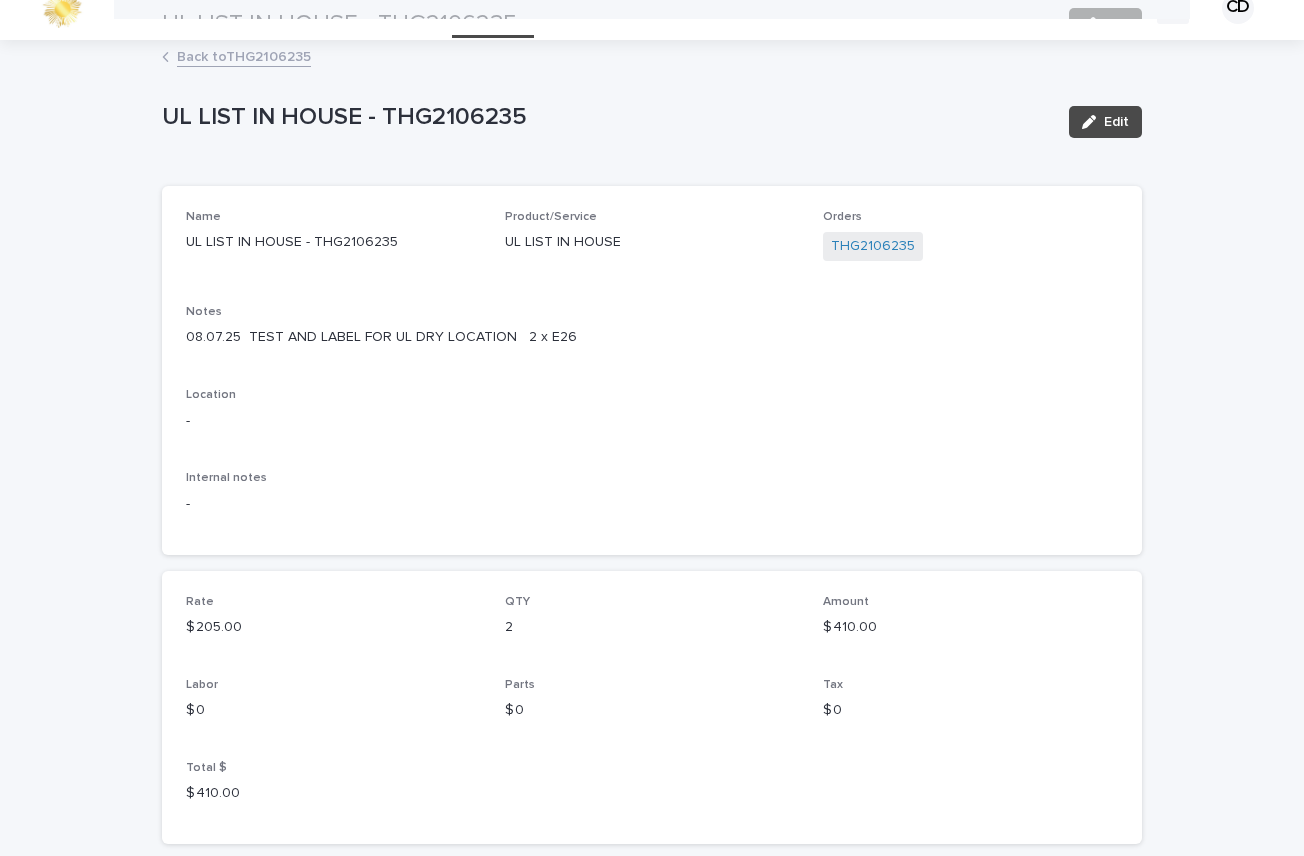 scroll, scrollTop: 0, scrollLeft: 0, axis: both 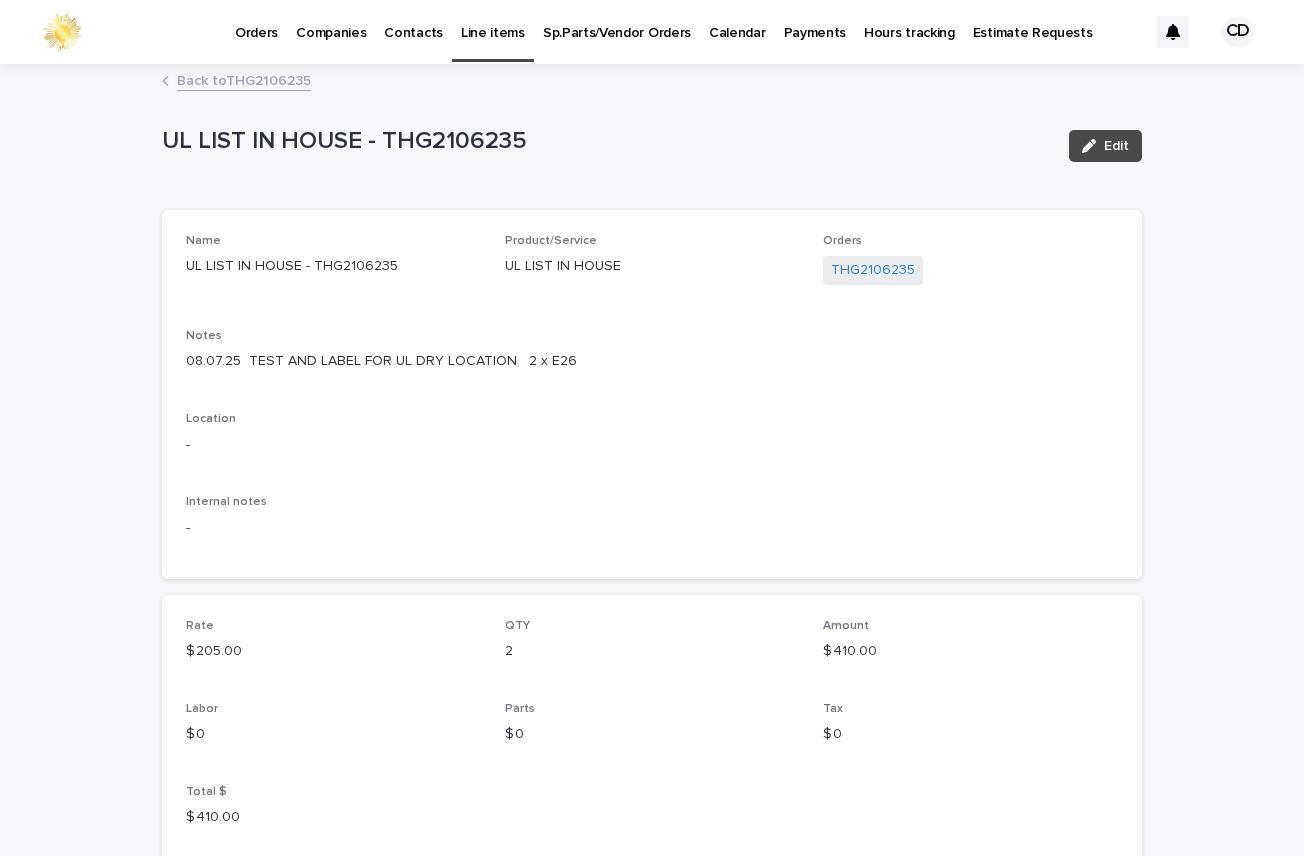 click on "Back to  THG2106235" at bounding box center (244, 79) 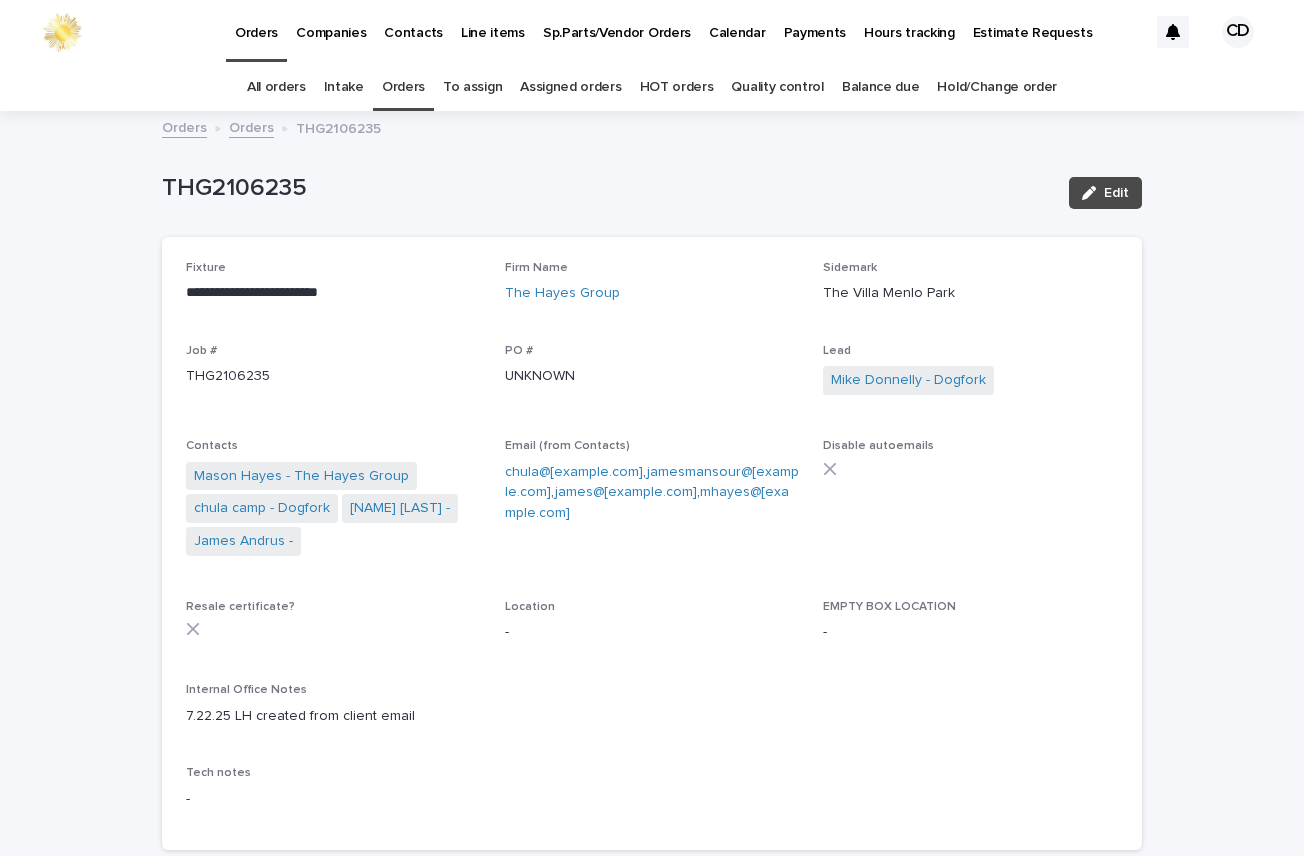 scroll, scrollTop: 64, scrollLeft: 0, axis: vertical 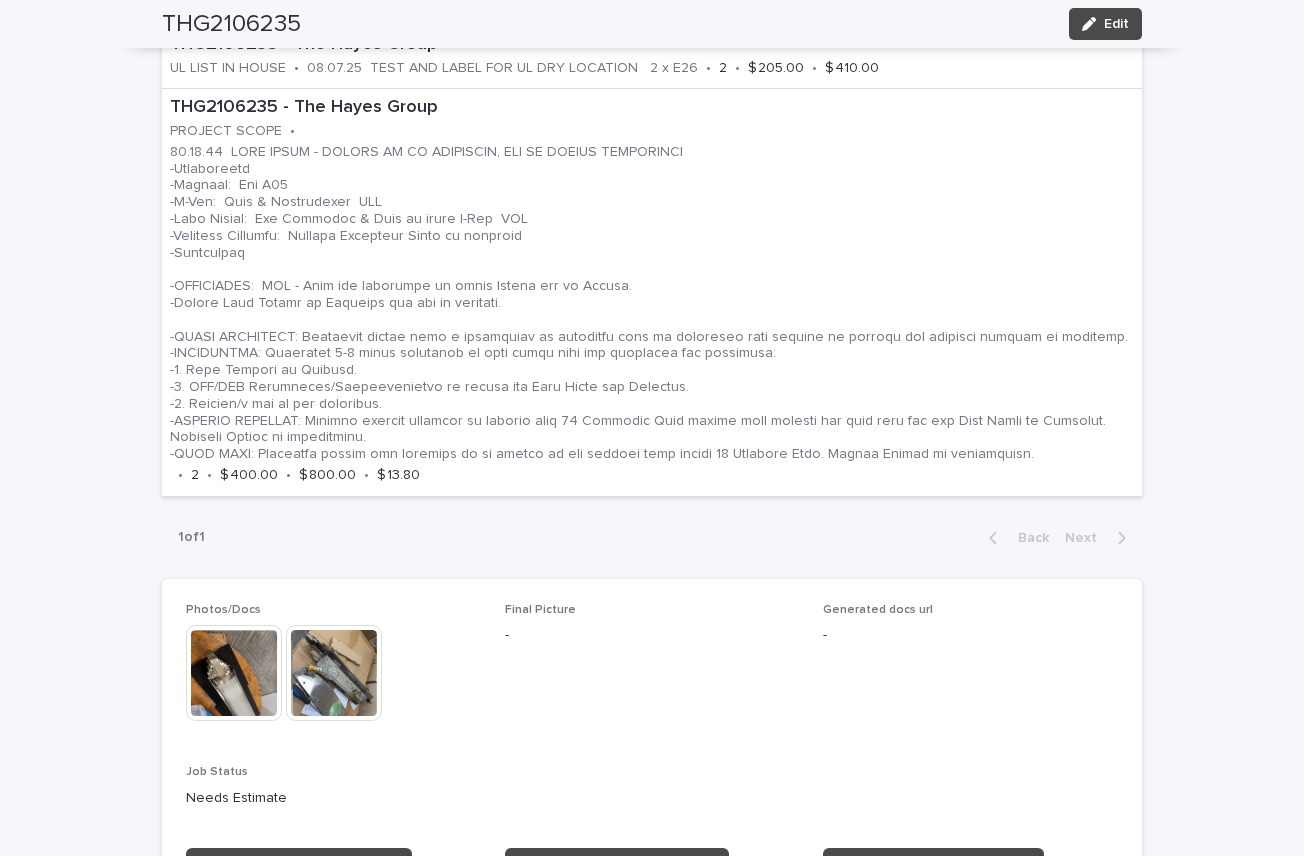 click on "Firm Name The Hayes Group   Sidemark The Villa Menlo Park Job # THG2106235 PO # UNKNOWN Lead Mike Donnelly - Dogfork   Contacts James Andrus -    Mason Hayes - The Hayes Group   James  Mansour -    chula camp - Dogfork   Email (from Contacts) chula@[example.com] ,  jamesmansour@[example.com] ,  james@[example.com] ,  mhayes@[example.com] Disable autoemails Resale certificate? Location - EMPTY BOX LOCATION - Internal Office Notes 7.22.25 LH created from client email Tech notes - Date 1st Contact 07/22/2025 03:36 pm Pending estimate email - Approval Date - Arrival Date - Billing date - Pickup Date - Due Date -" at bounding box center (652, 701) 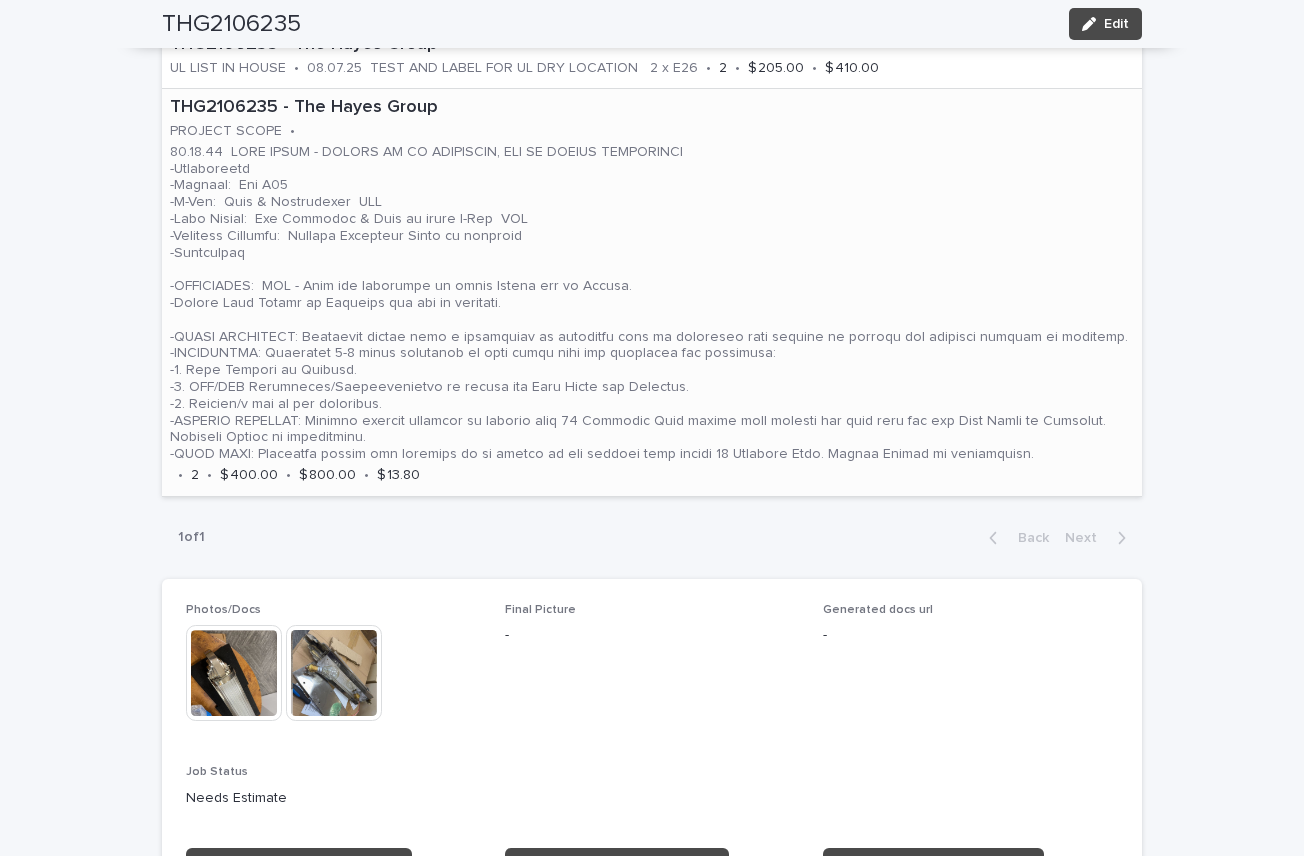 click at bounding box center [652, 303] 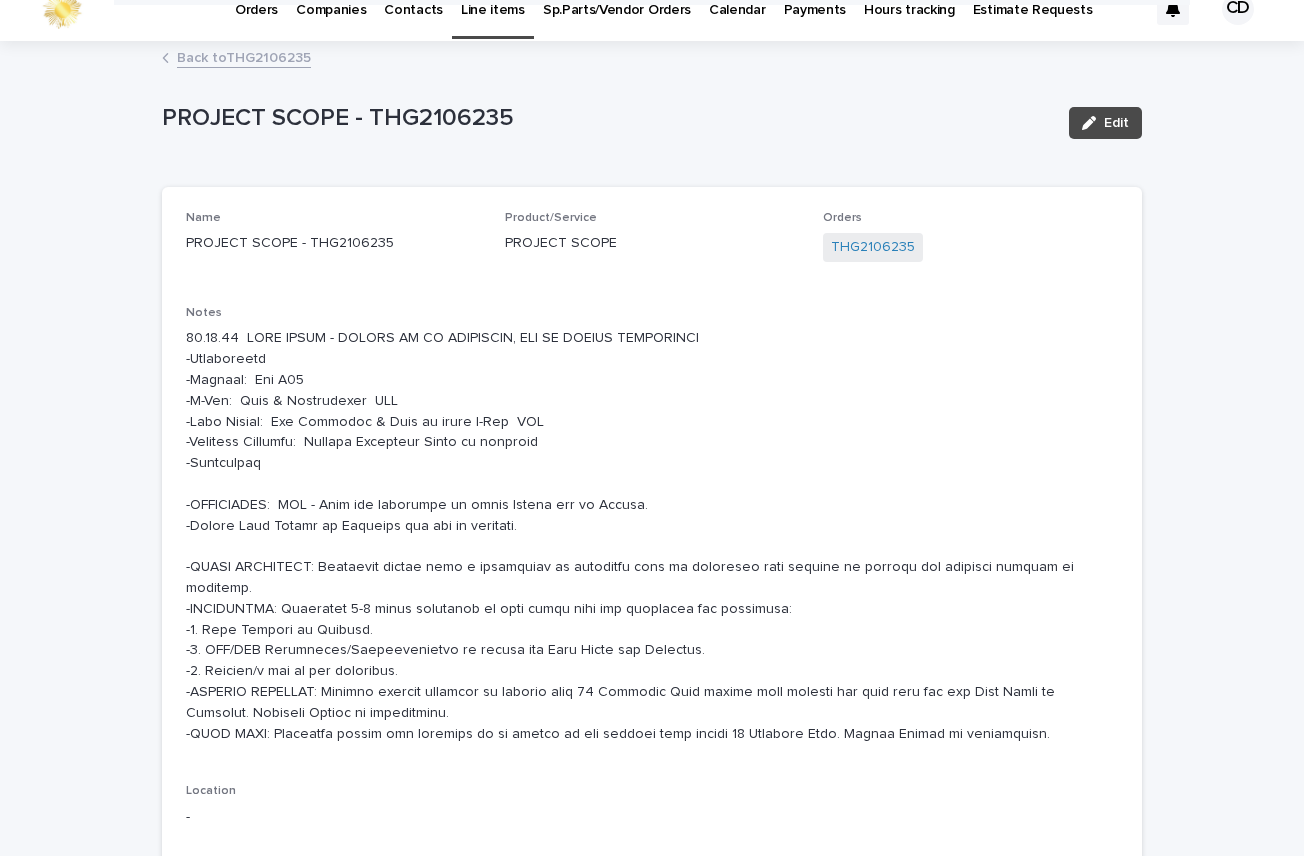 scroll, scrollTop: 0, scrollLeft: 0, axis: both 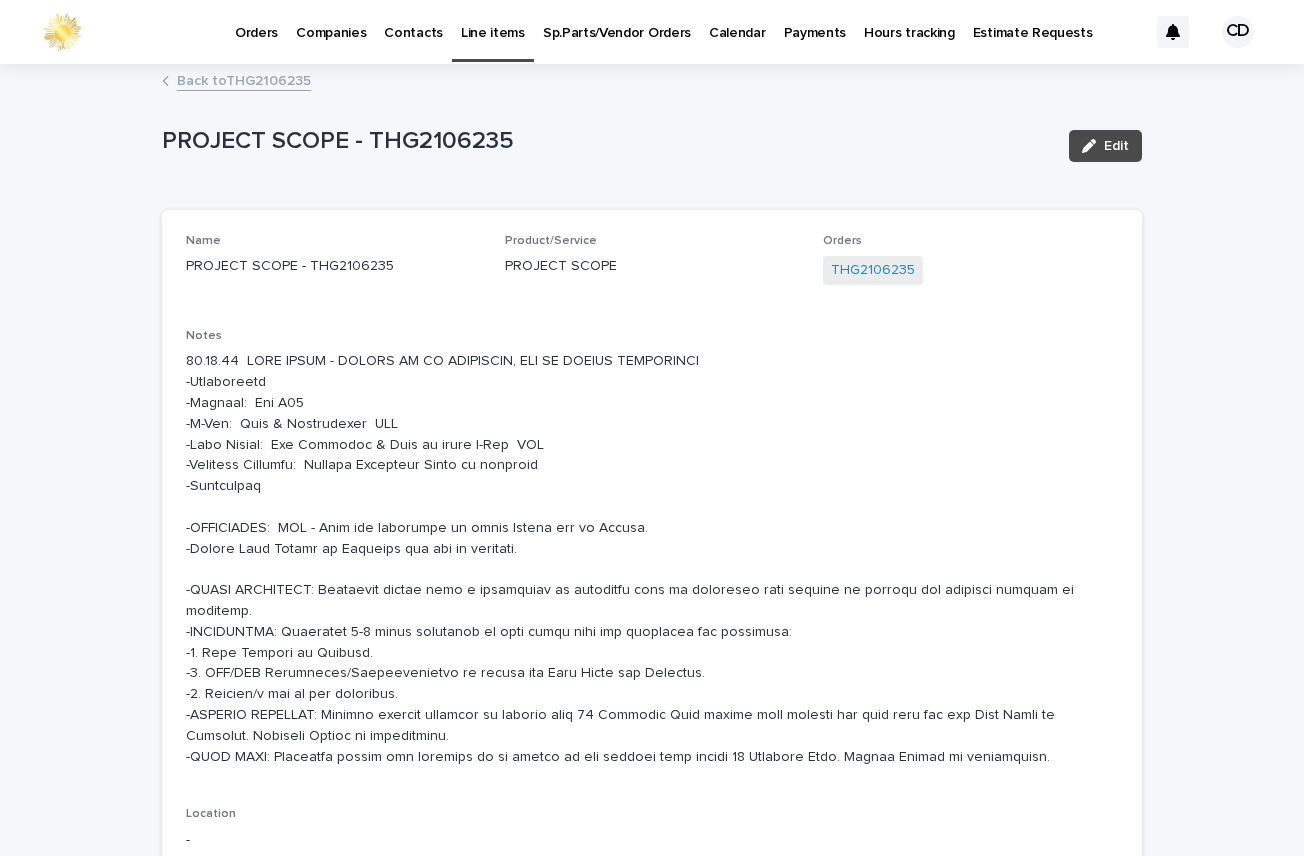 click at bounding box center (652, 559) 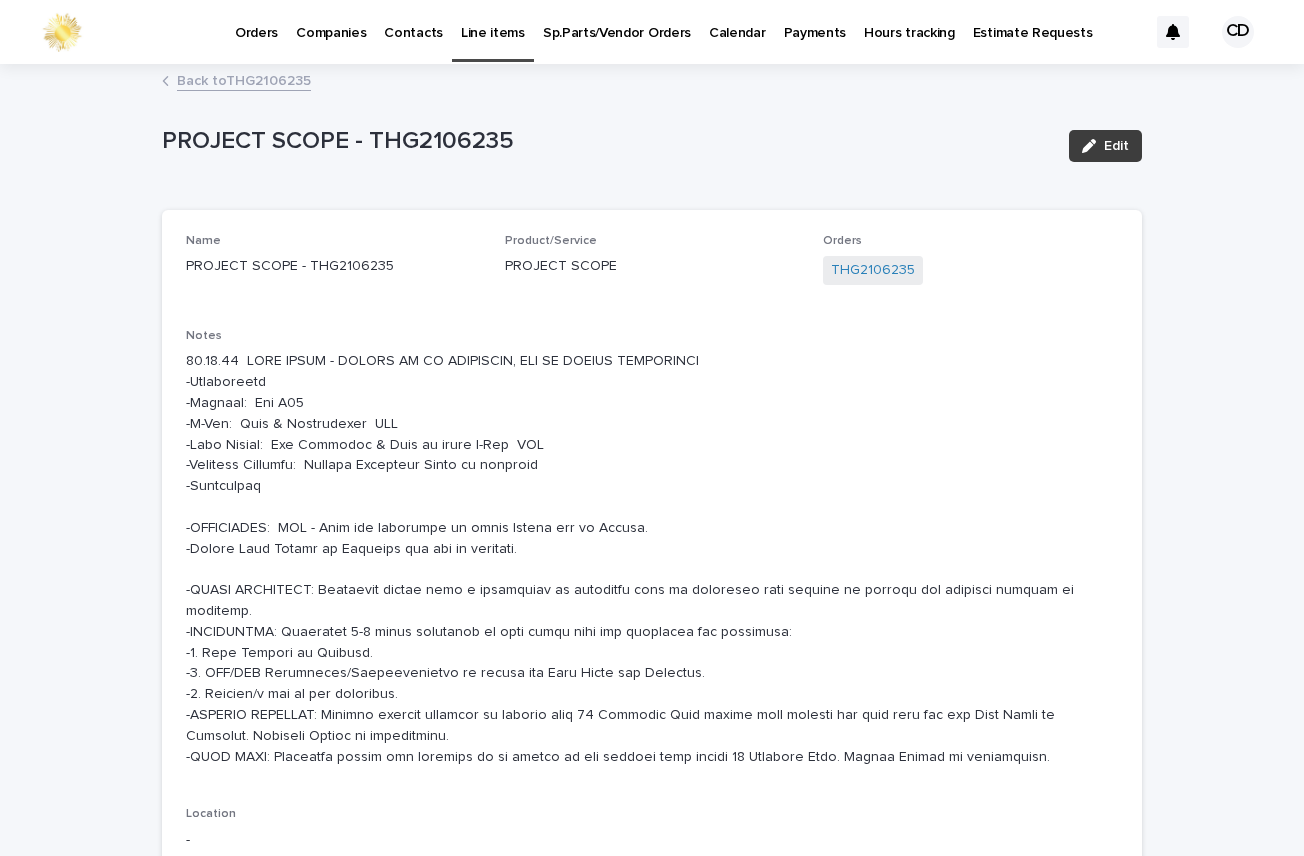 click on "Edit" at bounding box center [1116, 146] 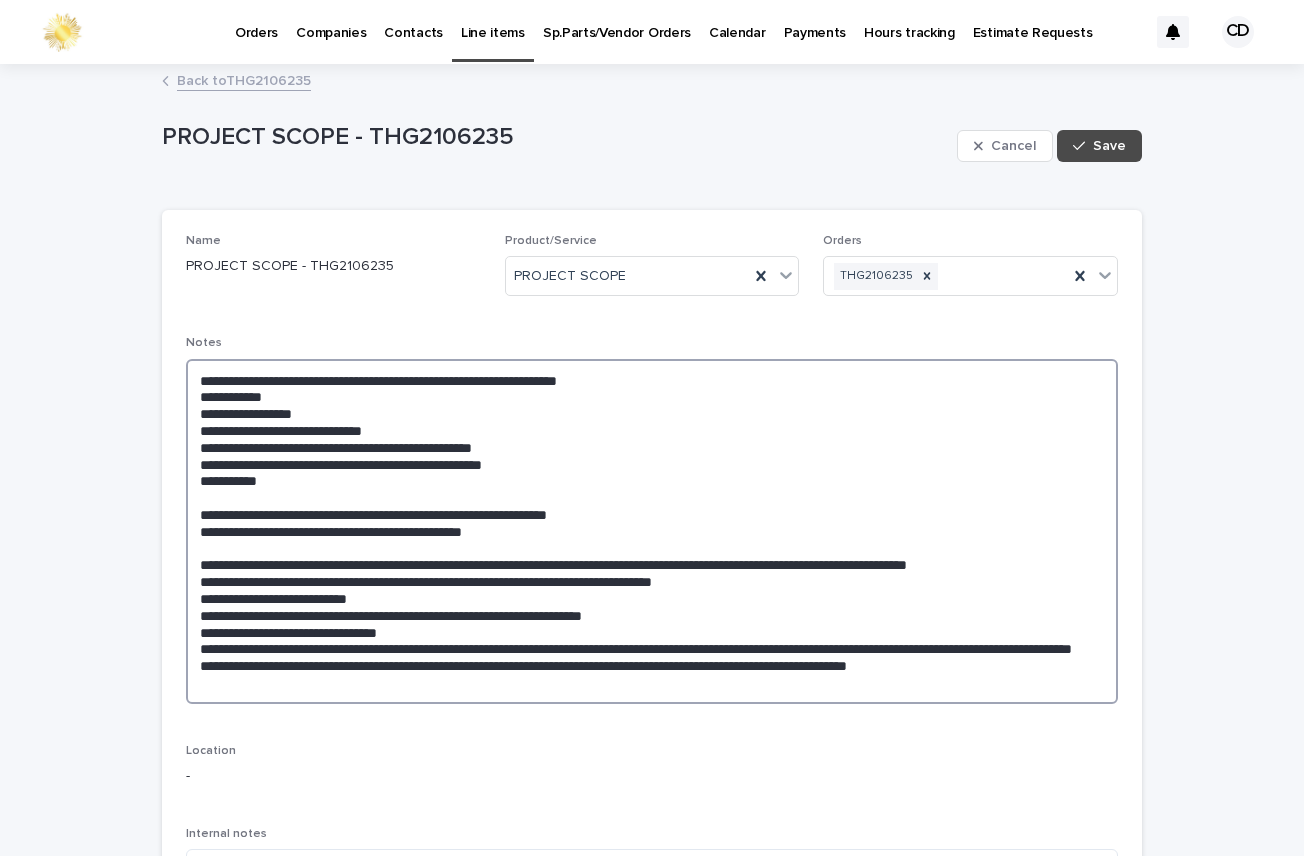 click at bounding box center [652, 531] 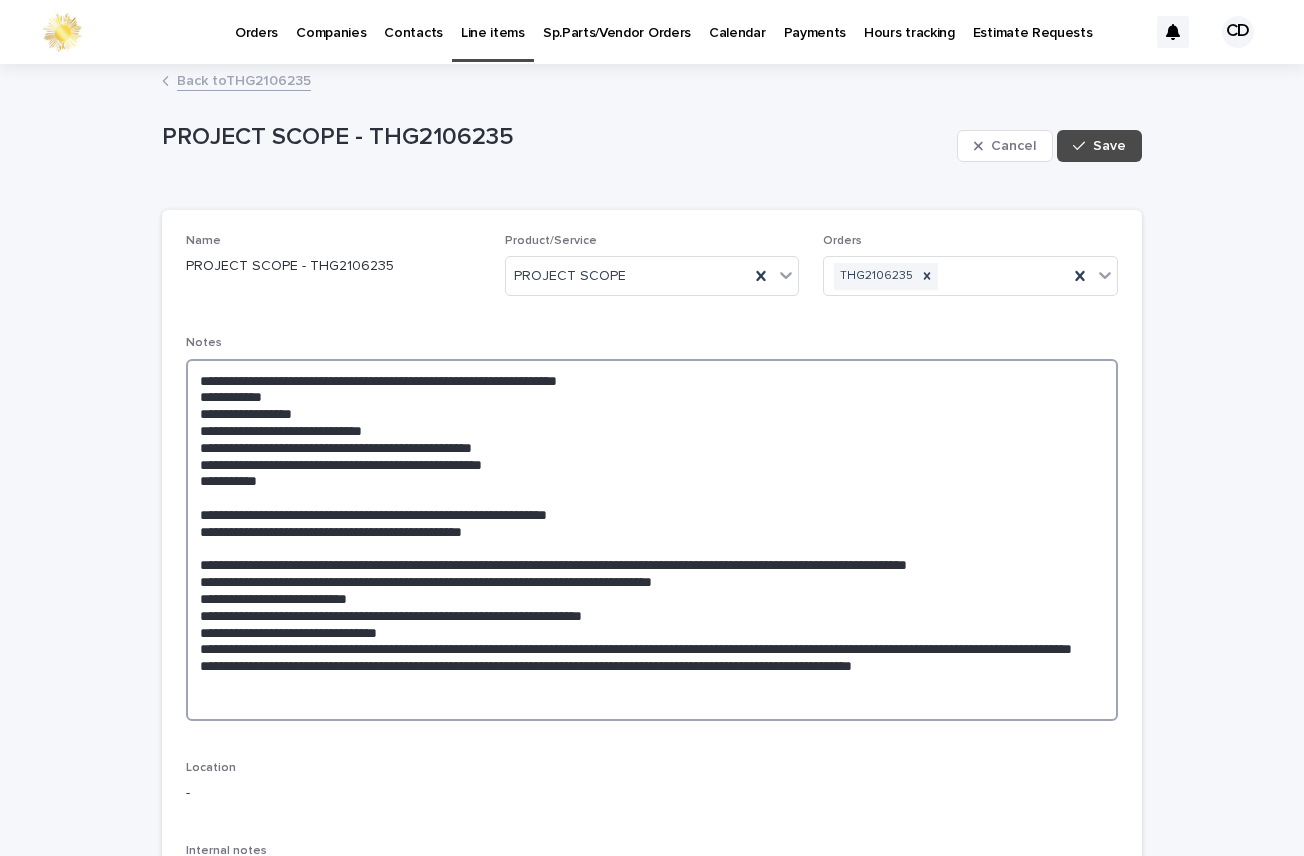 paste on "**********" 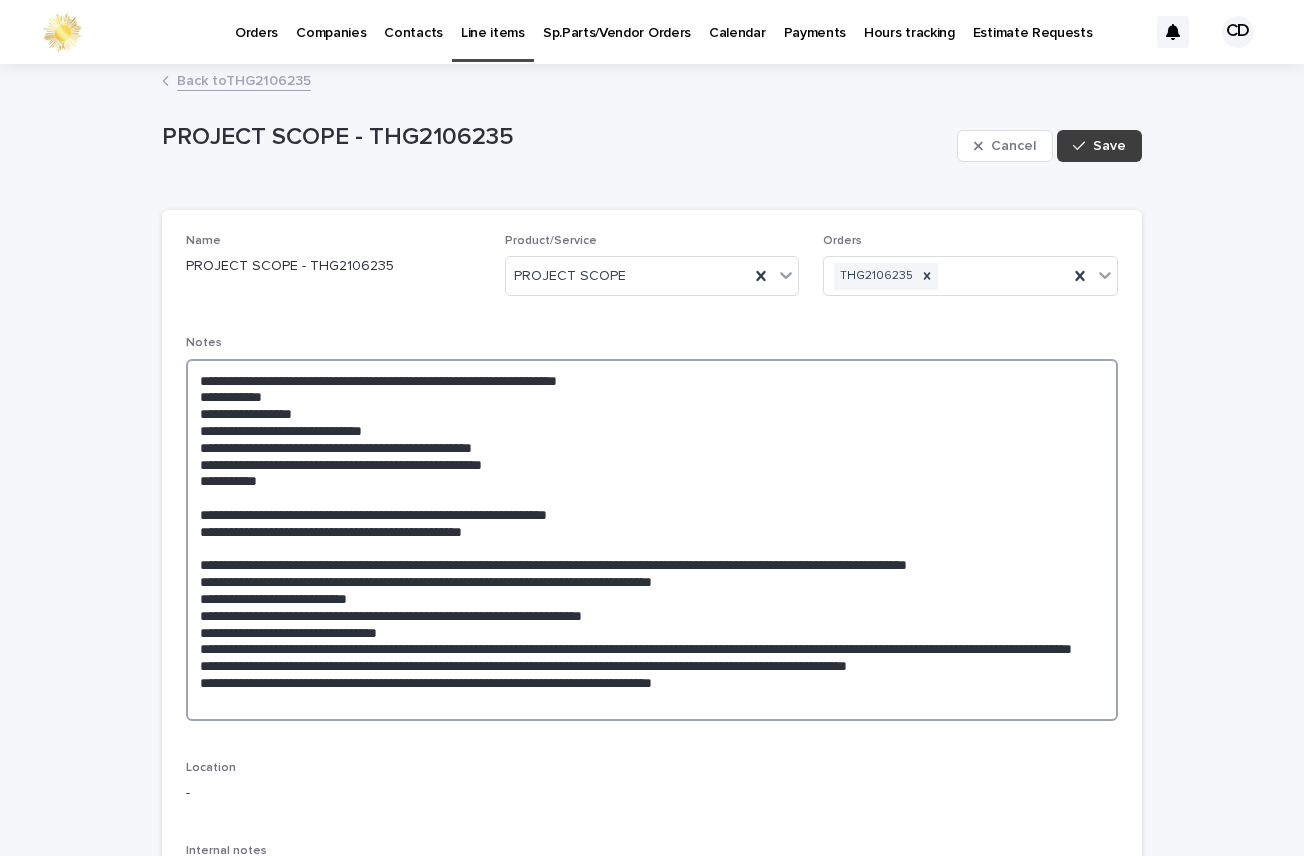 type on "**********" 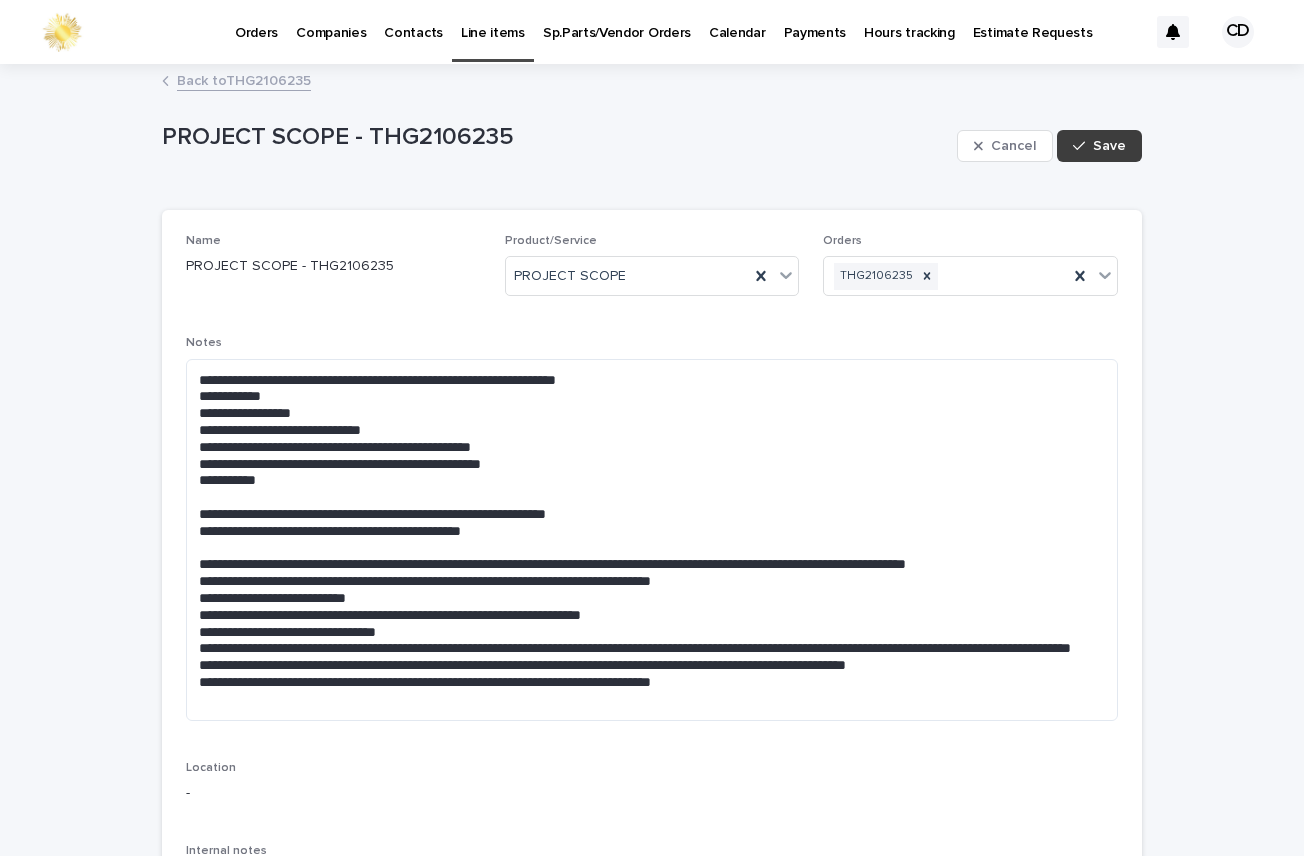 click on "Save" at bounding box center (1109, 146) 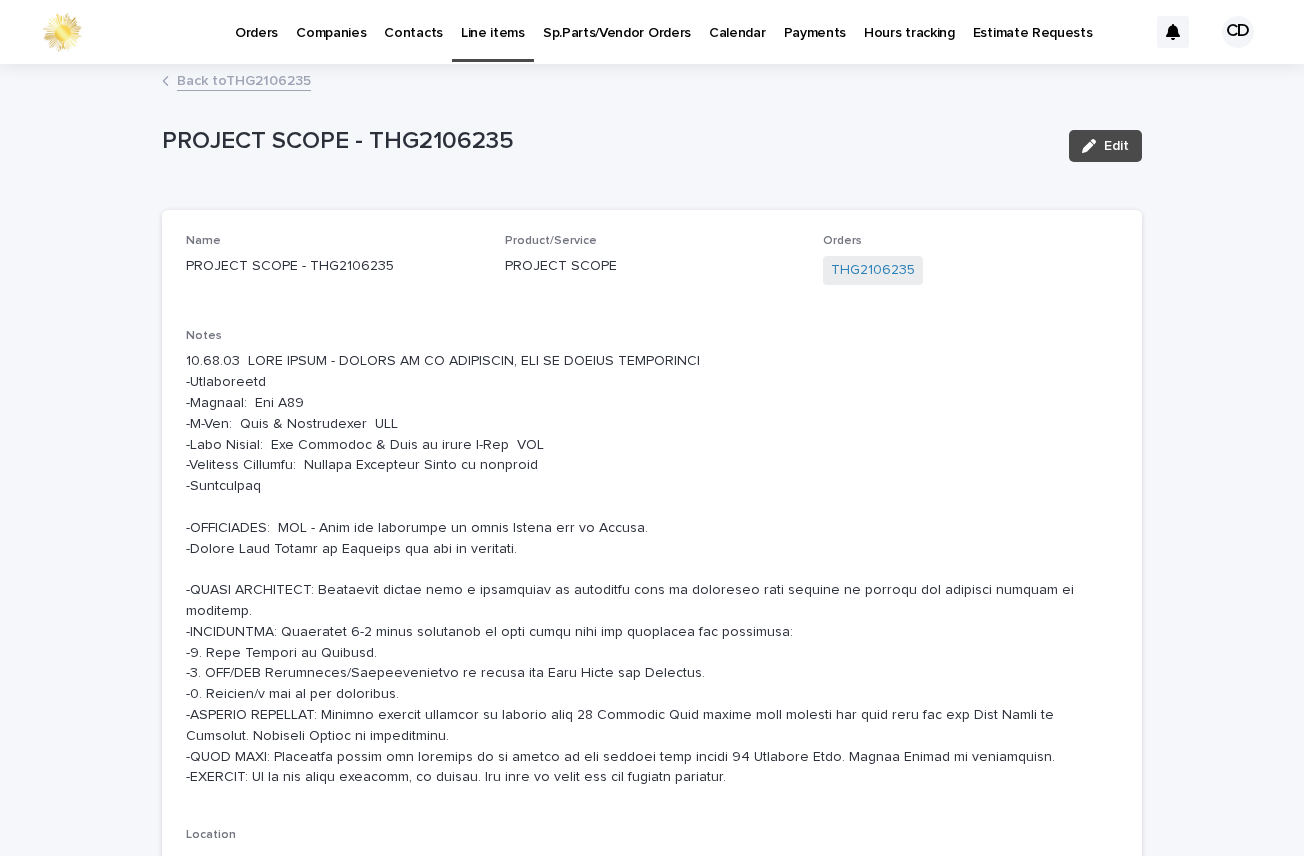 click on "Back to  THG2106235" at bounding box center (244, 79) 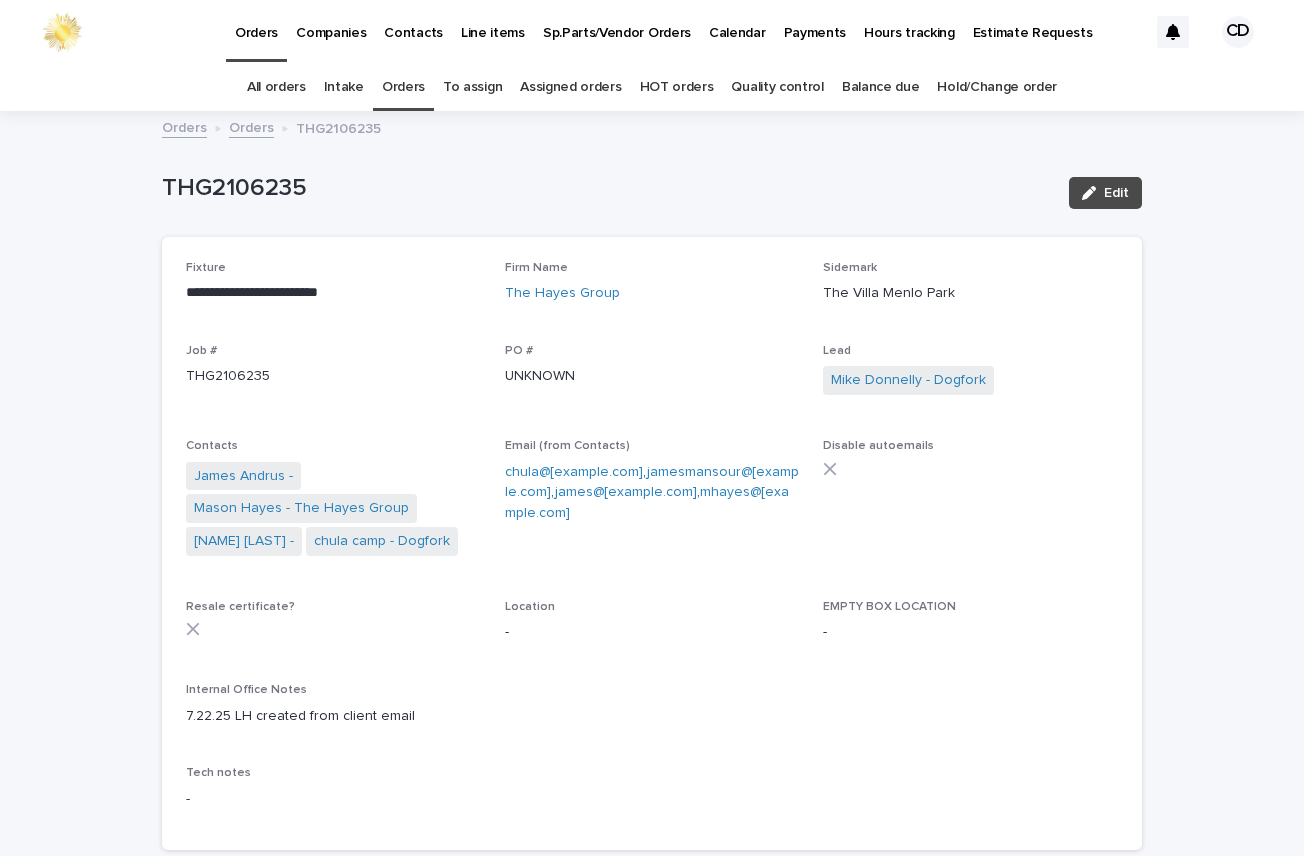 scroll, scrollTop: 64, scrollLeft: 0, axis: vertical 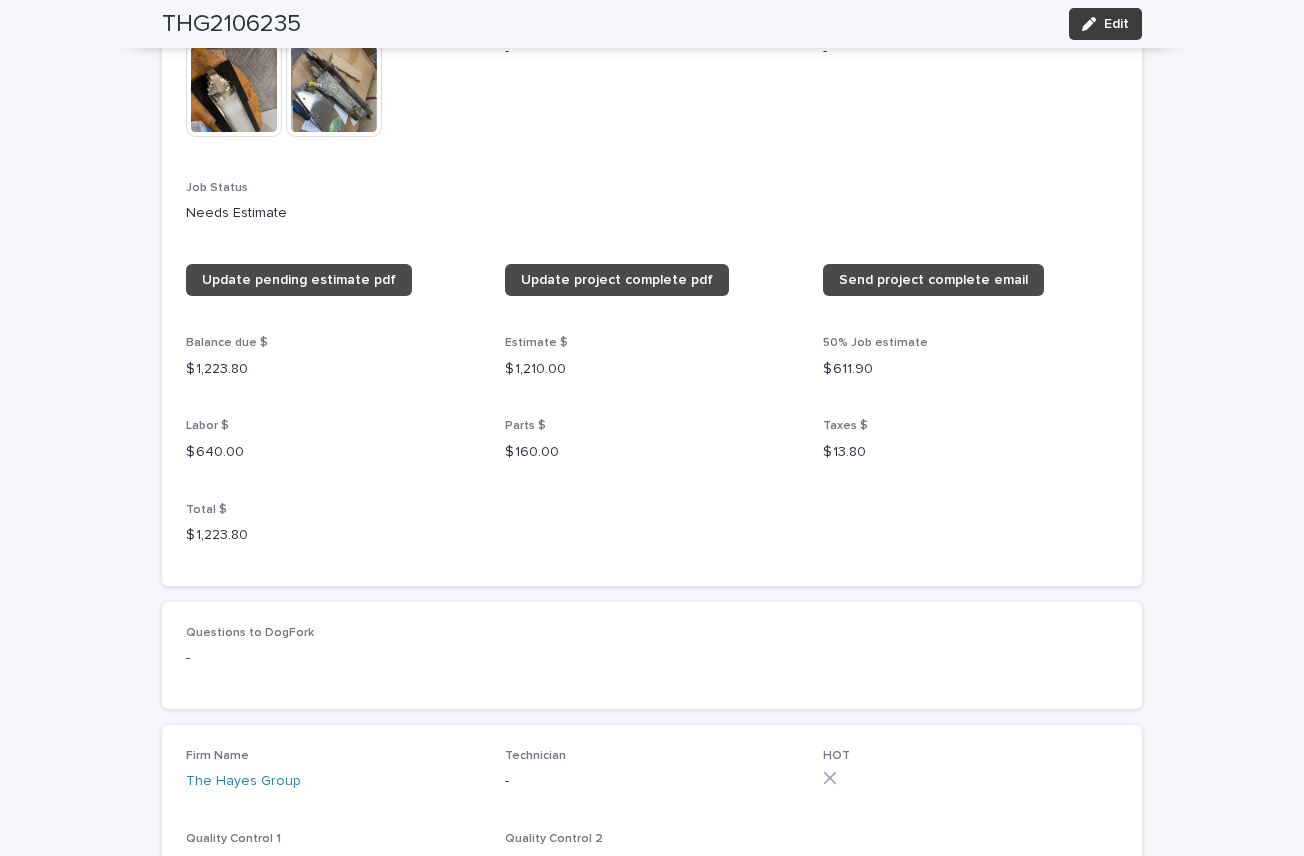 click on "Edit" at bounding box center (1116, 24) 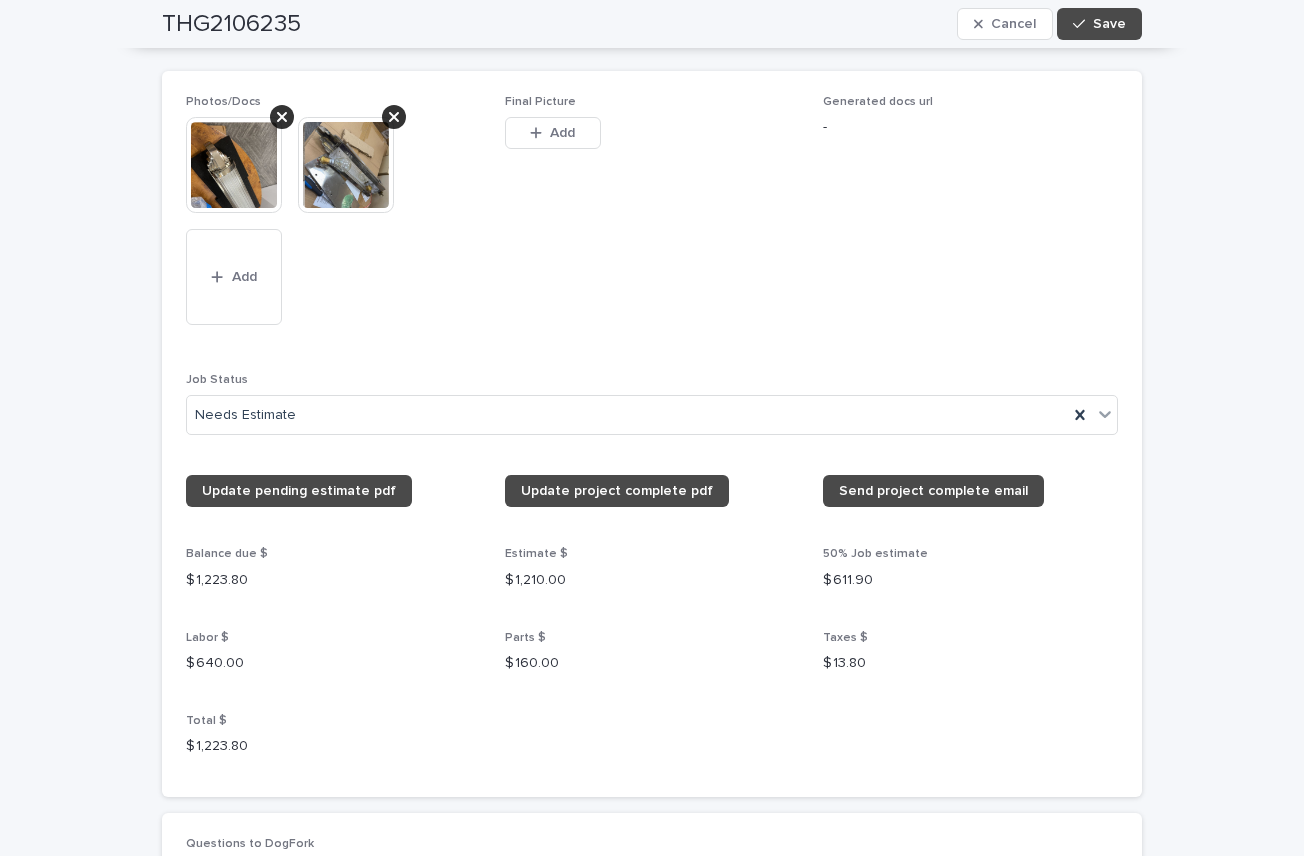 scroll, scrollTop: 2115, scrollLeft: 0, axis: vertical 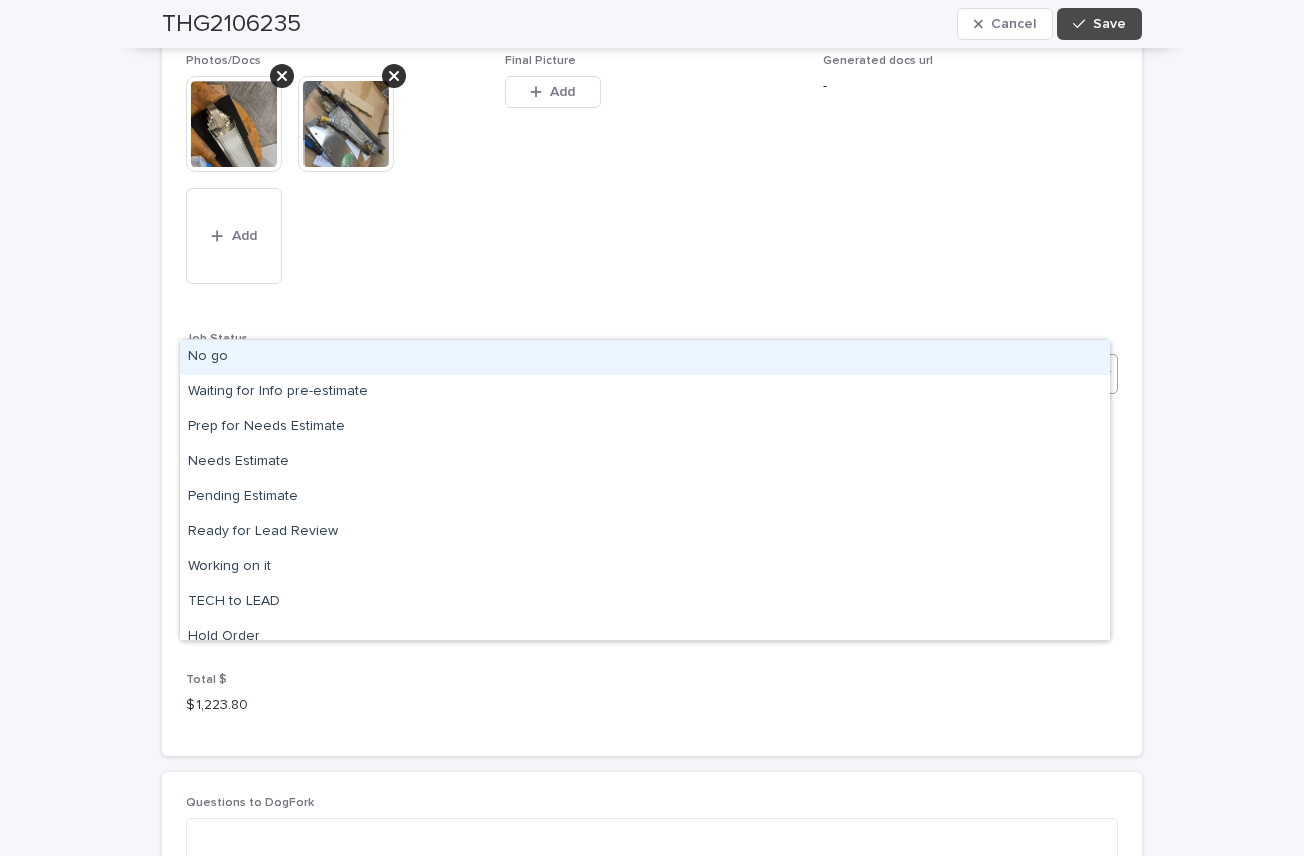 click 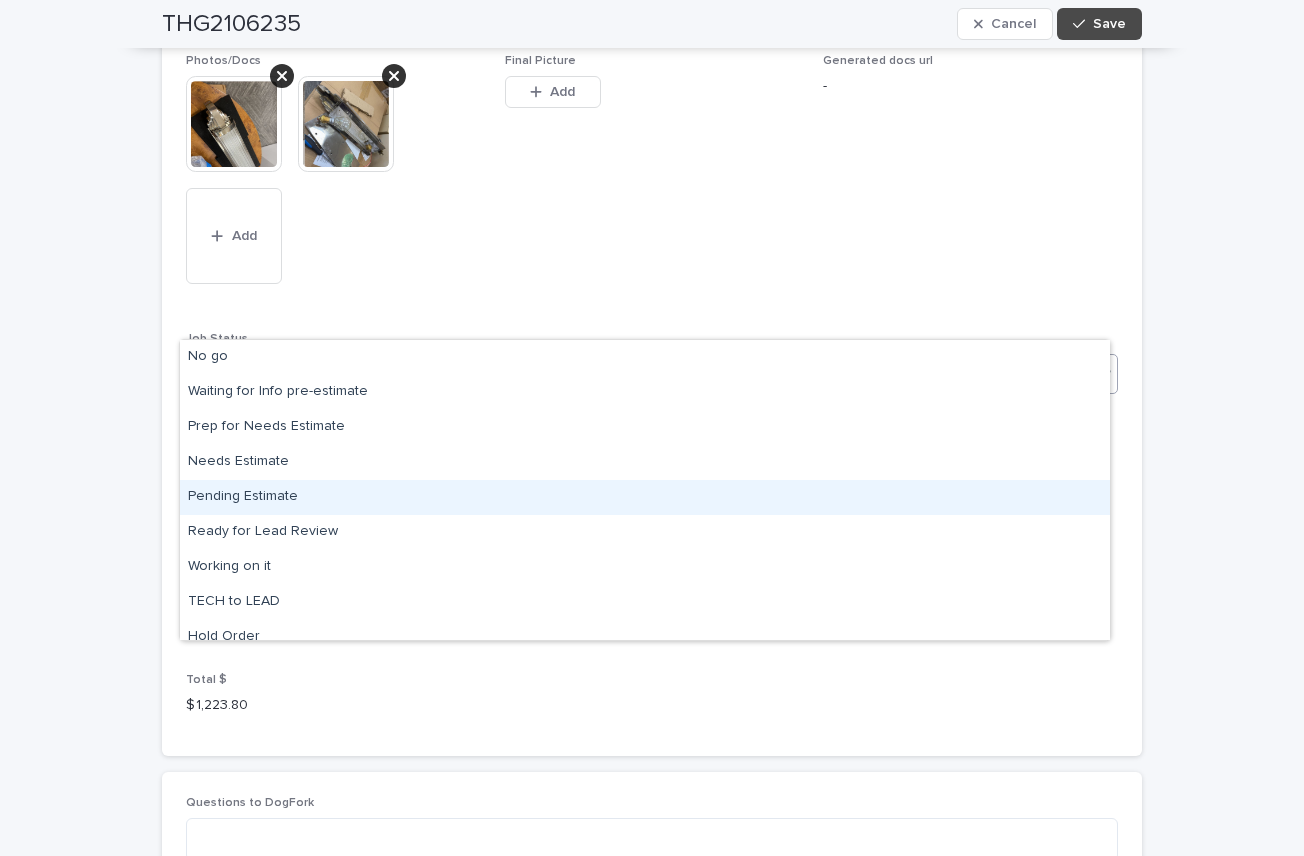 click on "Pending Estimate" at bounding box center [645, 497] 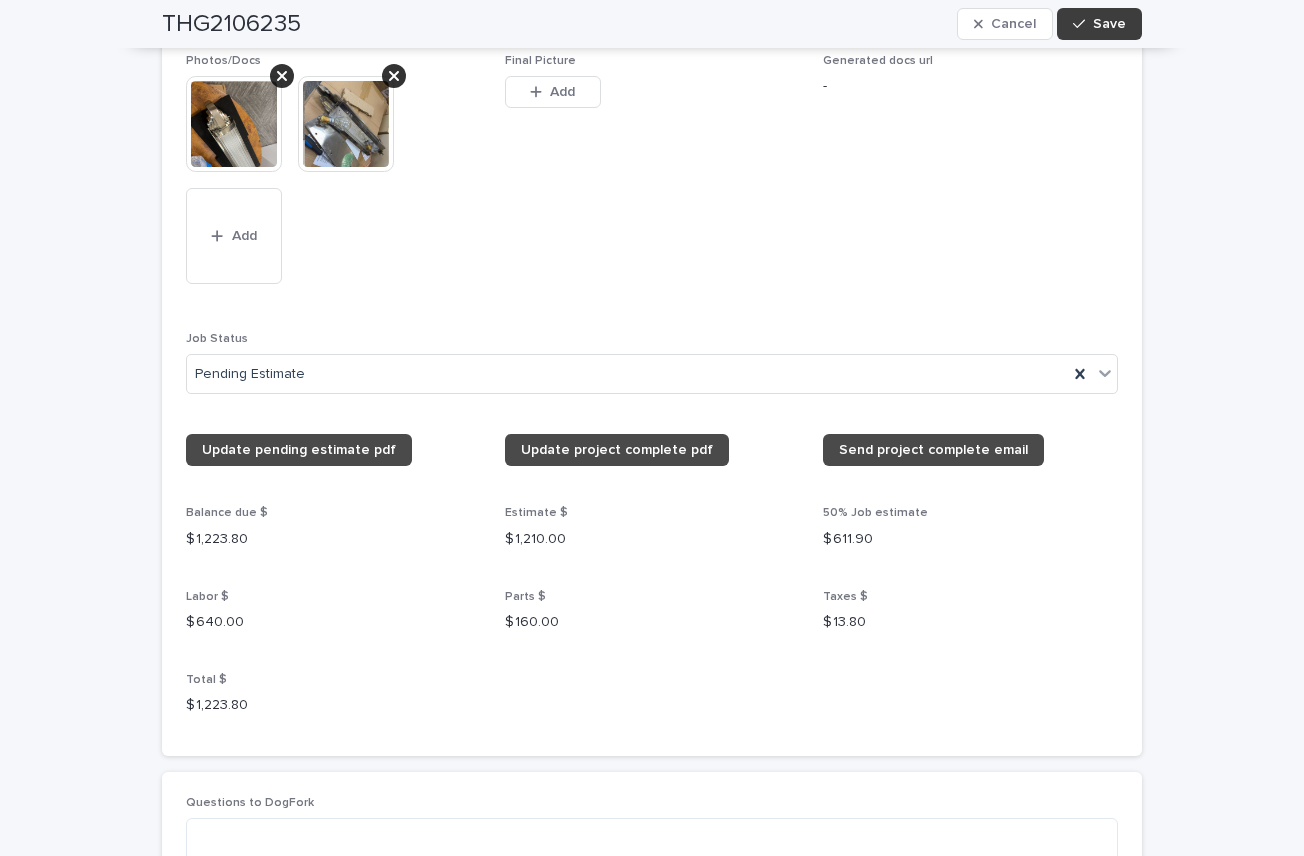 click on "Save" at bounding box center (1109, 24) 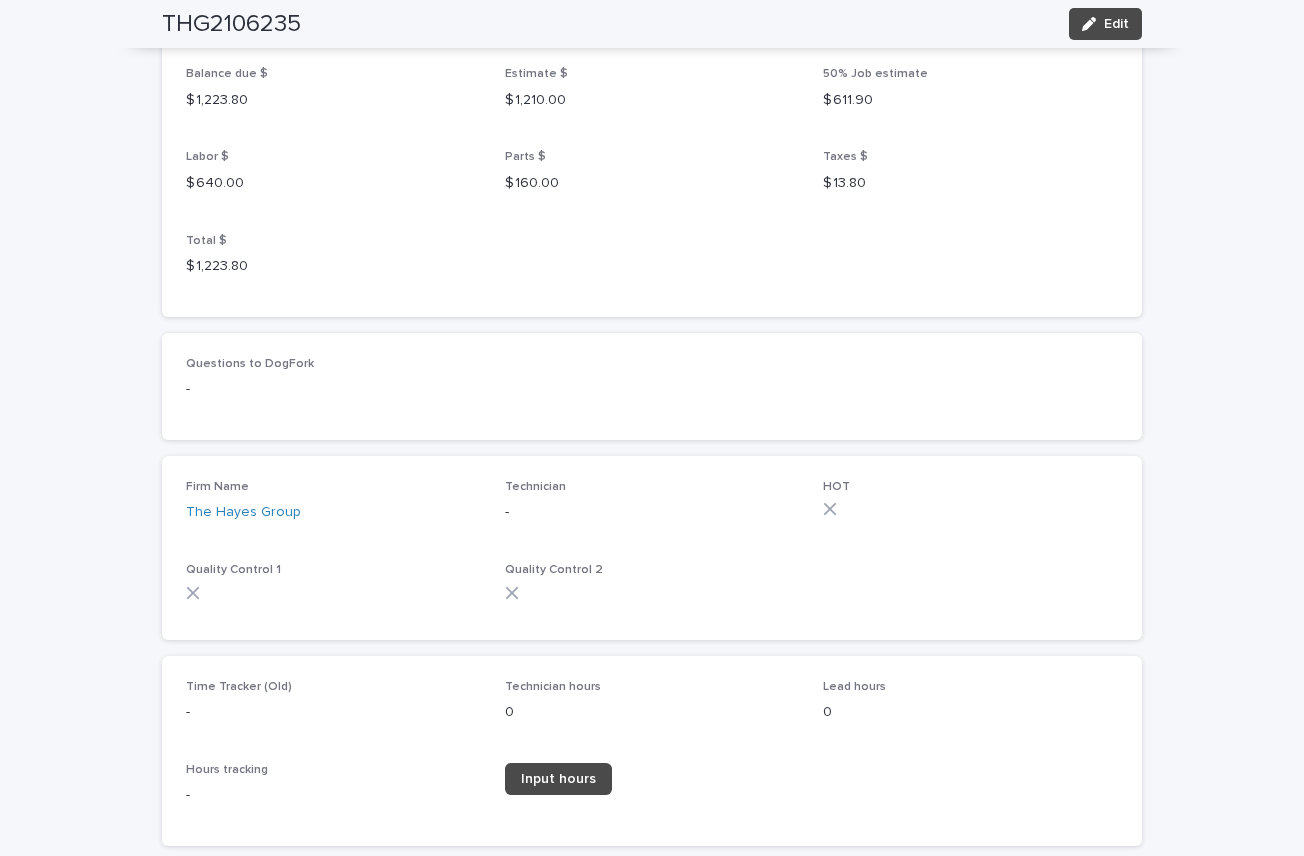 scroll, scrollTop: 1846, scrollLeft: 0, axis: vertical 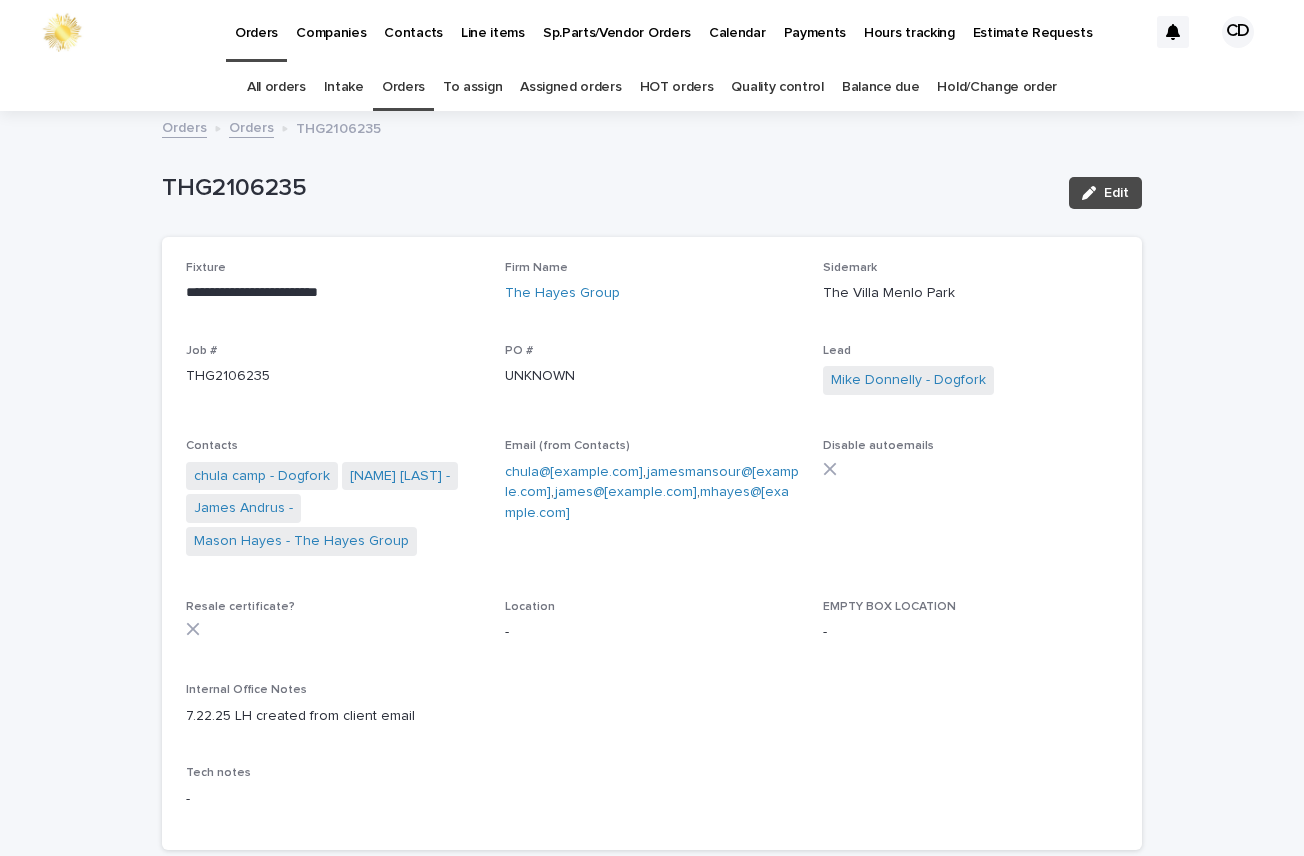 click on "Orders" at bounding box center [403, 87] 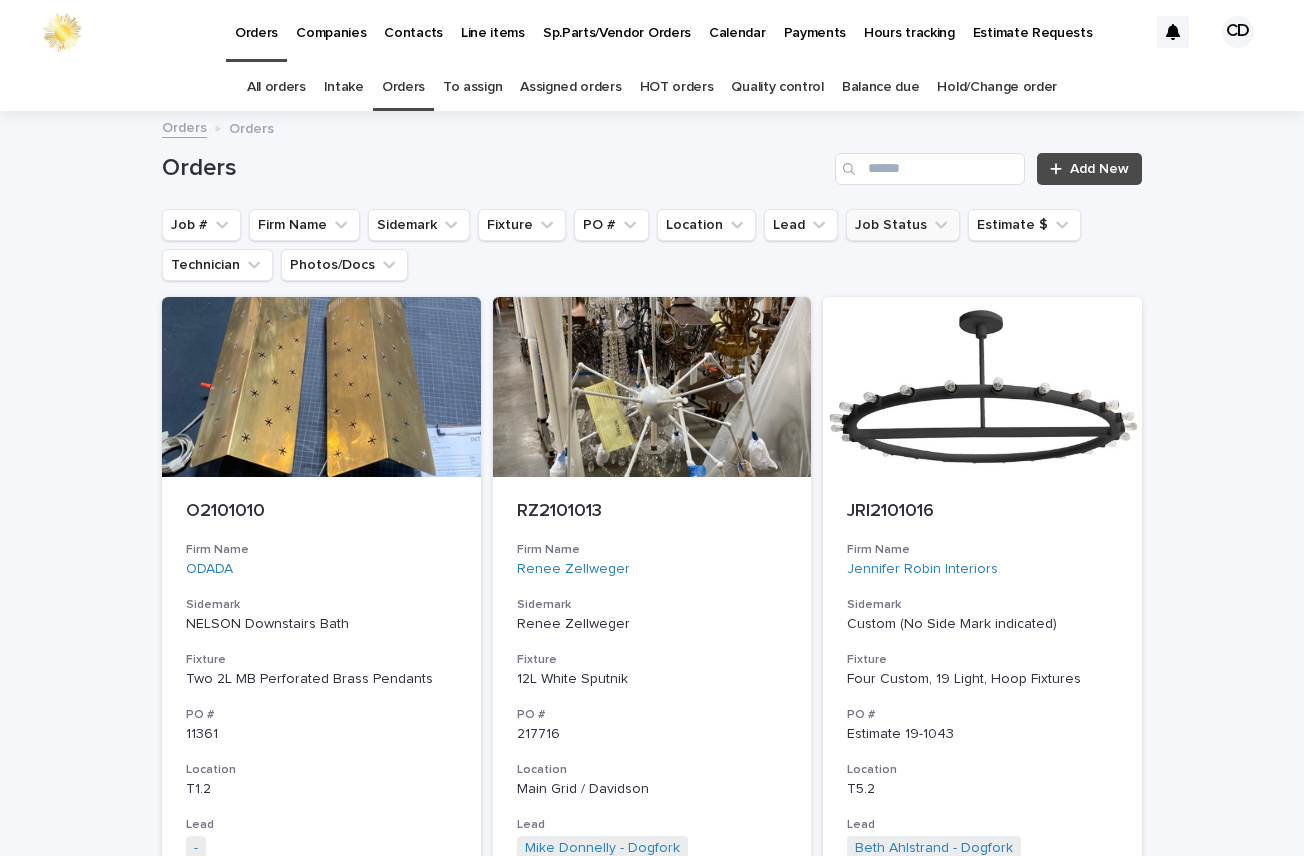 click 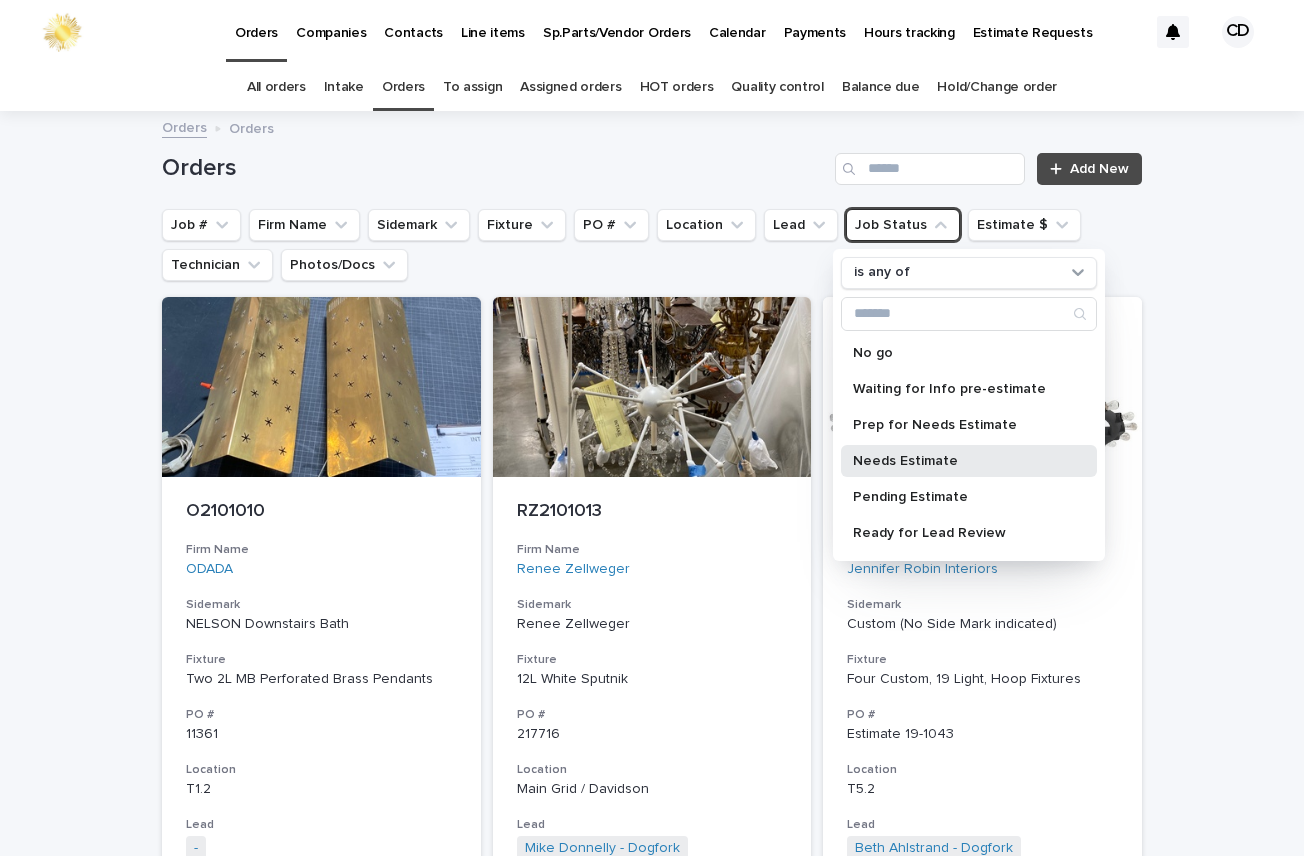 click on "Needs Estimate" at bounding box center [959, 461] 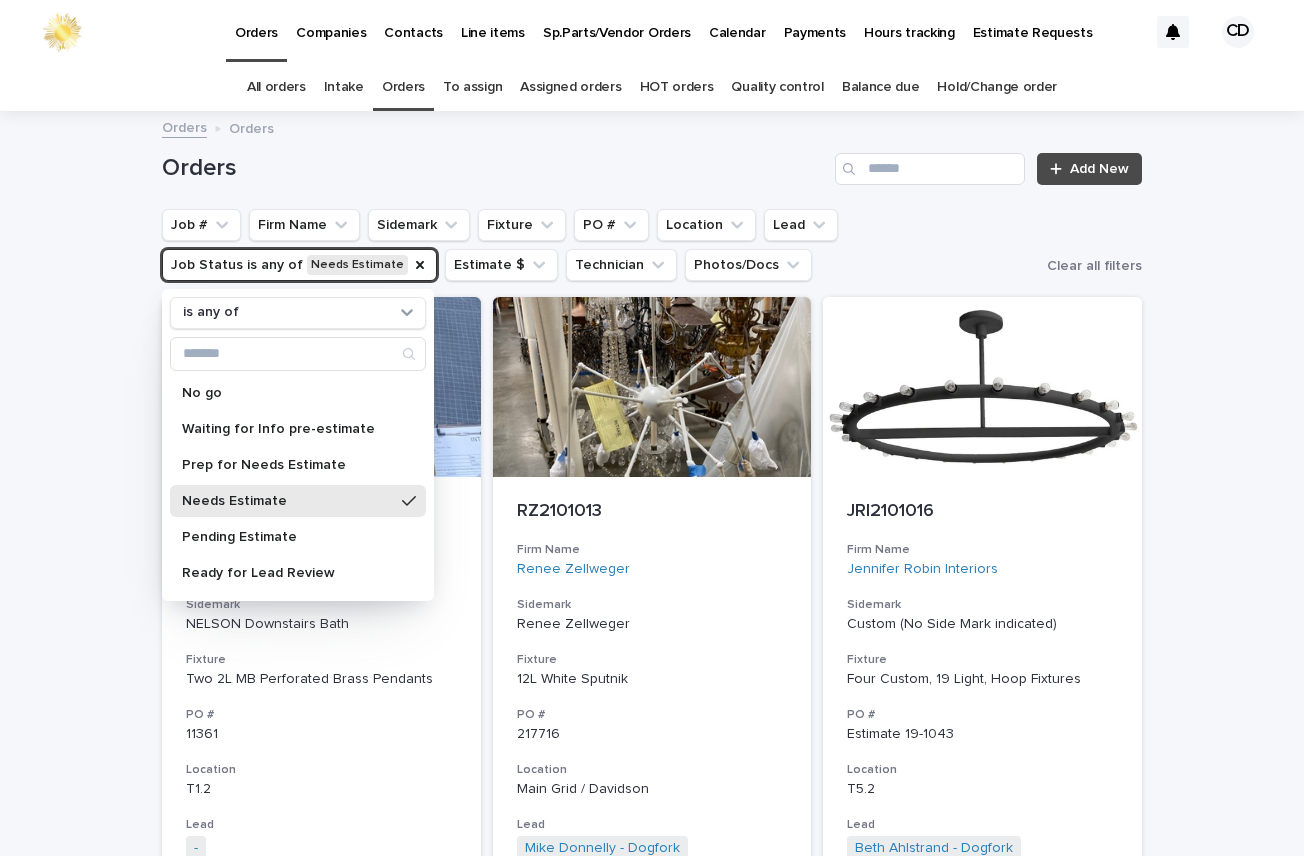 click on "Orders Add New Job # Firm Name Sidemark Fixture PO # Location Lead Job Status is any of Needs Estimate is any of No go Waiting for Info pre-estimate Prep for Needs Estimate Needs Estimate Pending Estimate Ready for Lead Review Working on it TECH to LEAD Hold Order TBDs Parts on Order/Out with Vendor Assigned Change Order Completed Estimate $ Technician Photos/Docs Clear all filters ASI2104602 Firm Name Anne Symon Interiors   Sidemark Anne Symon Fixture Three 1L MB Antique Lantern with Hook
PO # UNKNOWN Location T9.2 with Hook in Baggie Lead Mike Donnelly - Dogfork   Beth Ahlstrand - Dogfork   + 1 Job Status Needs Estimate Estimate $ $ 15,174.00 Technician Ronald Orellana - Dogfork - Technician   + 0 BaV2104770 Firm Name Bramble and Vine SF   Sidemark UNKNOWN Fixture Custom floor lamp for large ponytail palm
PO # UNKNOWN Location - Lead Beth Ahlstrand - Dogfork   + 0 Job Status Needs Estimate Estimate $ $ 0 Technician - VC2105092 Firm Name Vanguard Construction" at bounding box center [652, 4948] 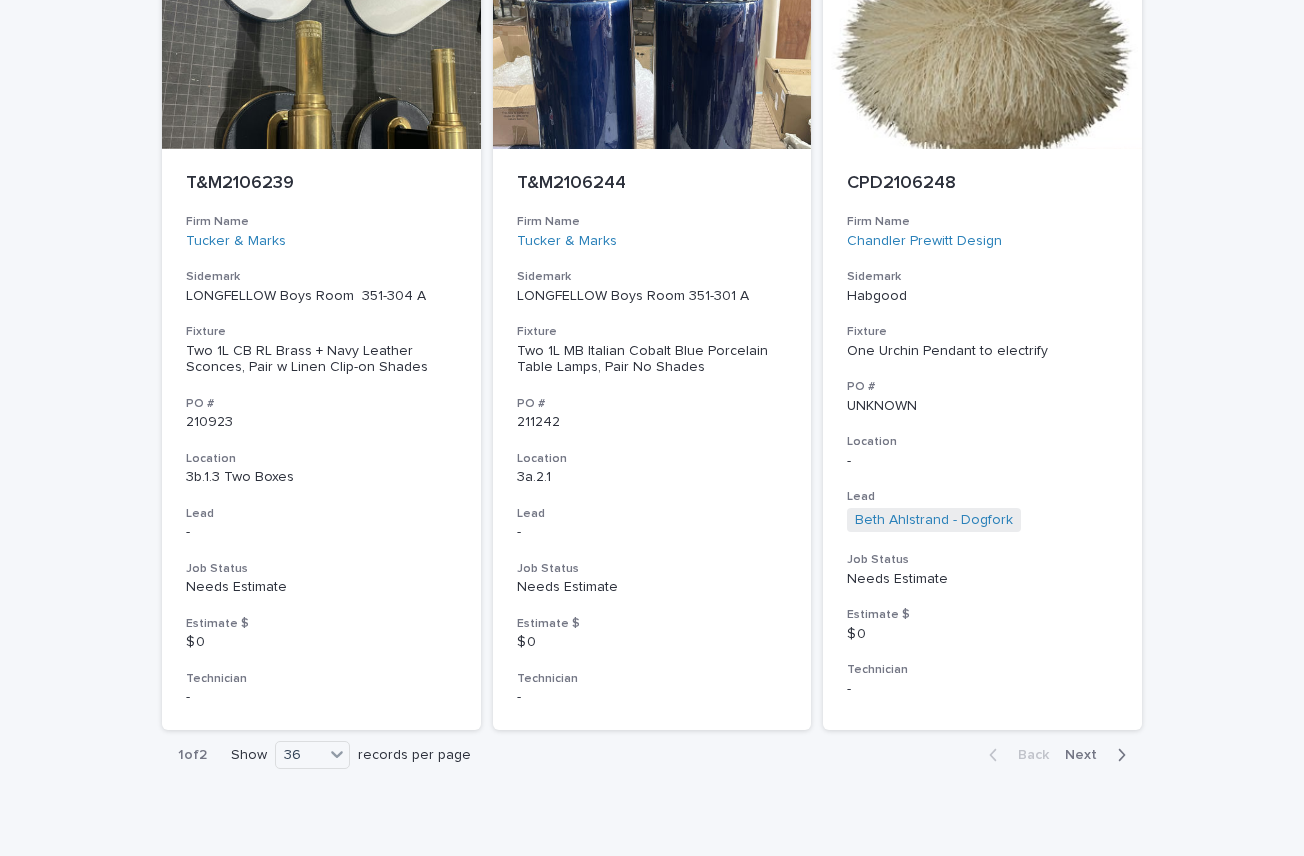 scroll, scrollTop: 8960, scrollLeft: 0, axis: vertical 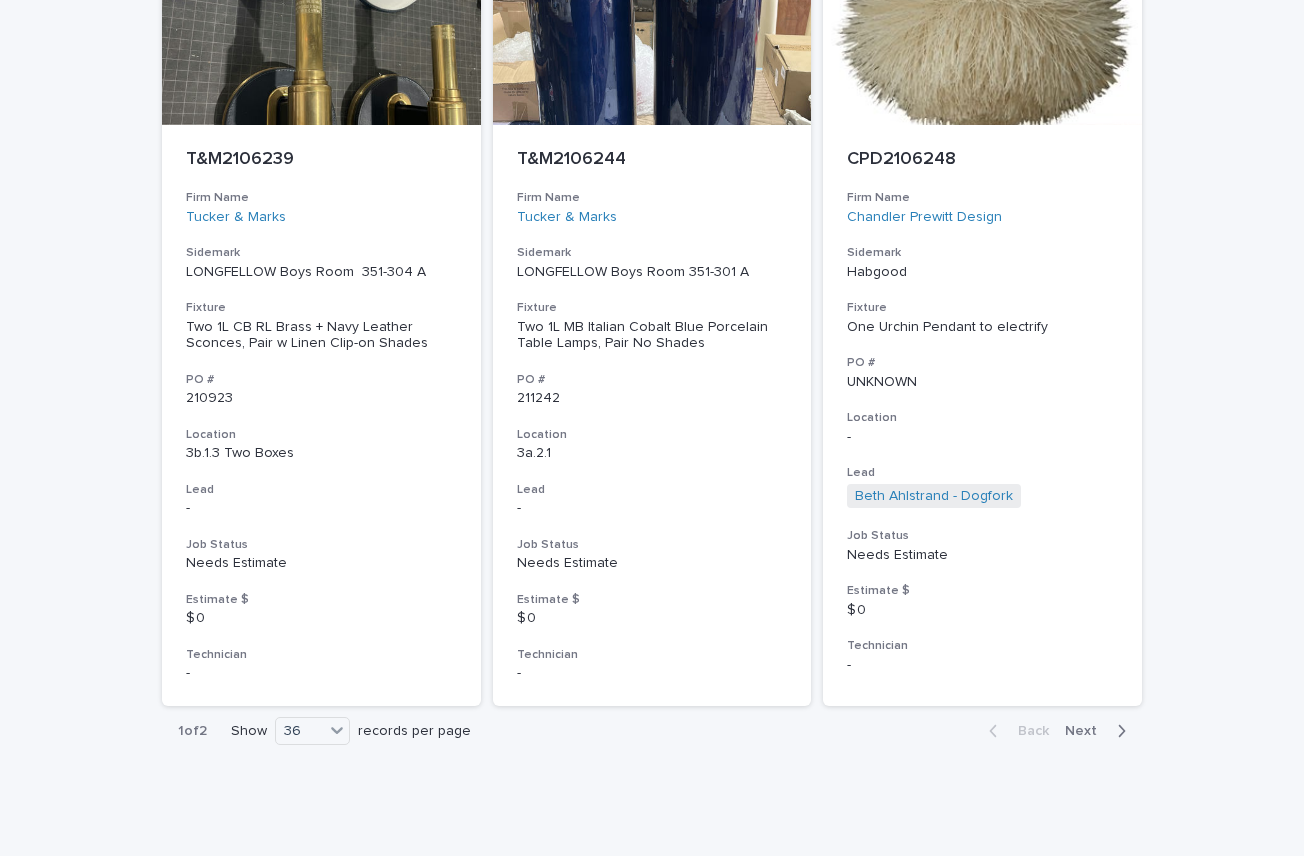 click on "Next" at bounding box center [1087, 731] 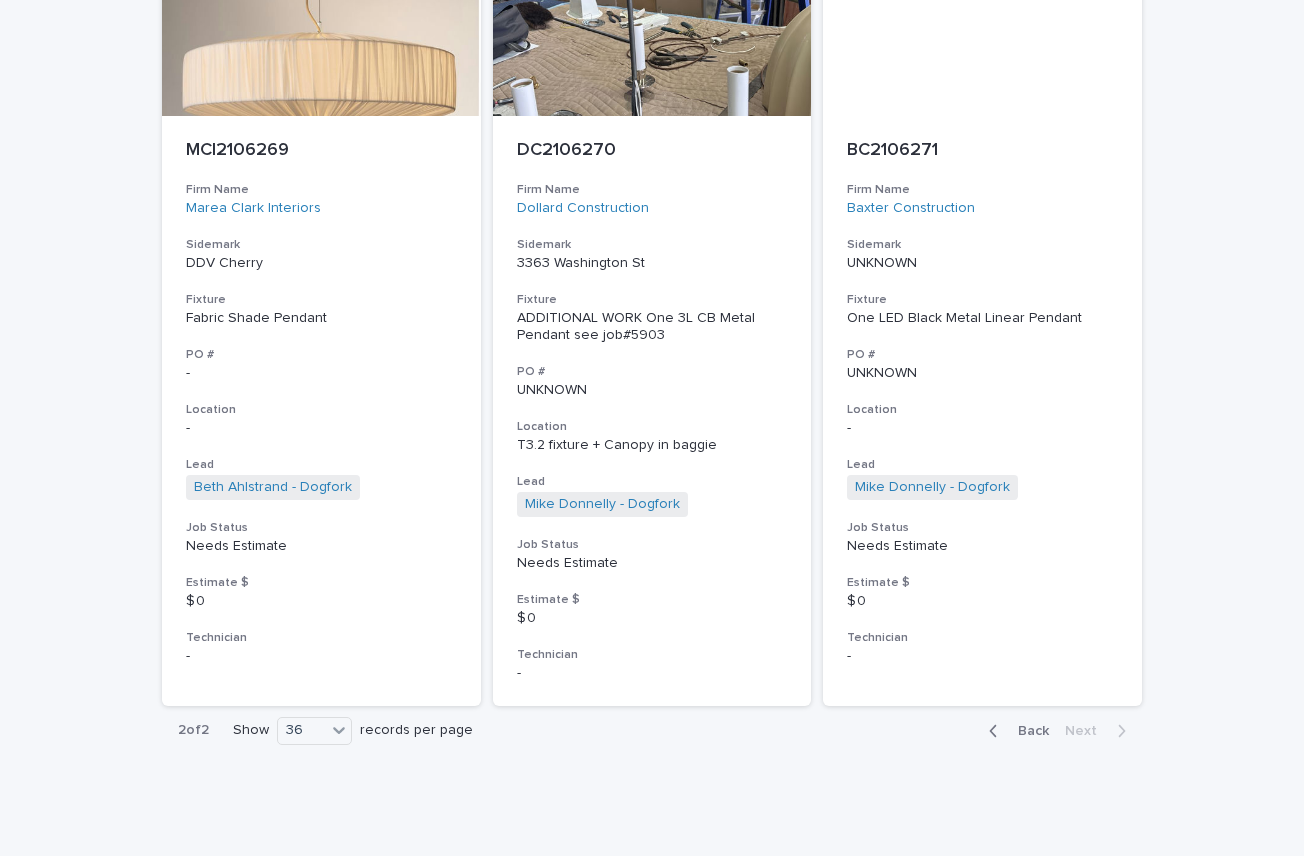 scroll, scrollTop: 3503, scrollLeft: 0, axis: vertical 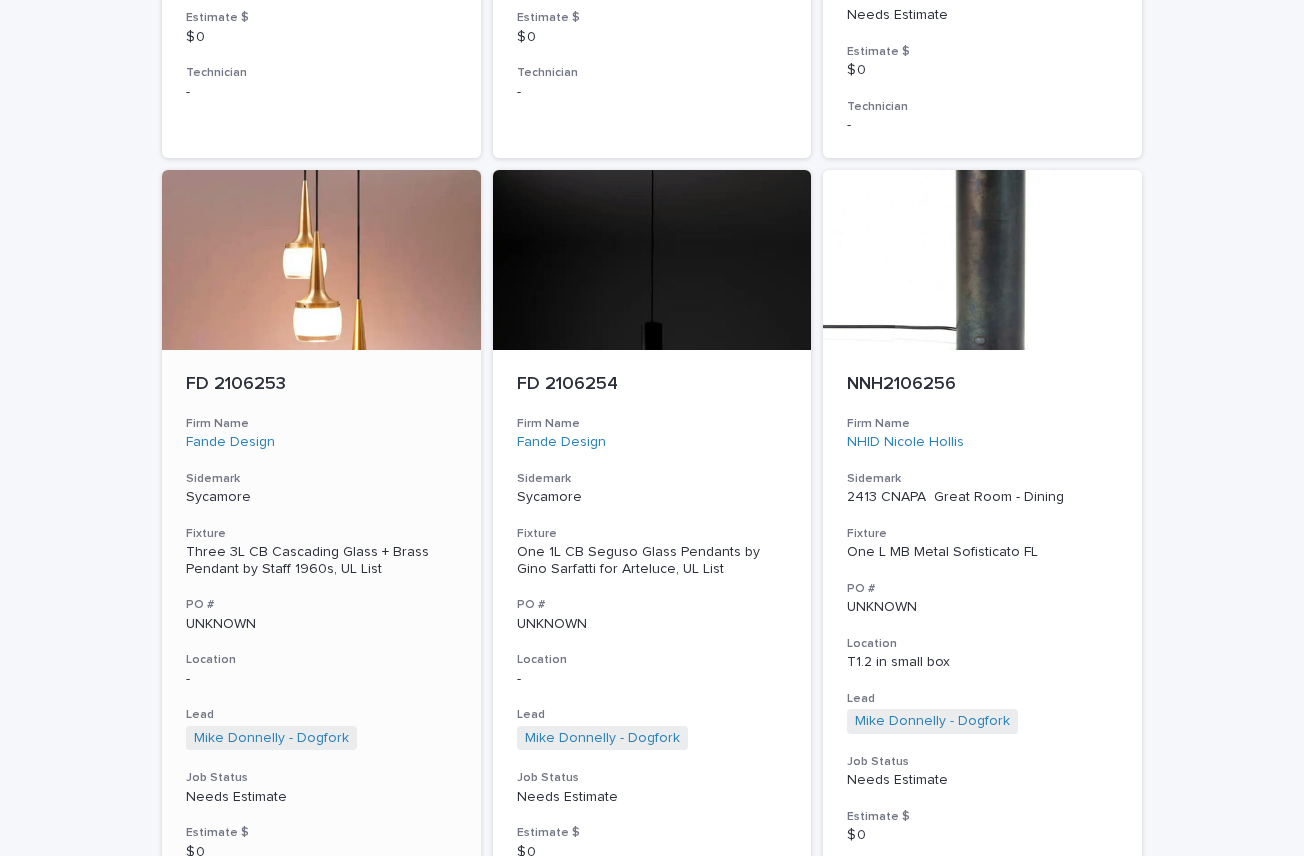 click on "Sidemark" at bounding box center [321, 479] 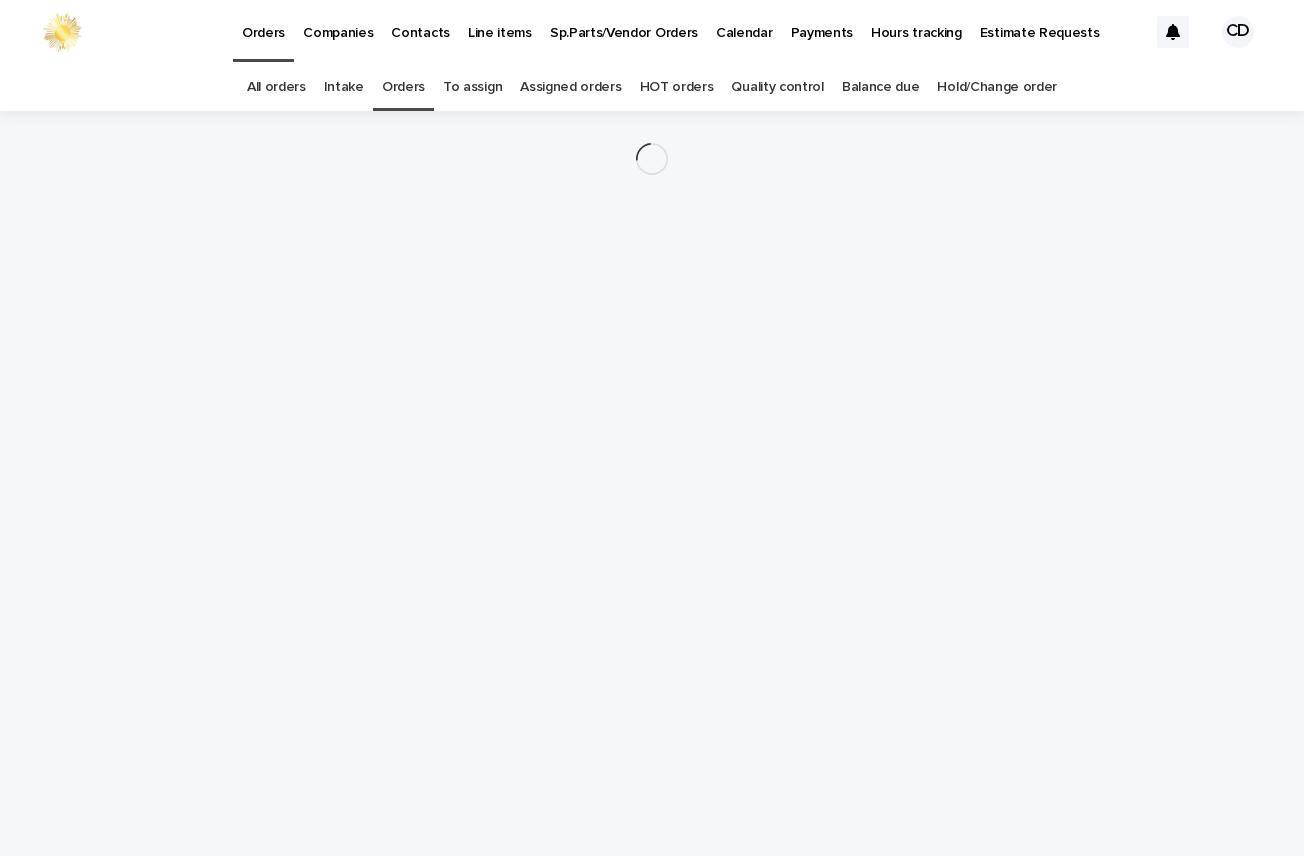 scroll, scrollTop: 0, scrollLeft: 0, axis: both 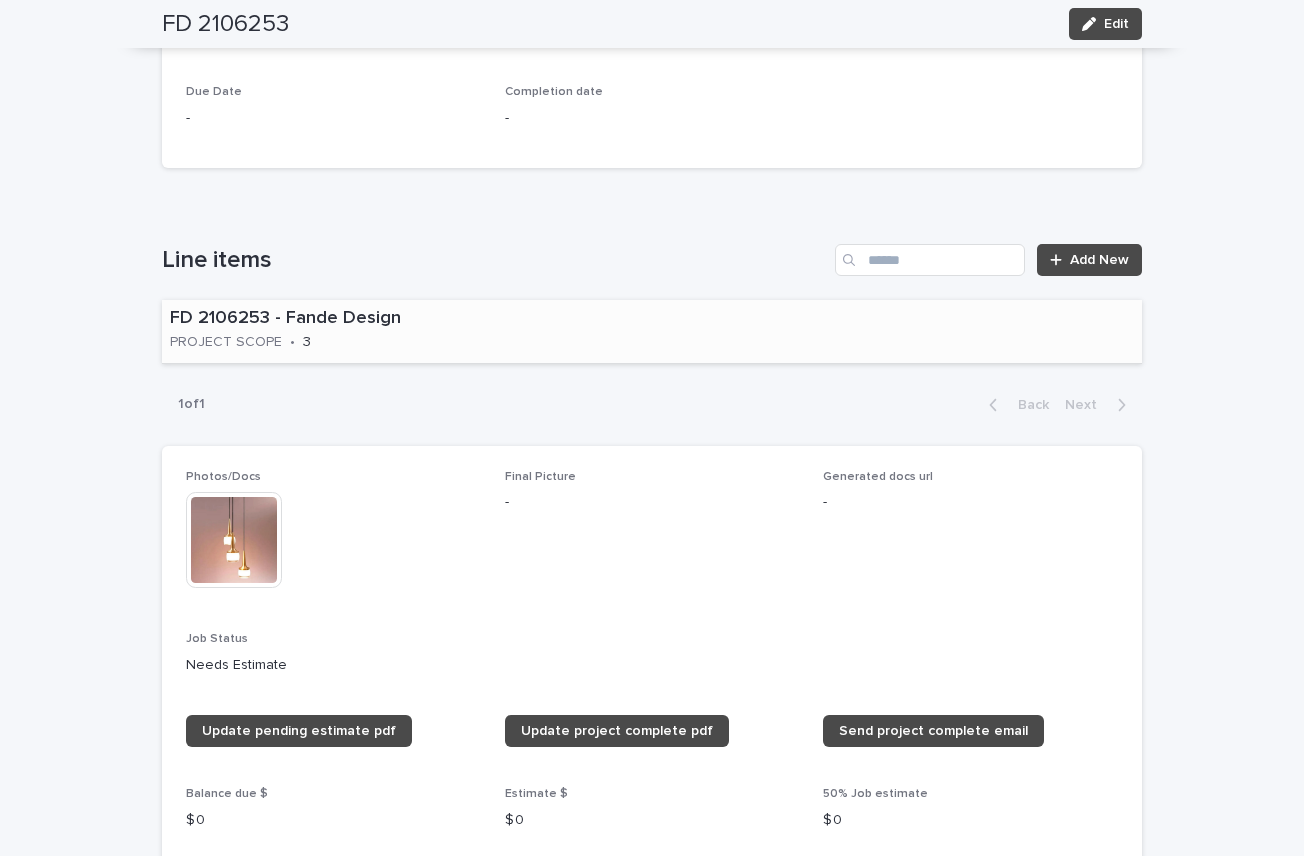 click on "FD 2106253 - Fande Design  PROJECT SCOPE • 3" at bounding box center (356, 331) 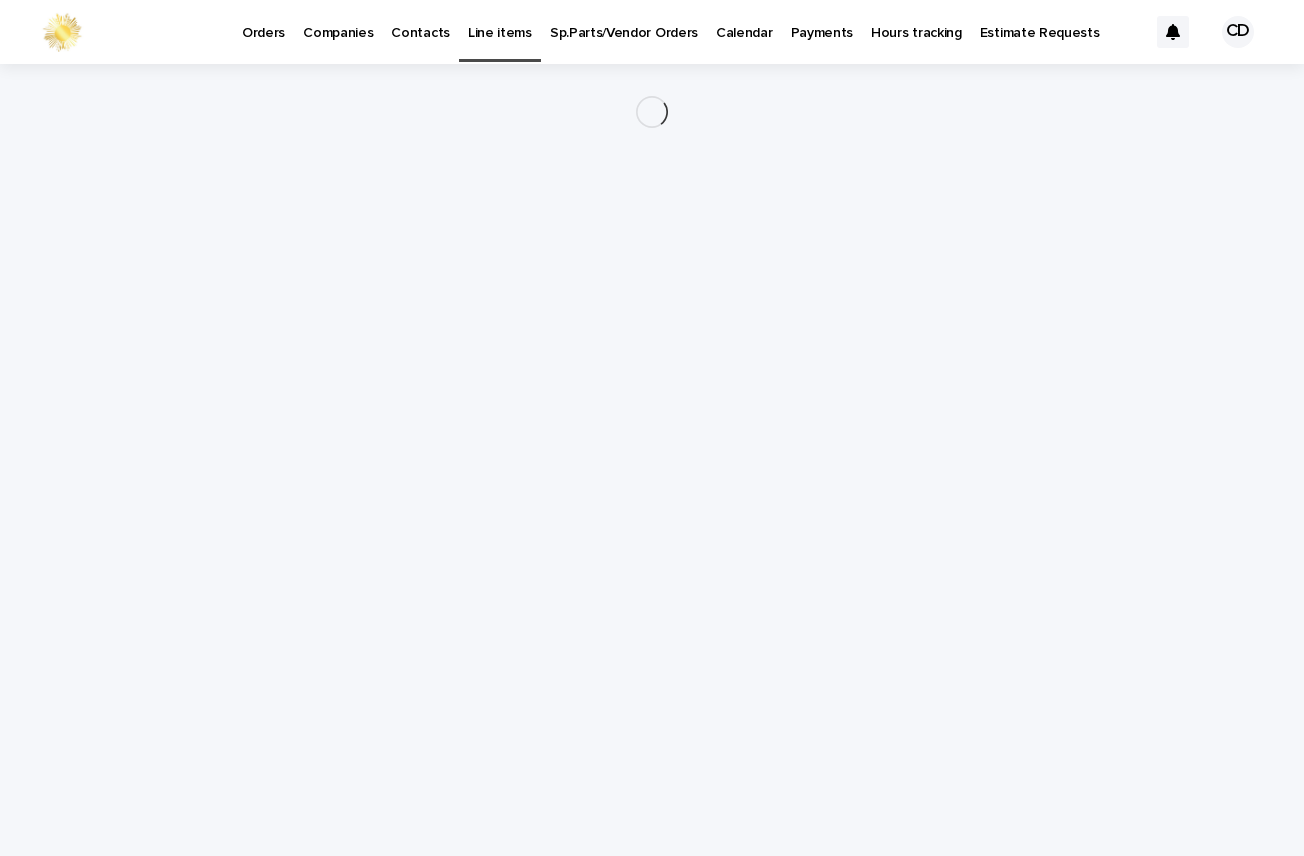 scroll, scrollTop: 0, scrollLeft: 0, axis: both 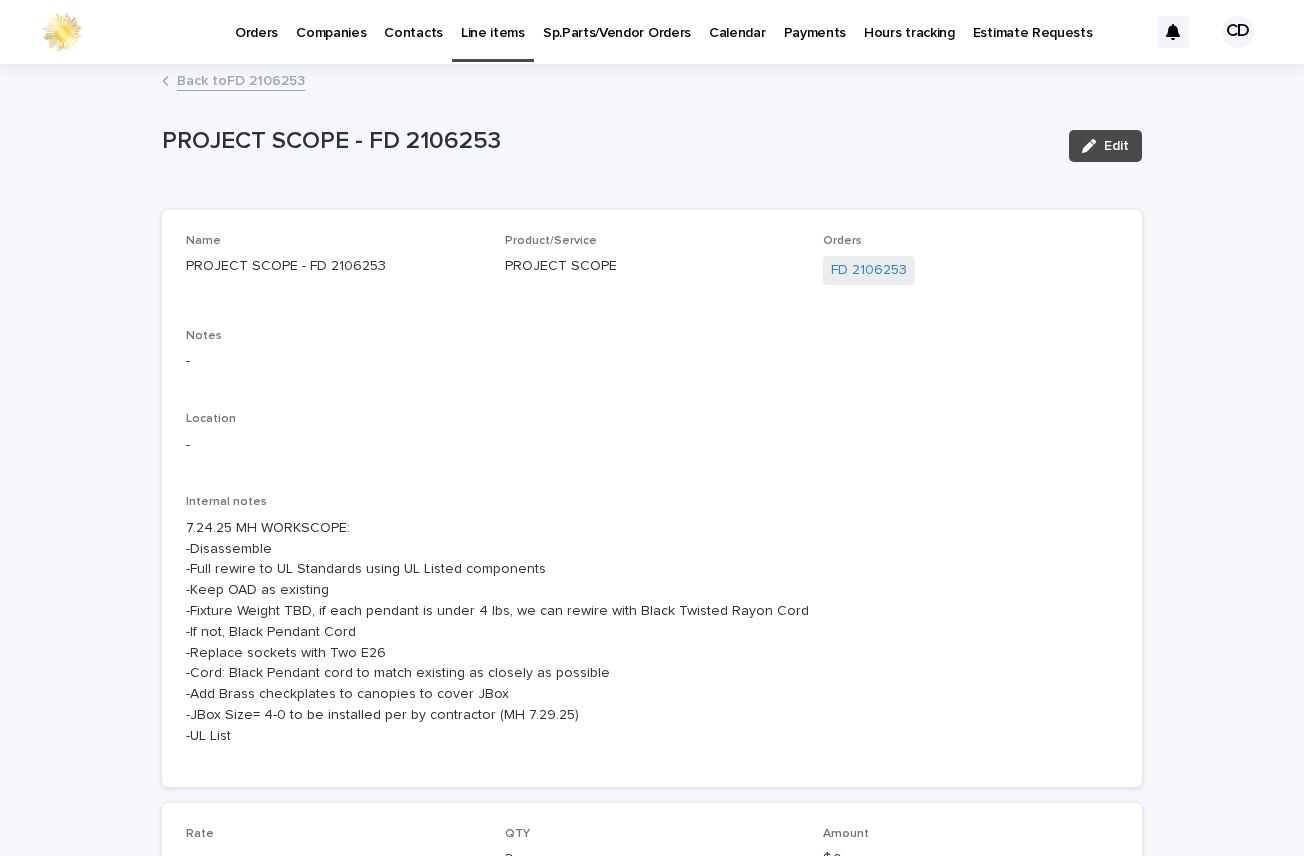 drag, startPoint x: 1294, startPoint y: 257, endPoint x: 220, endPoint y: 82, distance: 1088.1641 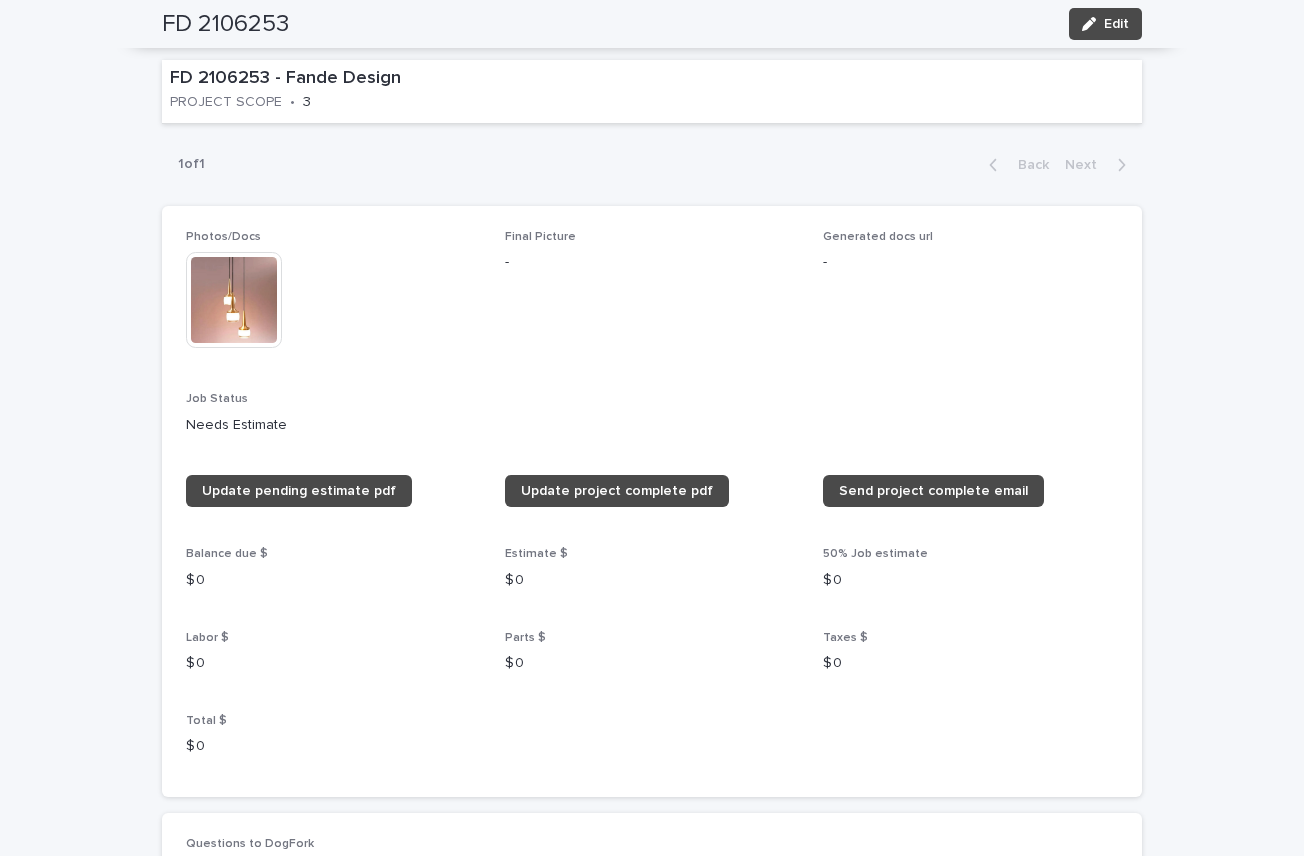 scroll, scrollTop: 1184, scrollLeft: 0, axis: vertical 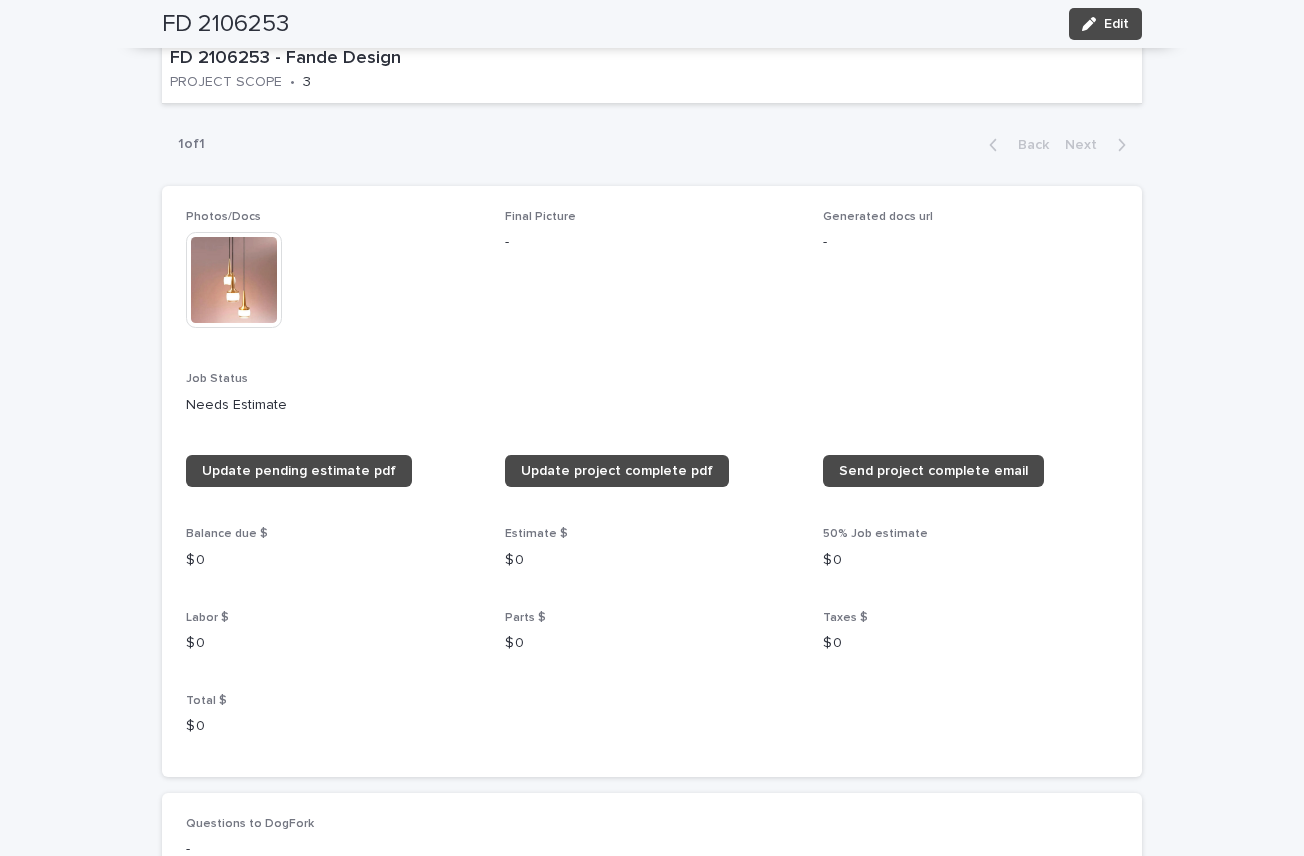 click at bounding box center (234, 280) 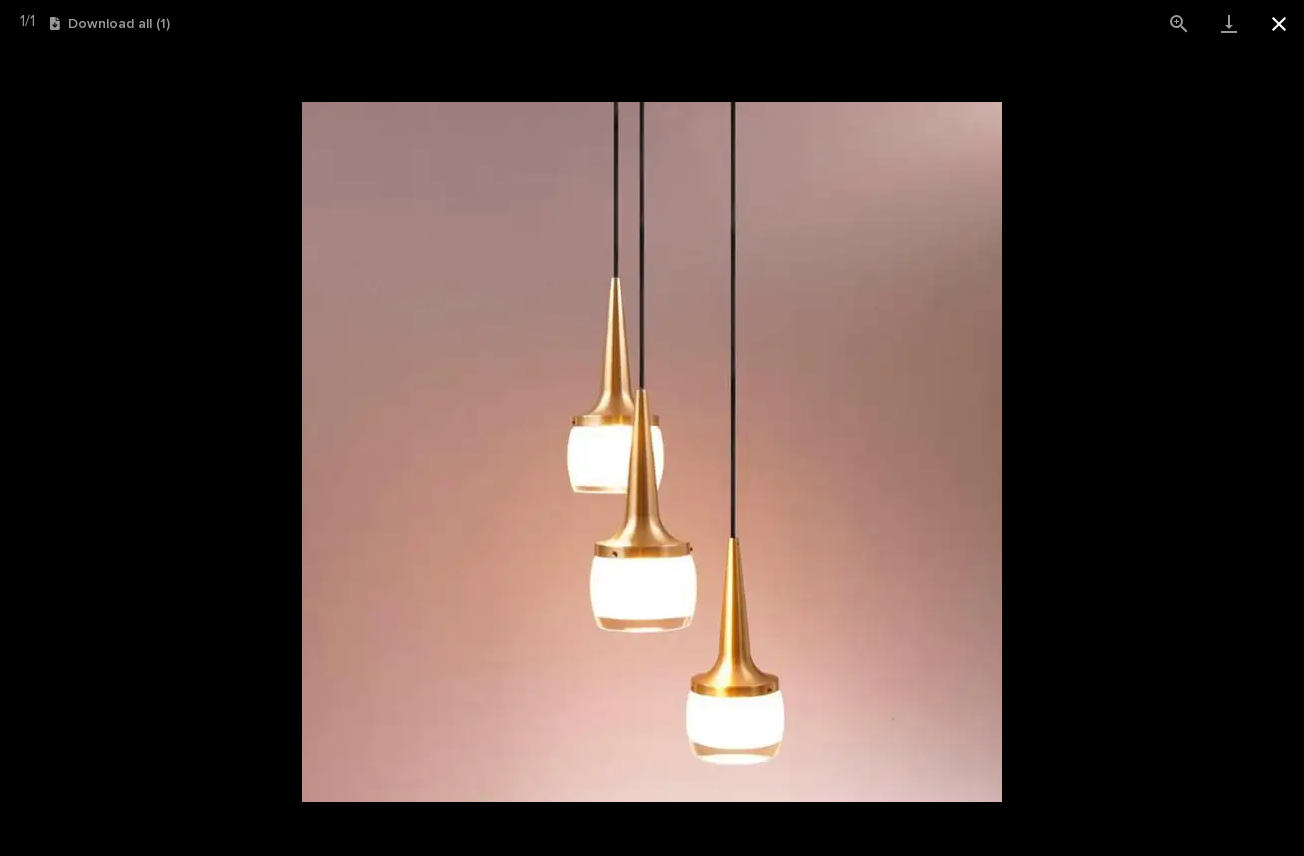 click at bounding box center (1279, 23) 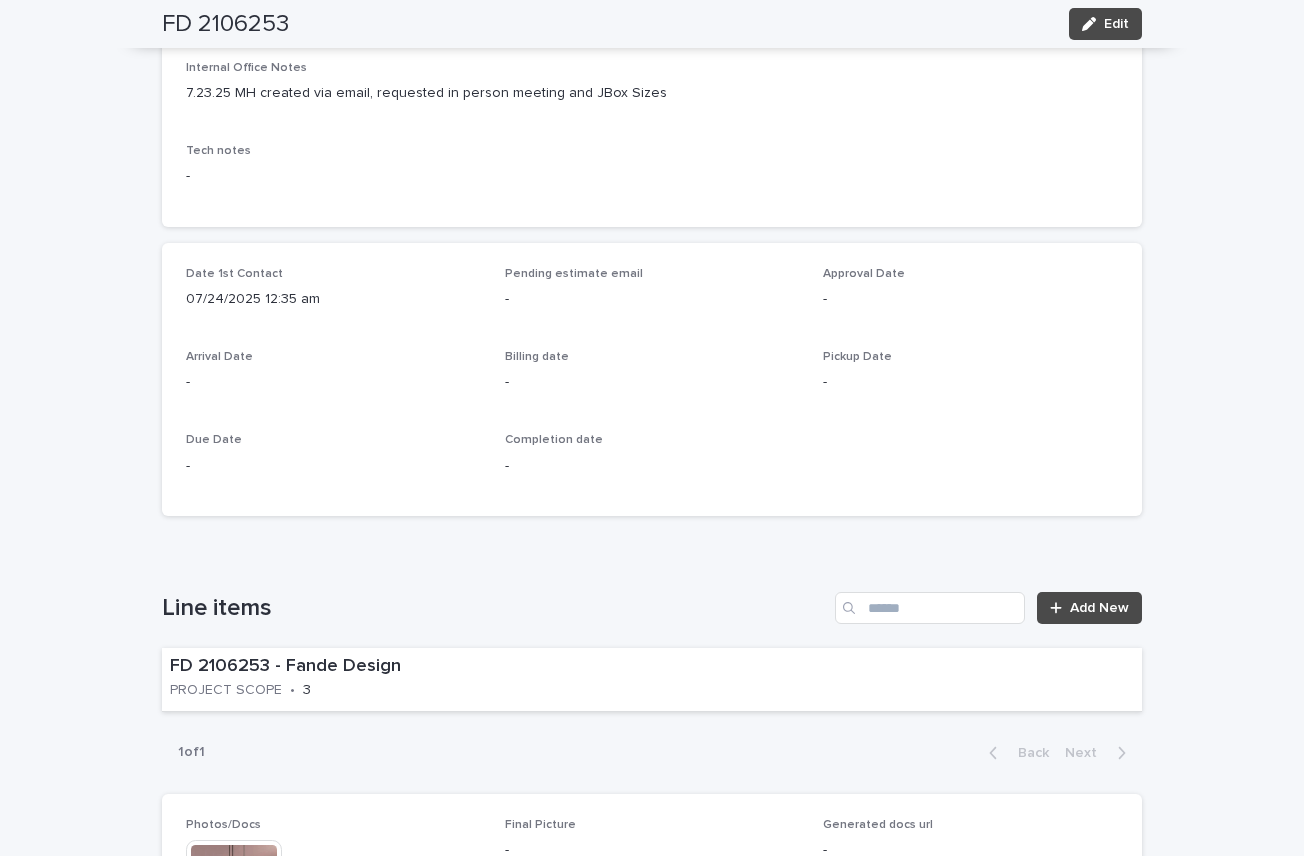 scroll, scrollTop: 373, scrollLeft: 0, axis: vertical 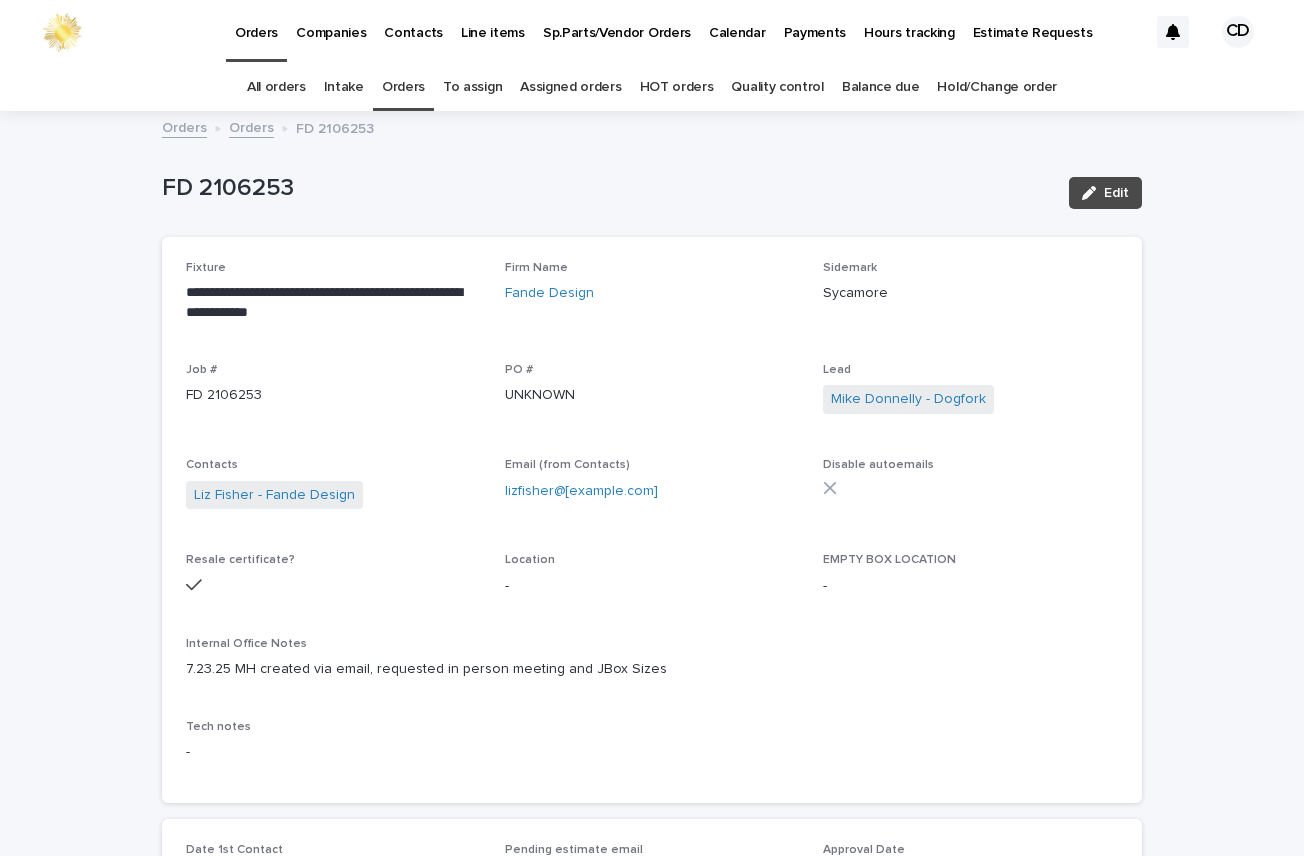 click on "Orders" at bounding box center (403, 87) 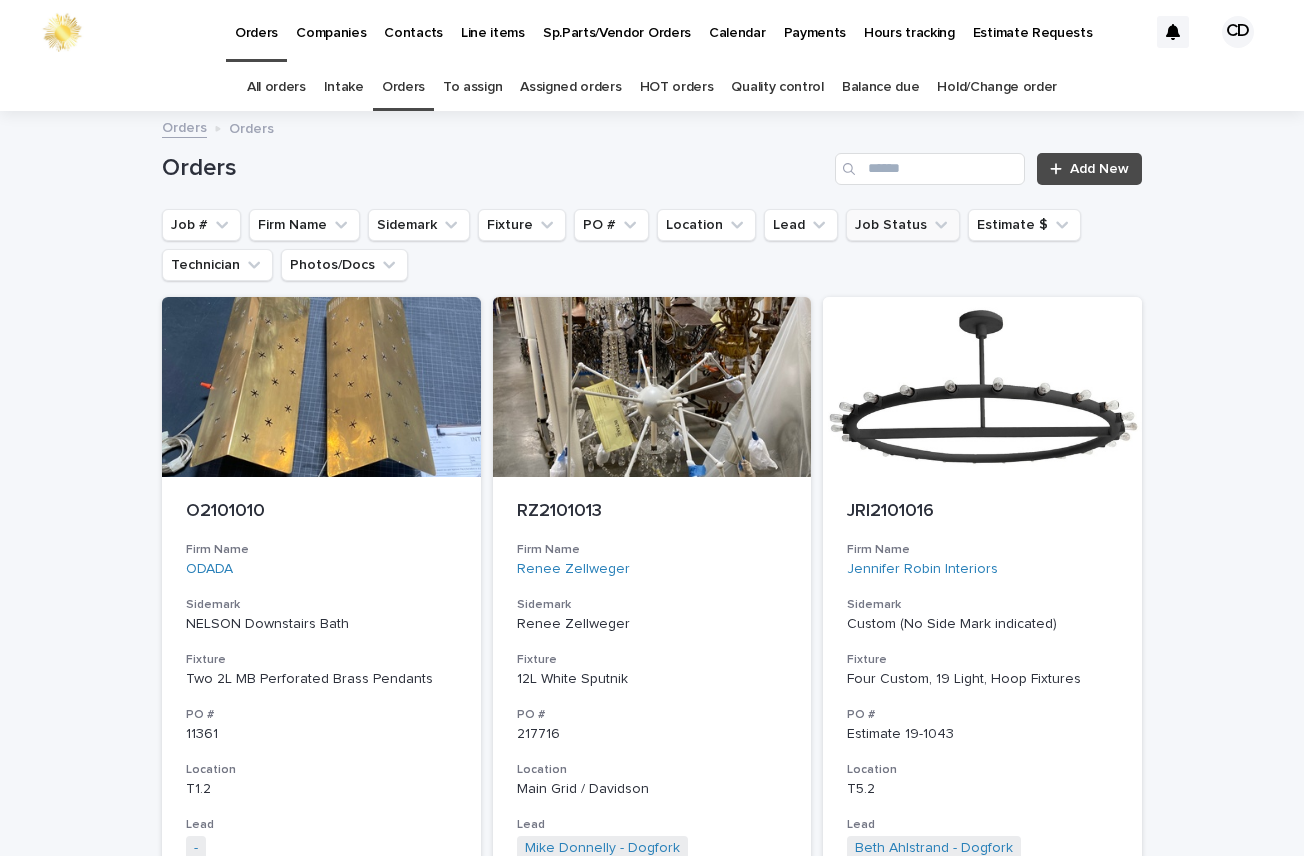 click 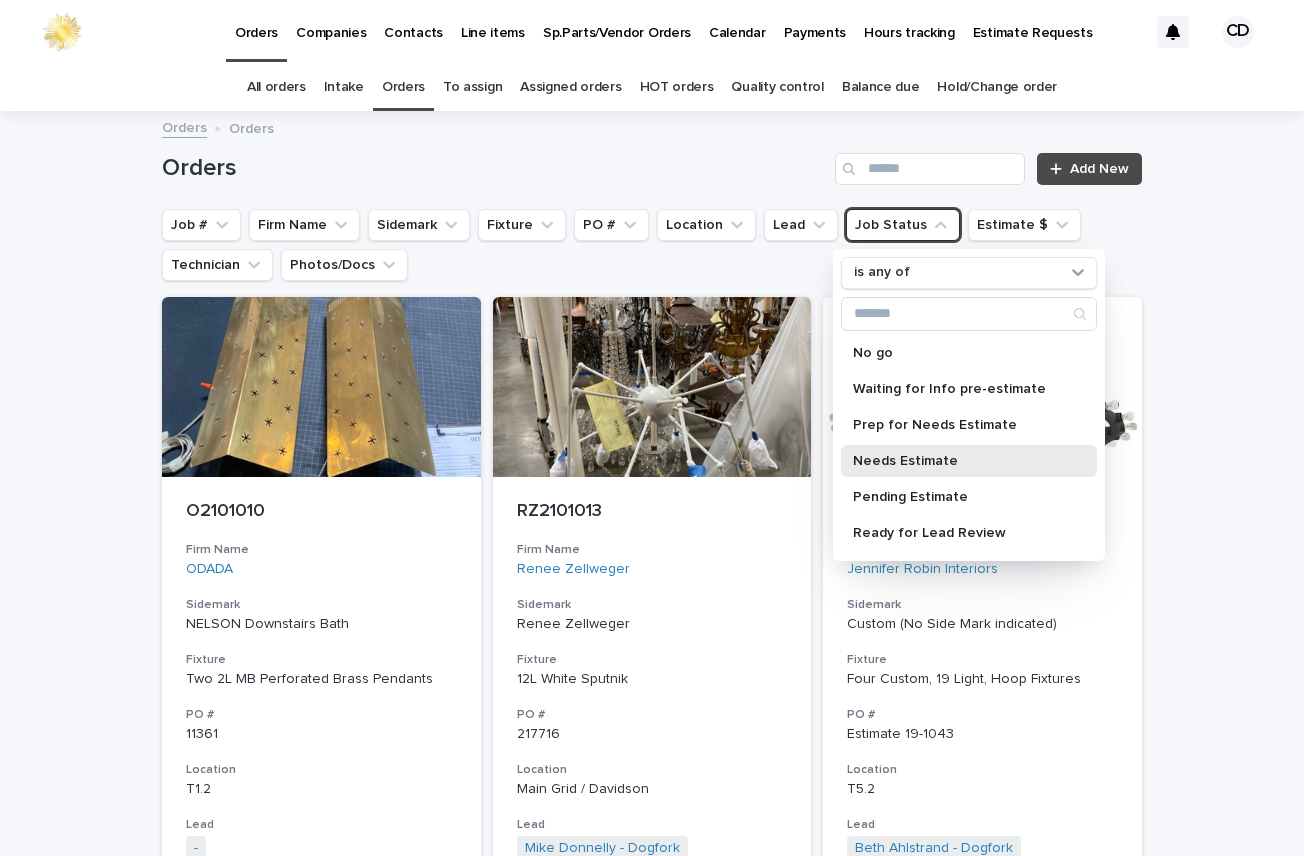 click on "Needs Estimate" at bounding box center [959, 461] 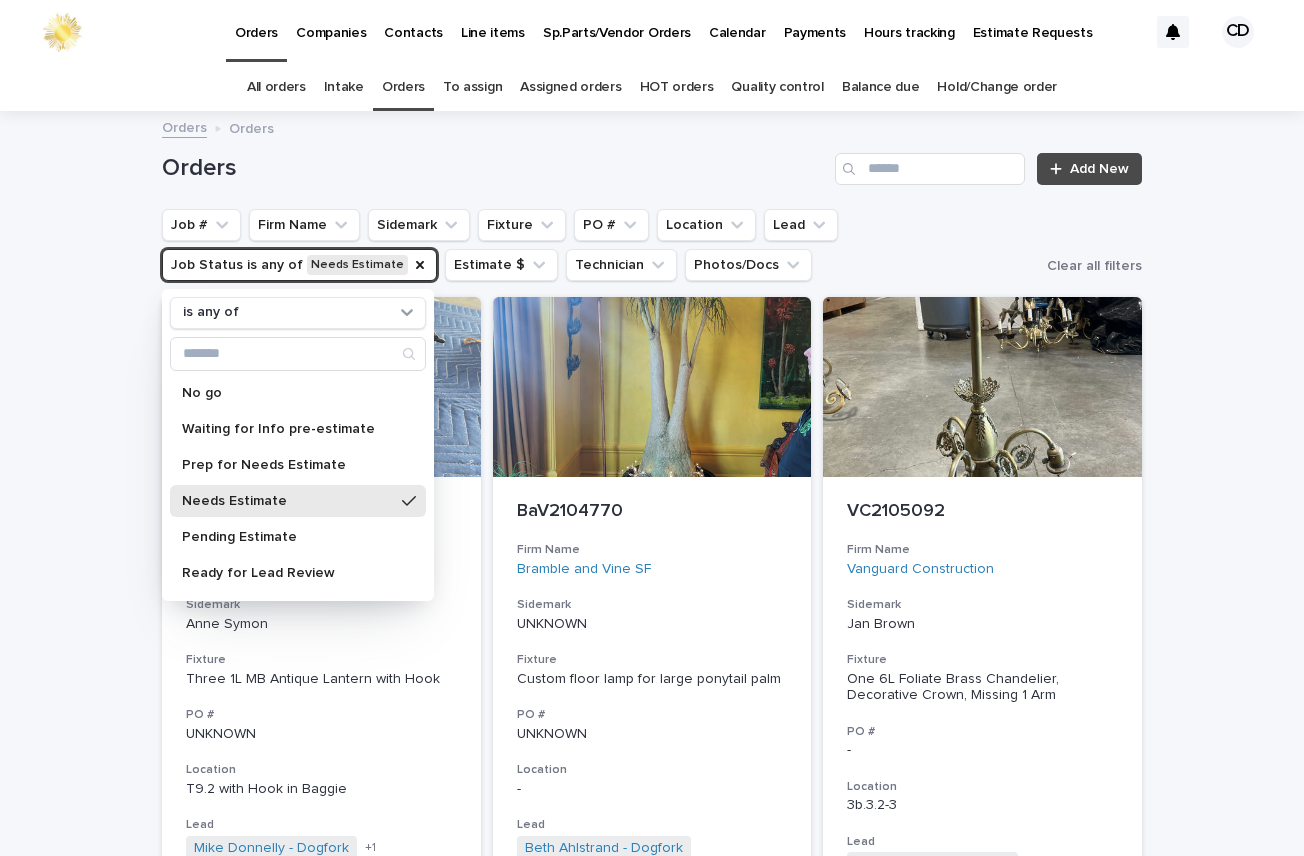 drag, startPoint x: 1212, startPoint y: 314, endPoint x: 1276, endPoint y: 69, distance: 253.22125 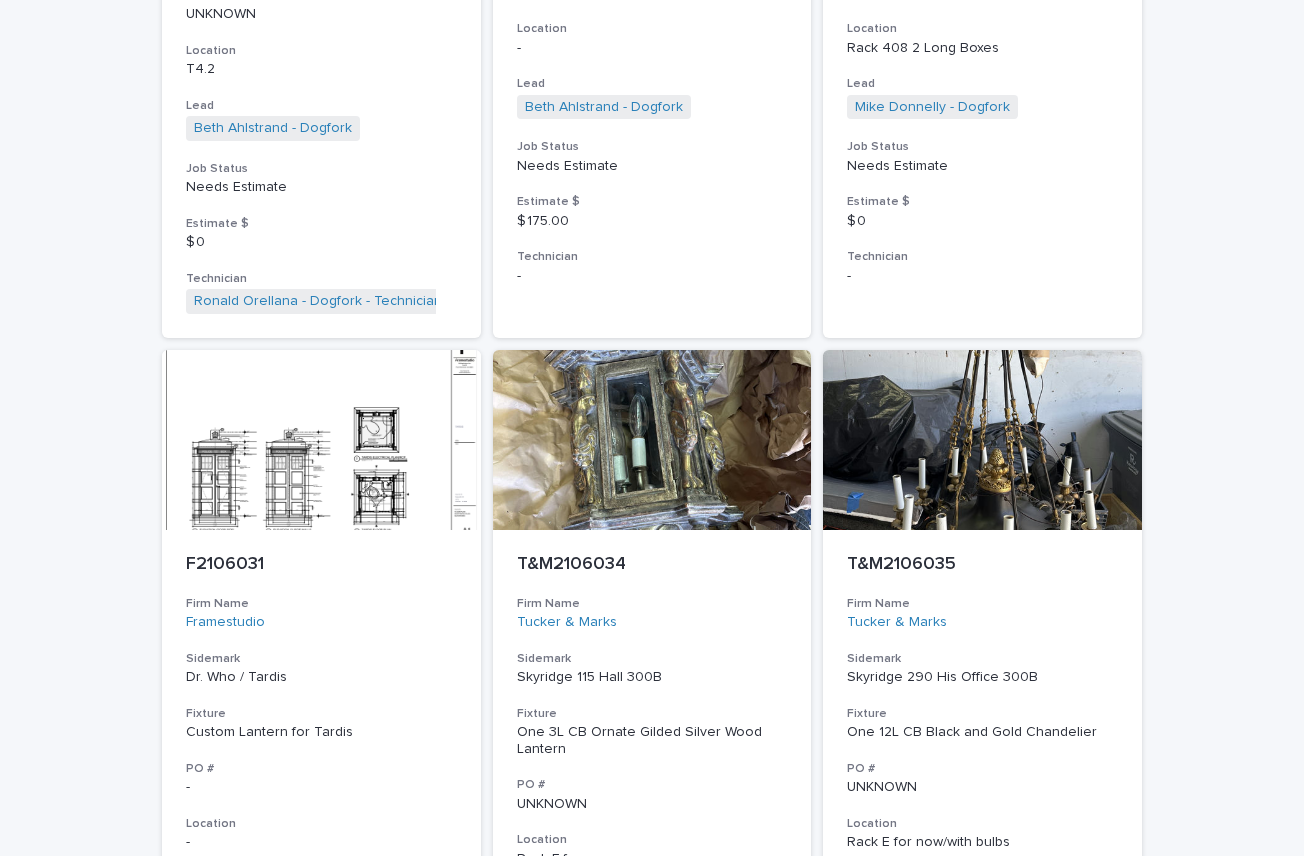 scroll, scrollTop: 8960, scrollLeft: 0, axis: vertical 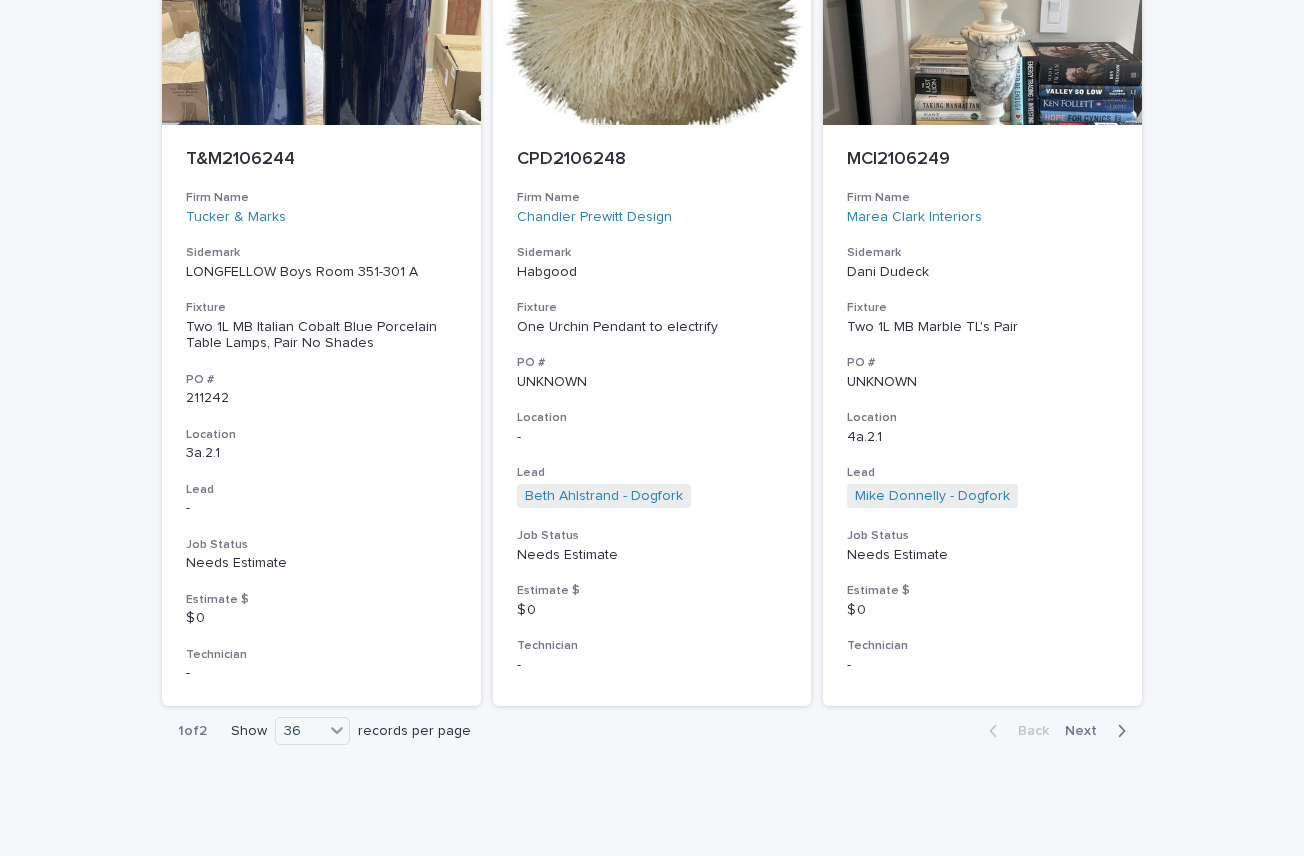 click on "Next" at bounding box center [1087, 731] 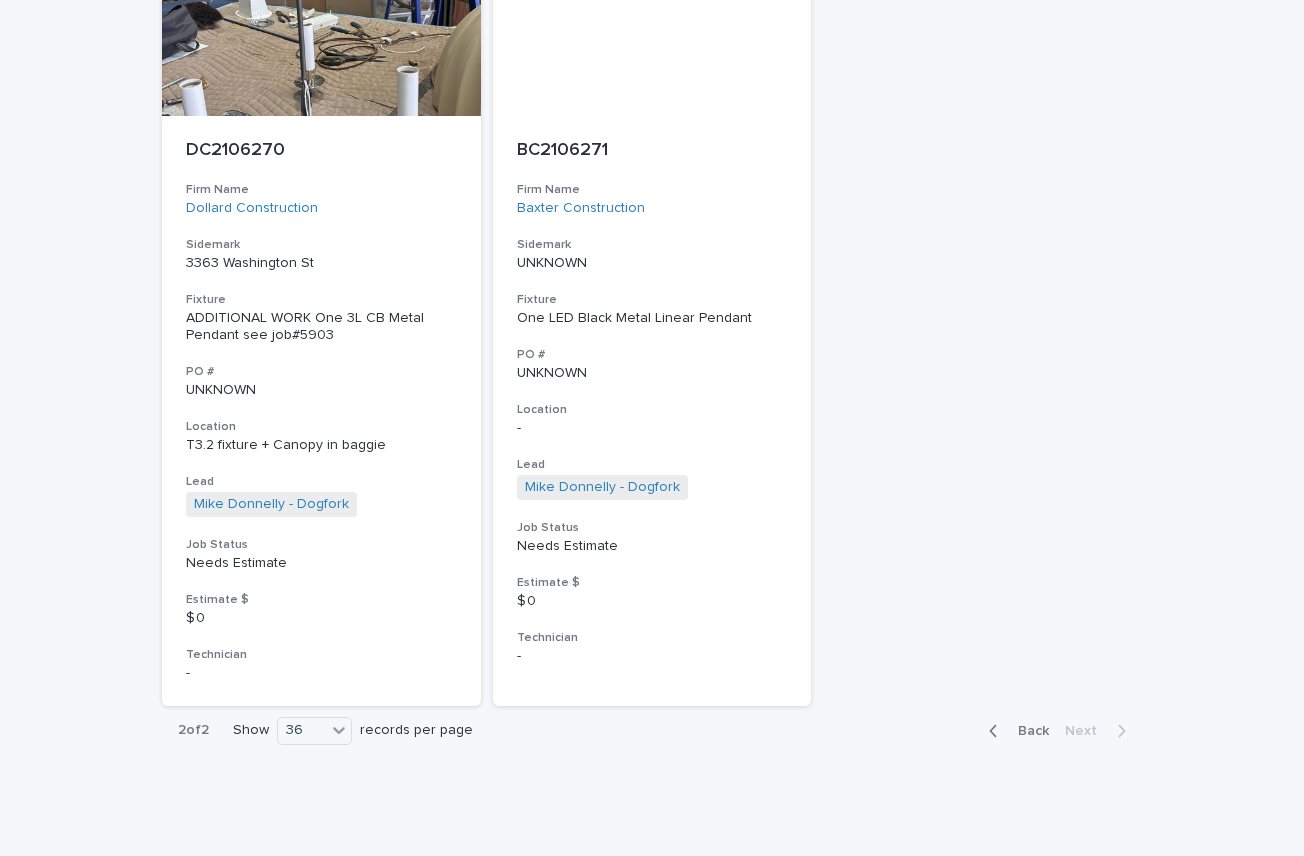 scroll, scrollTop: 3503, scrollLeft: 0, axis: vertical 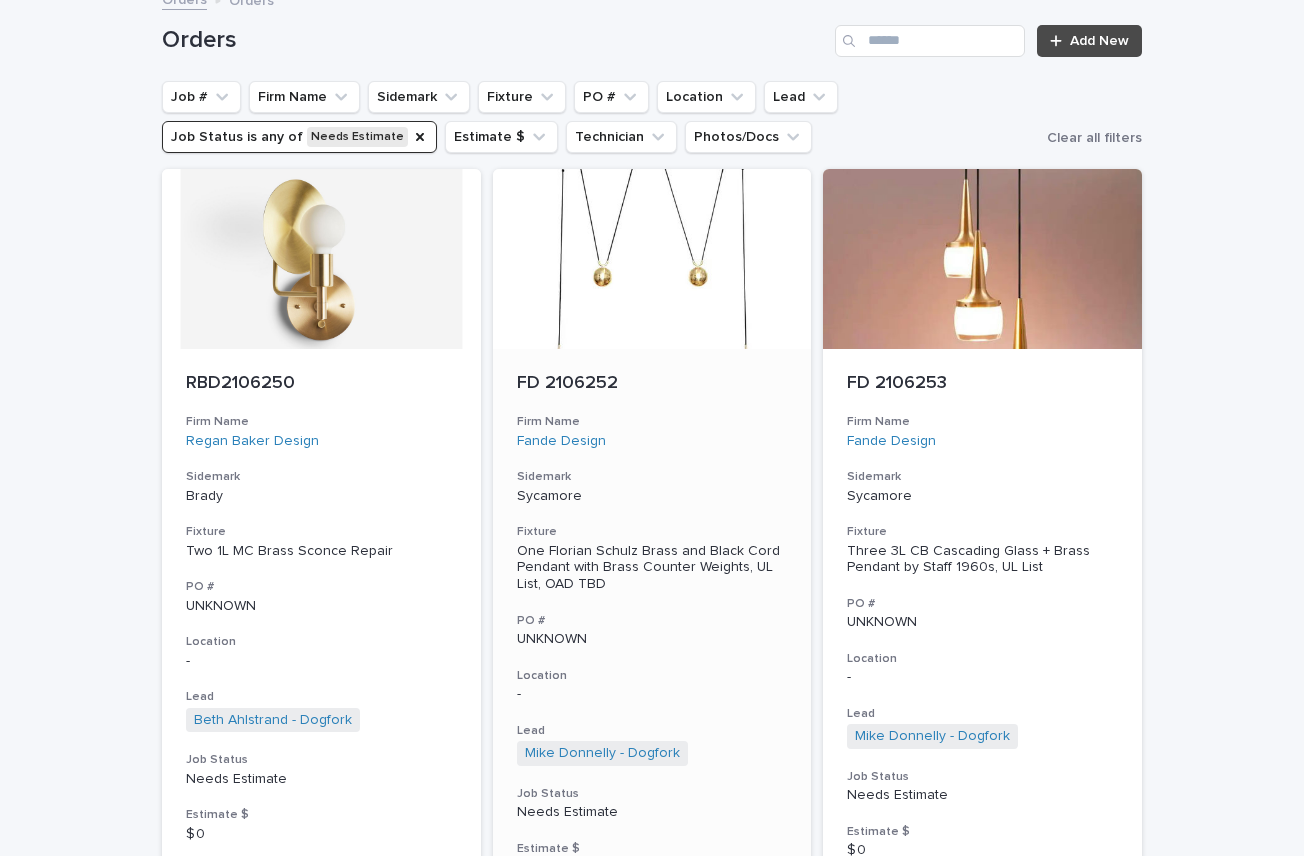 click on "Sidemark" at bounding box center (652, 477) 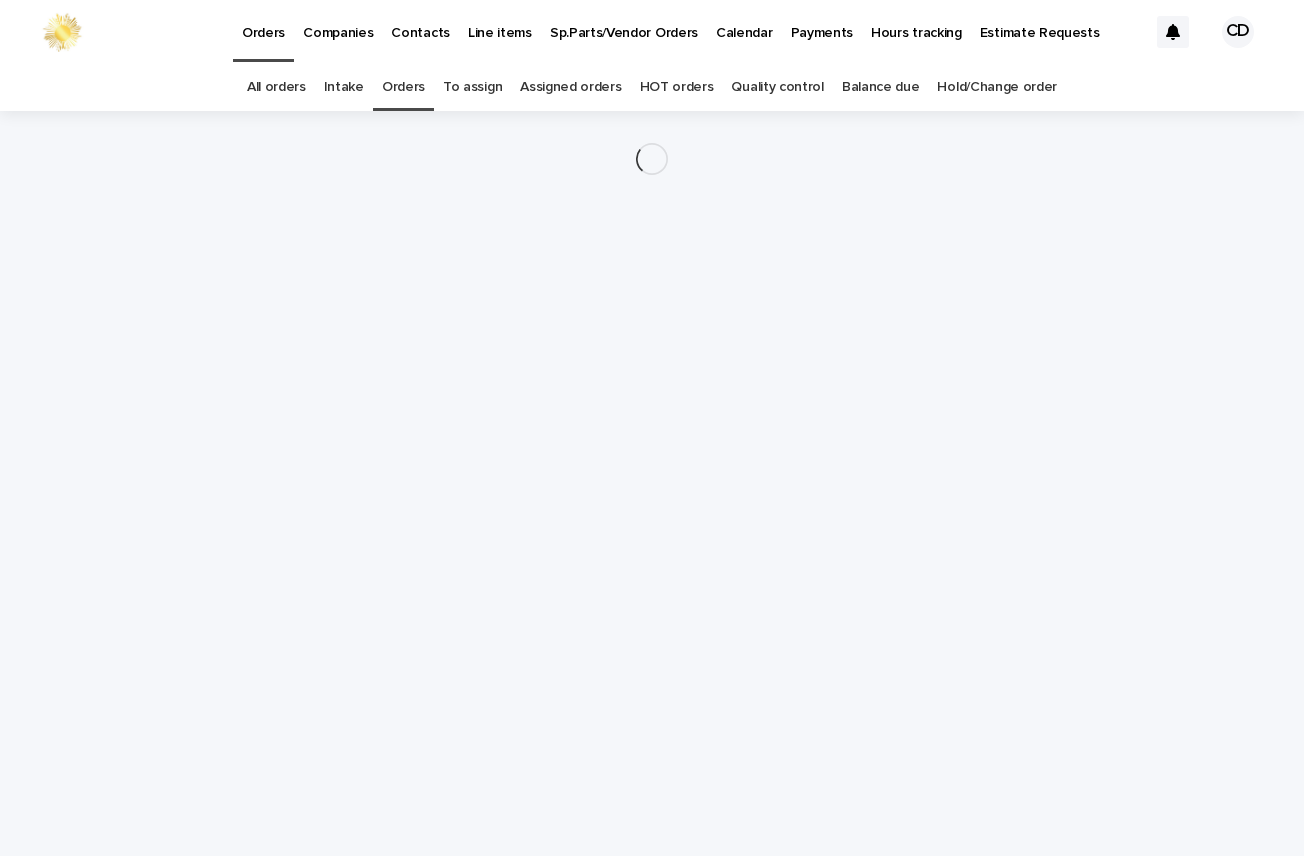 scroll, scrollTop: 0, scrollLeft: 0, axis: both 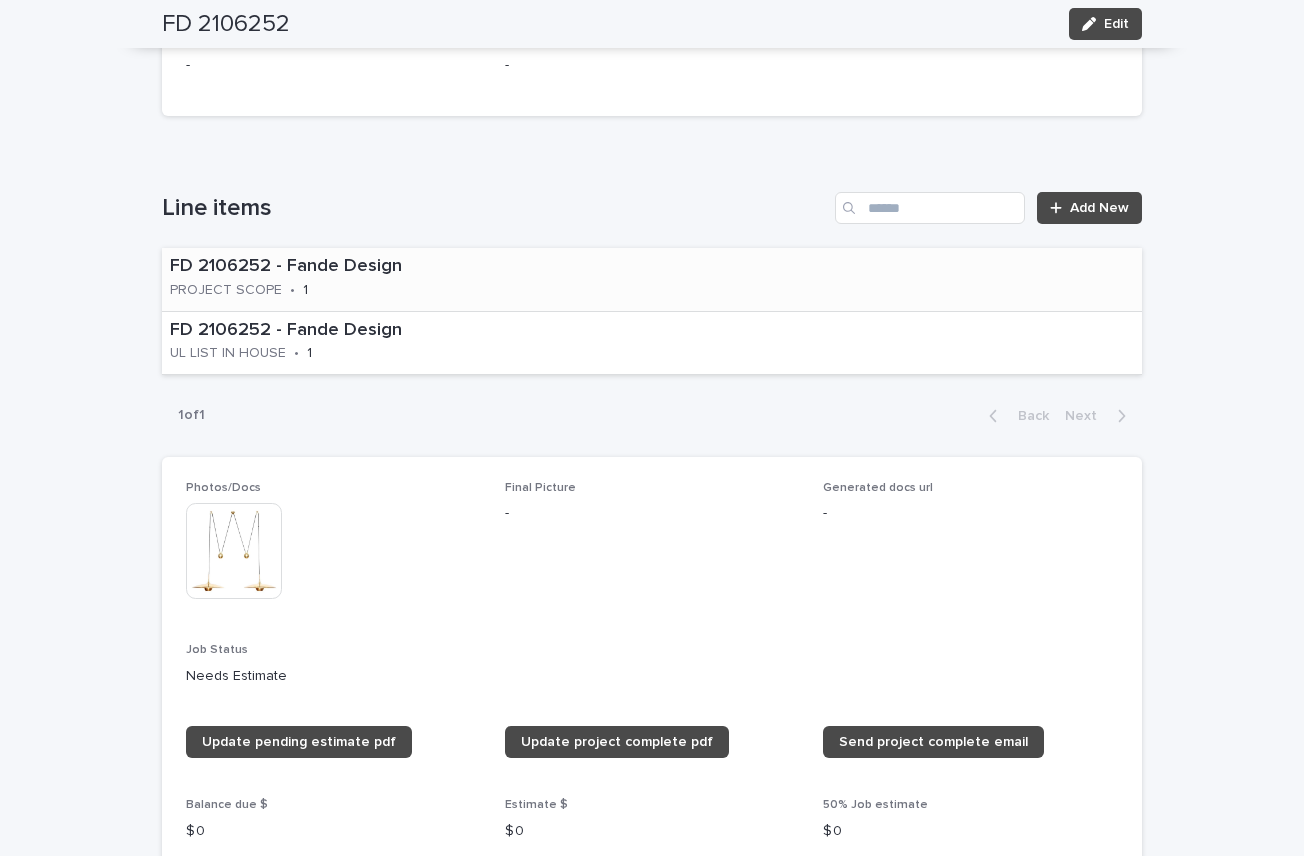 click on "FD 2106252 - Fande Design" at bounding box center (355, 267) 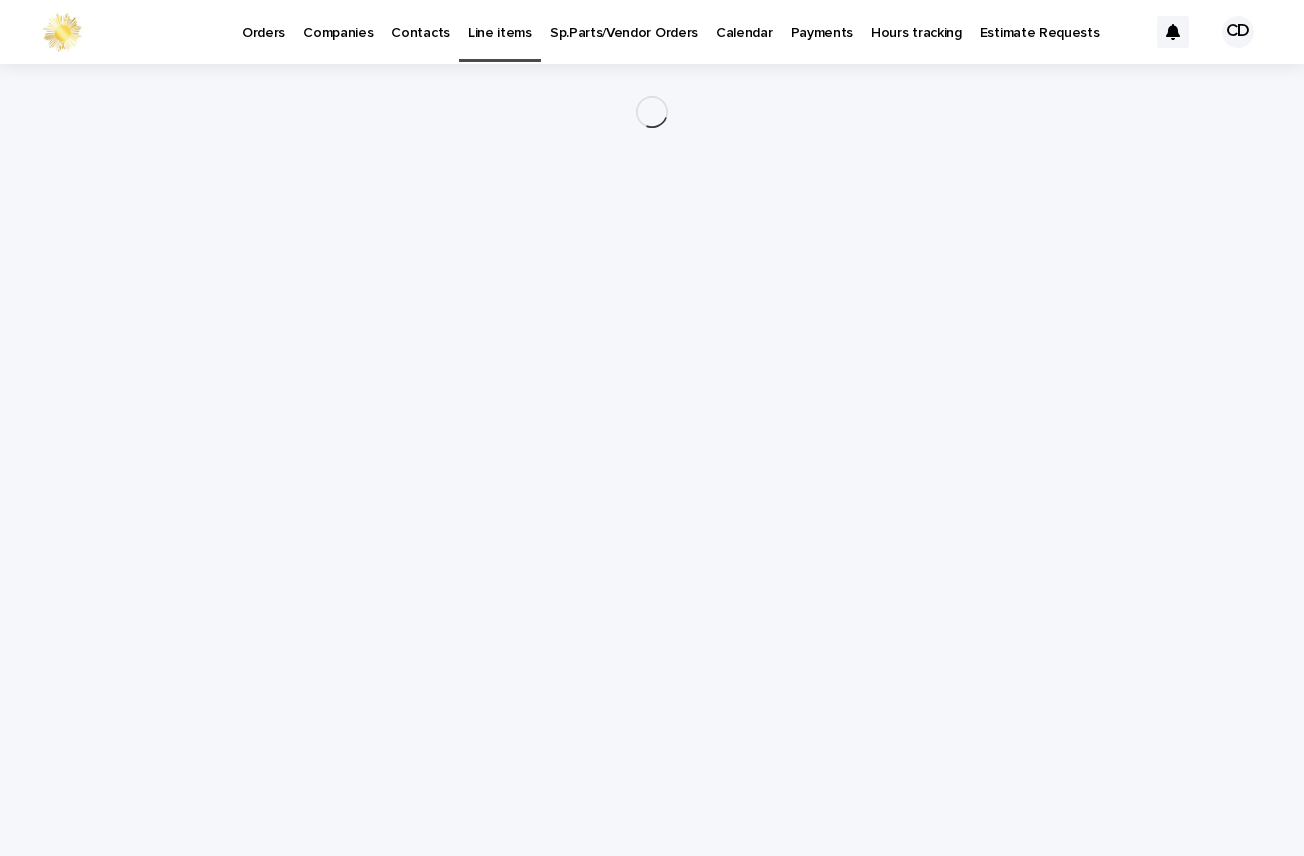scroll, scrollTop: 0, scrollLeft: 0, axis: both 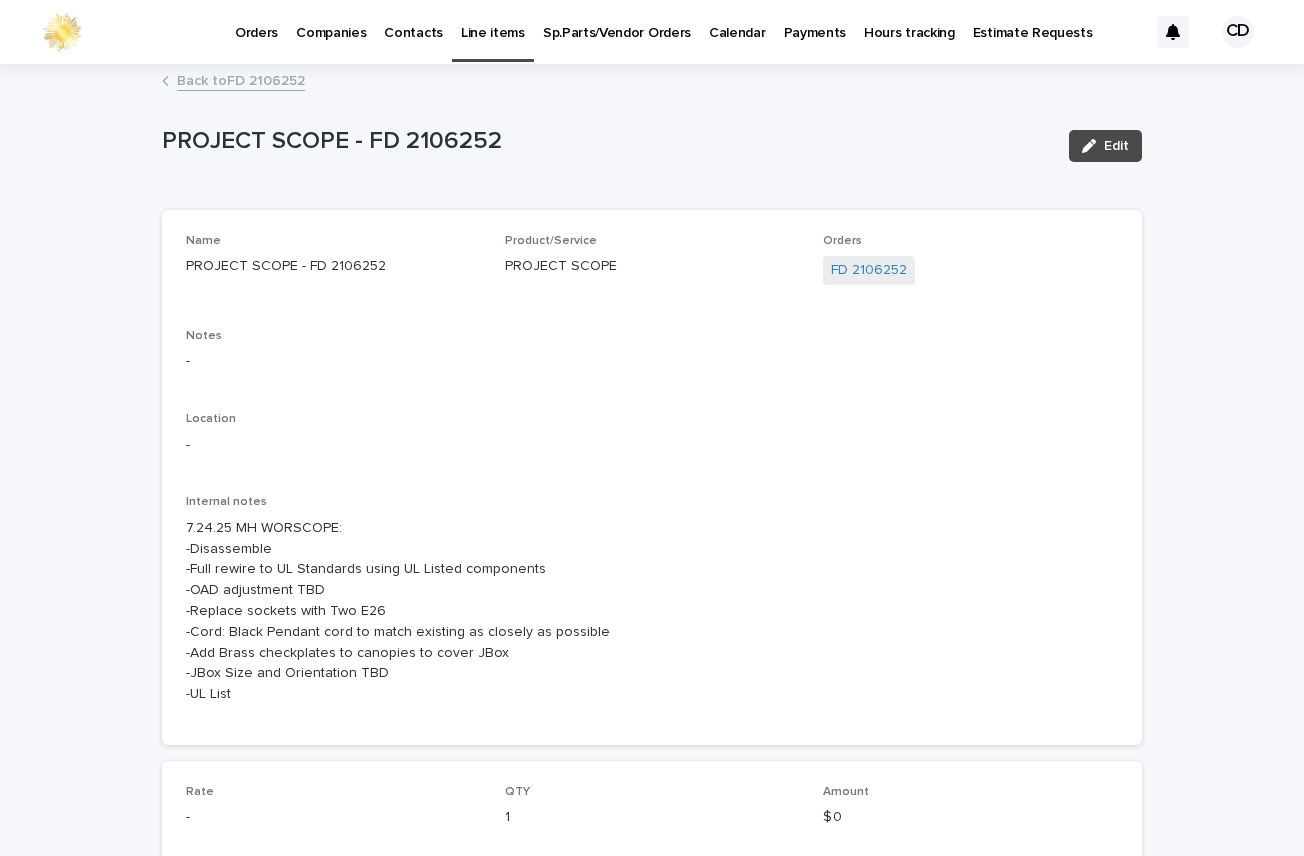 click on "Back to  FD 2106252" at bounding box center [241, 79] 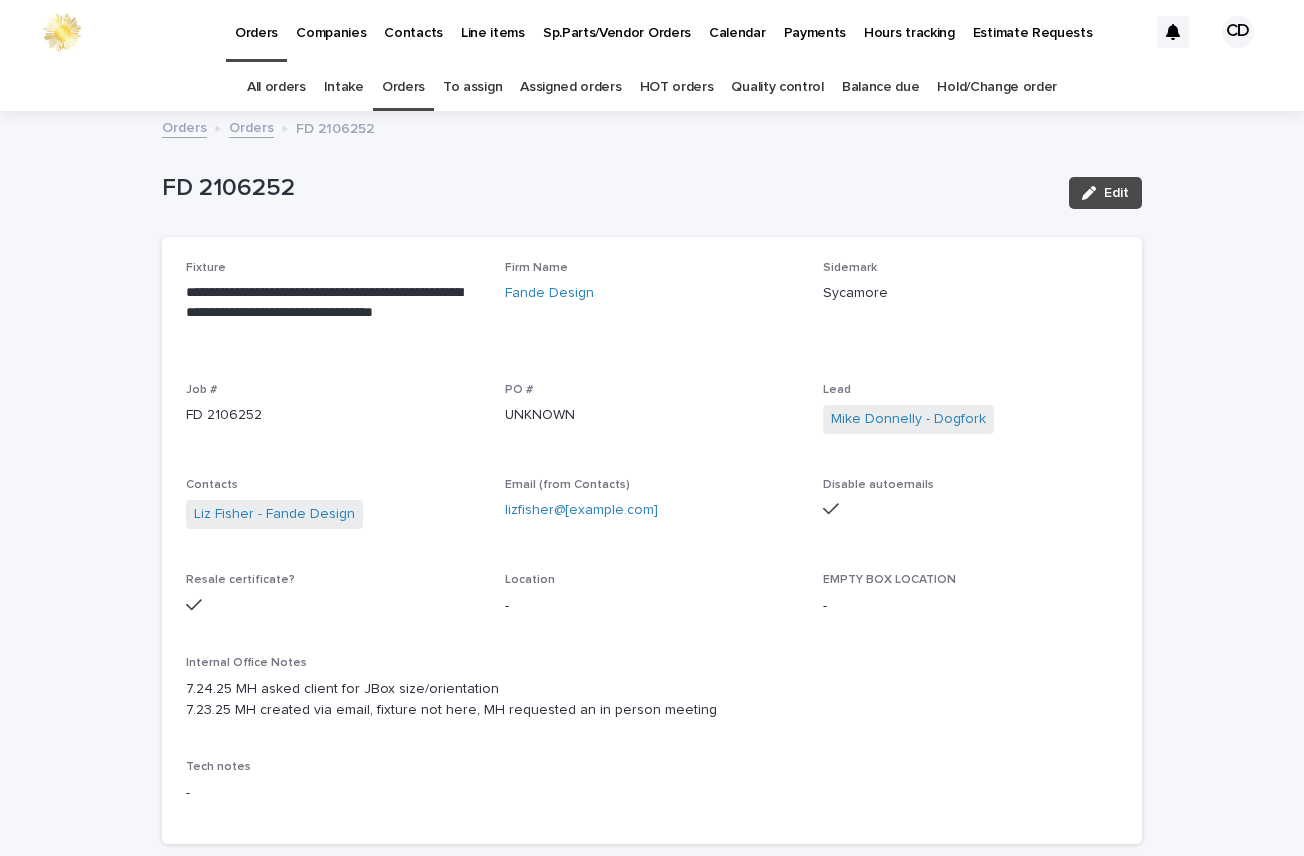 scroll, scrollTop: 64, scrollLeft: 0, axis: vertical 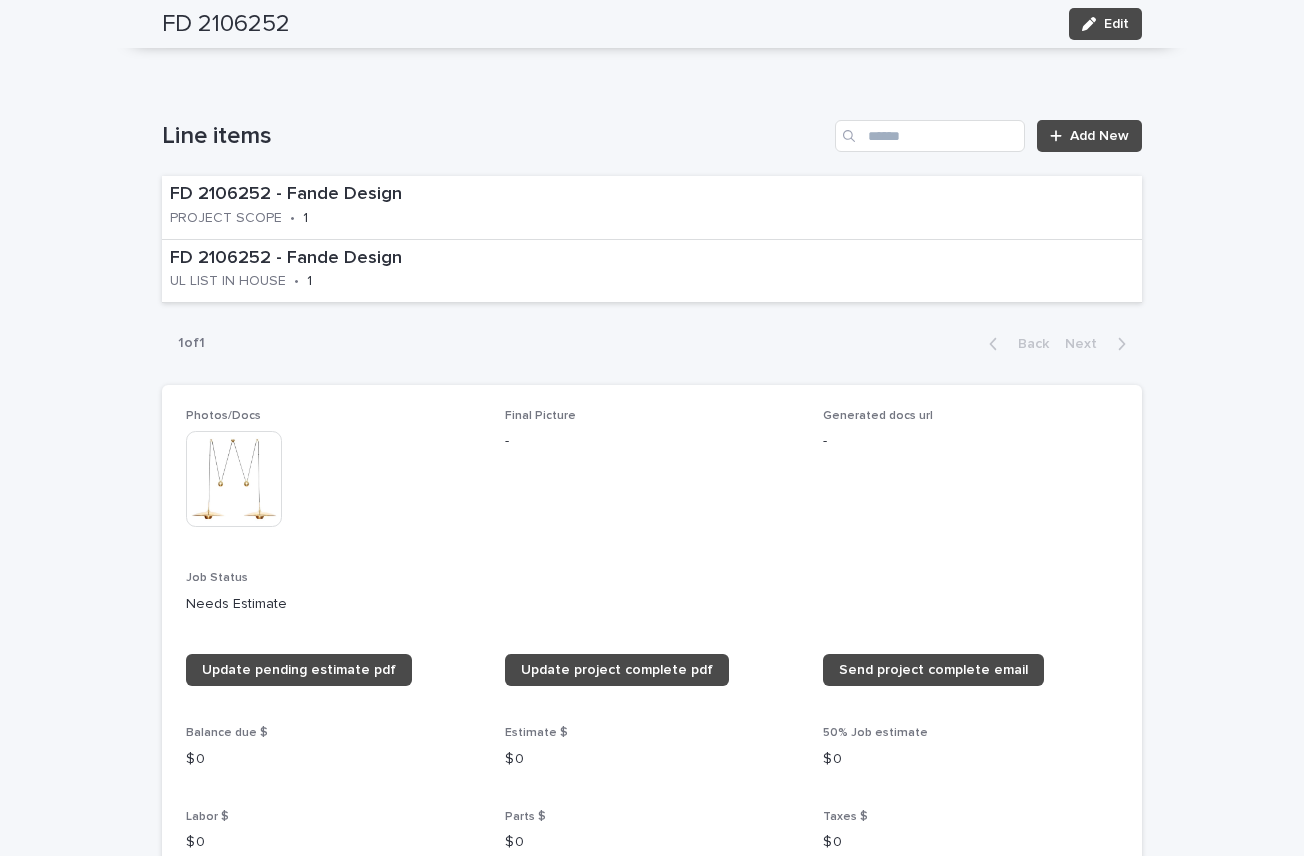 click at bounding box center (234, 479) 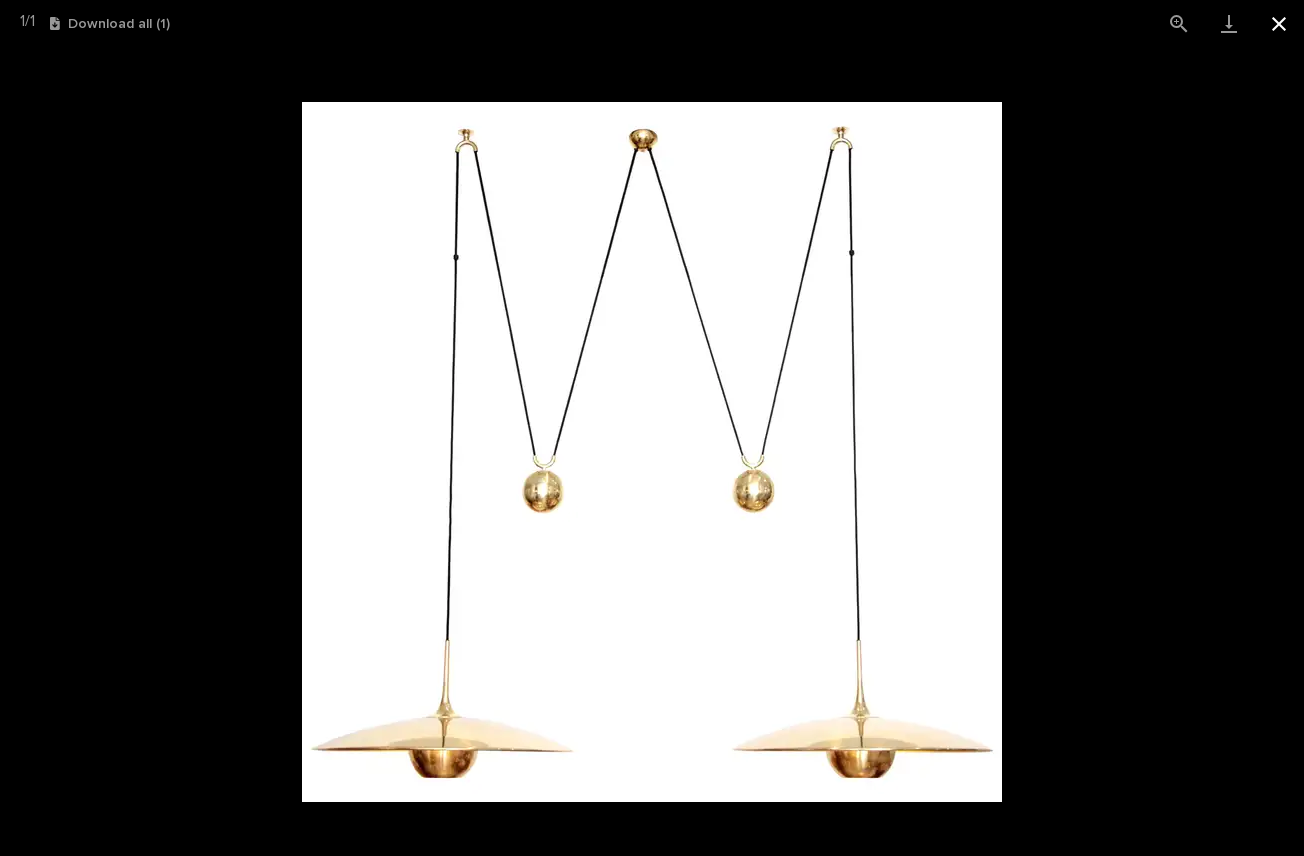 click at bounding box center [1279, 23] 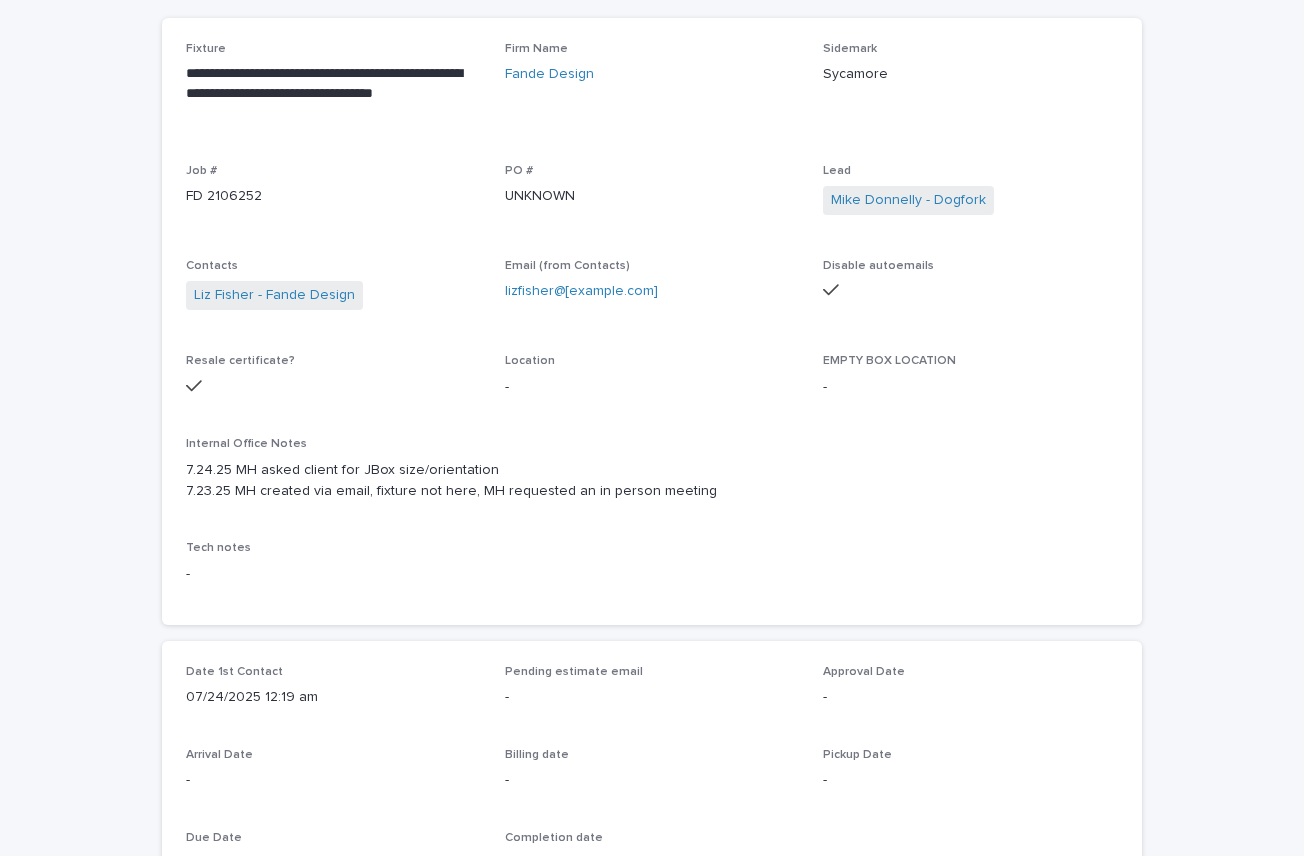 scroll, scrollTop: 202, scrollLeft: 0, axis: vertical 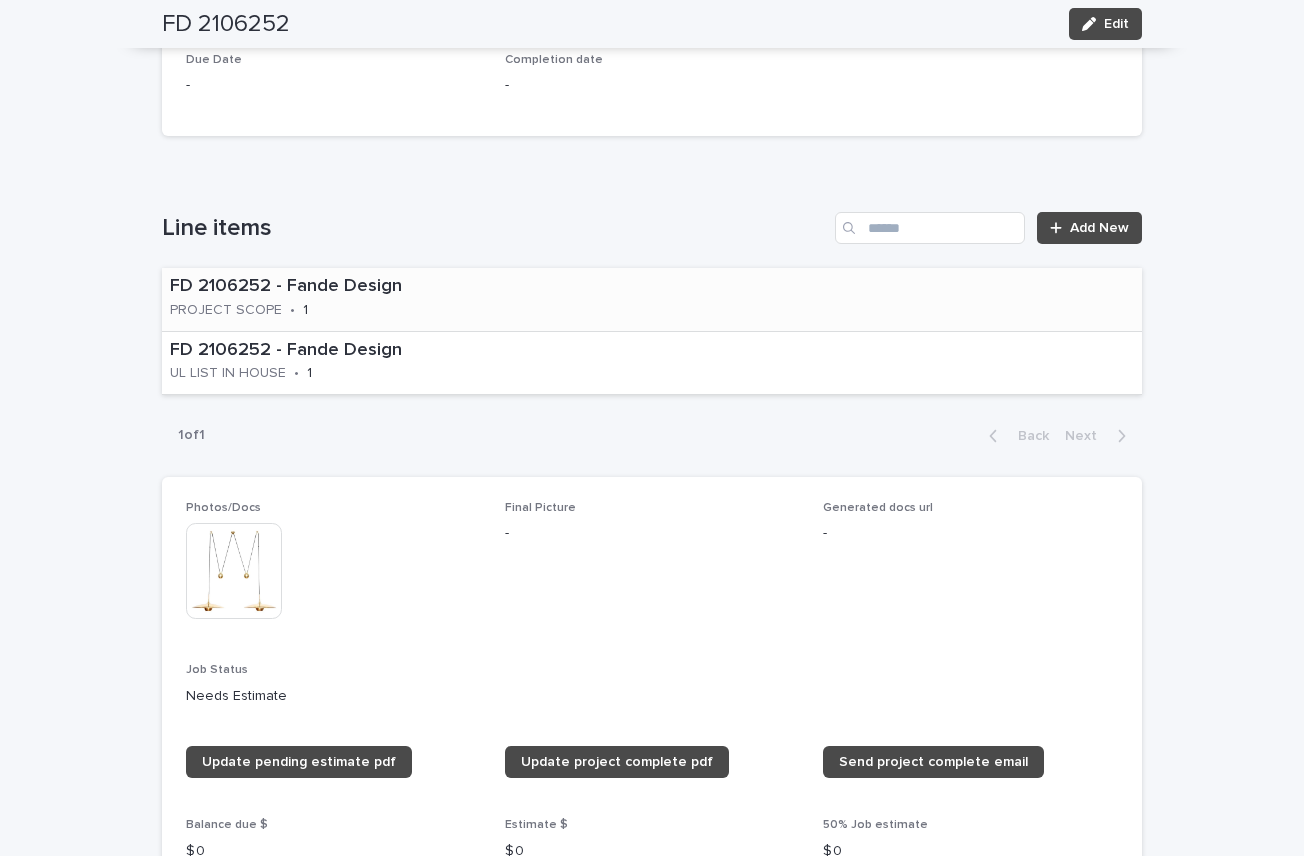 click on "FD 2106252 - Fande Design  PROJECT SCOPE • 1" at bounding box center (355, 299) 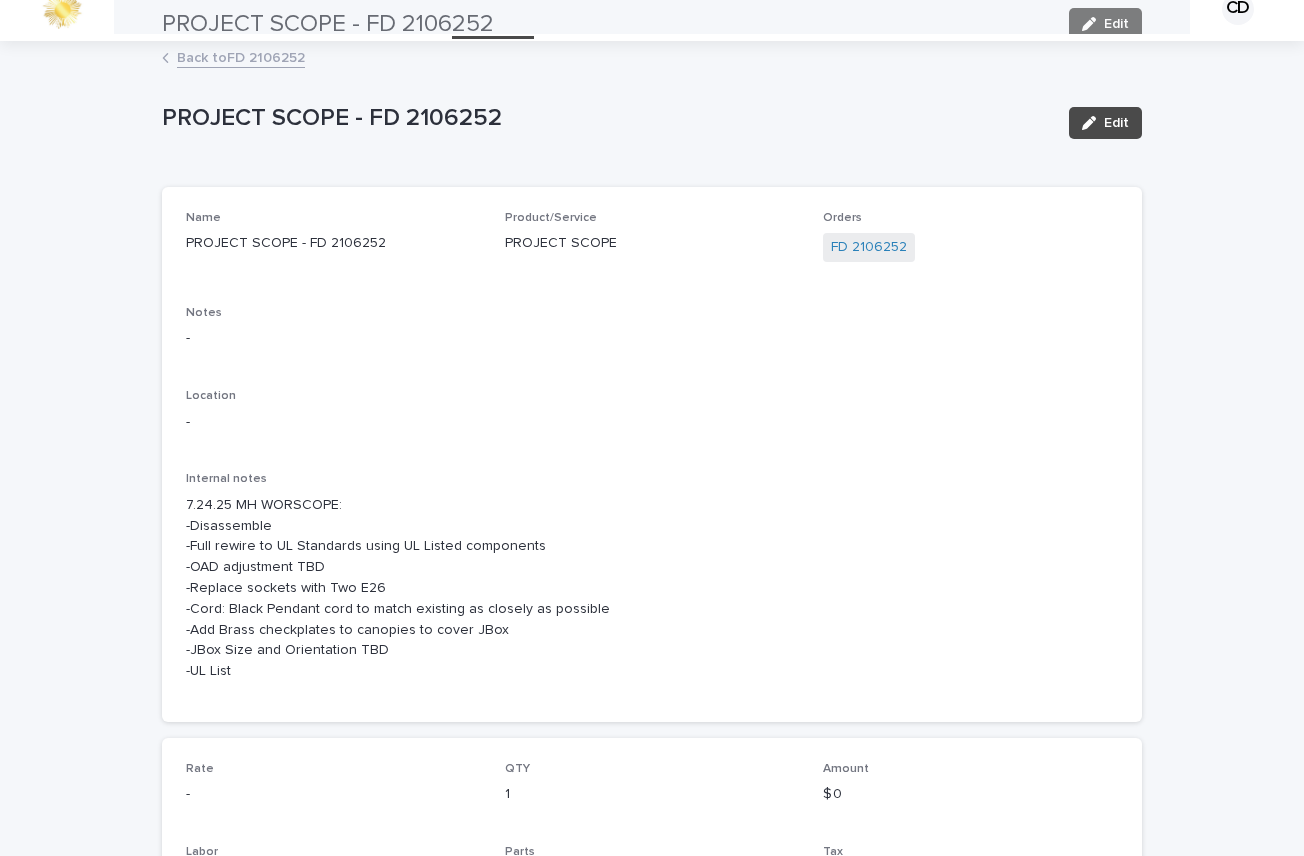 scroll, scrollTop: 0, scrollLeft: 0, axis: both 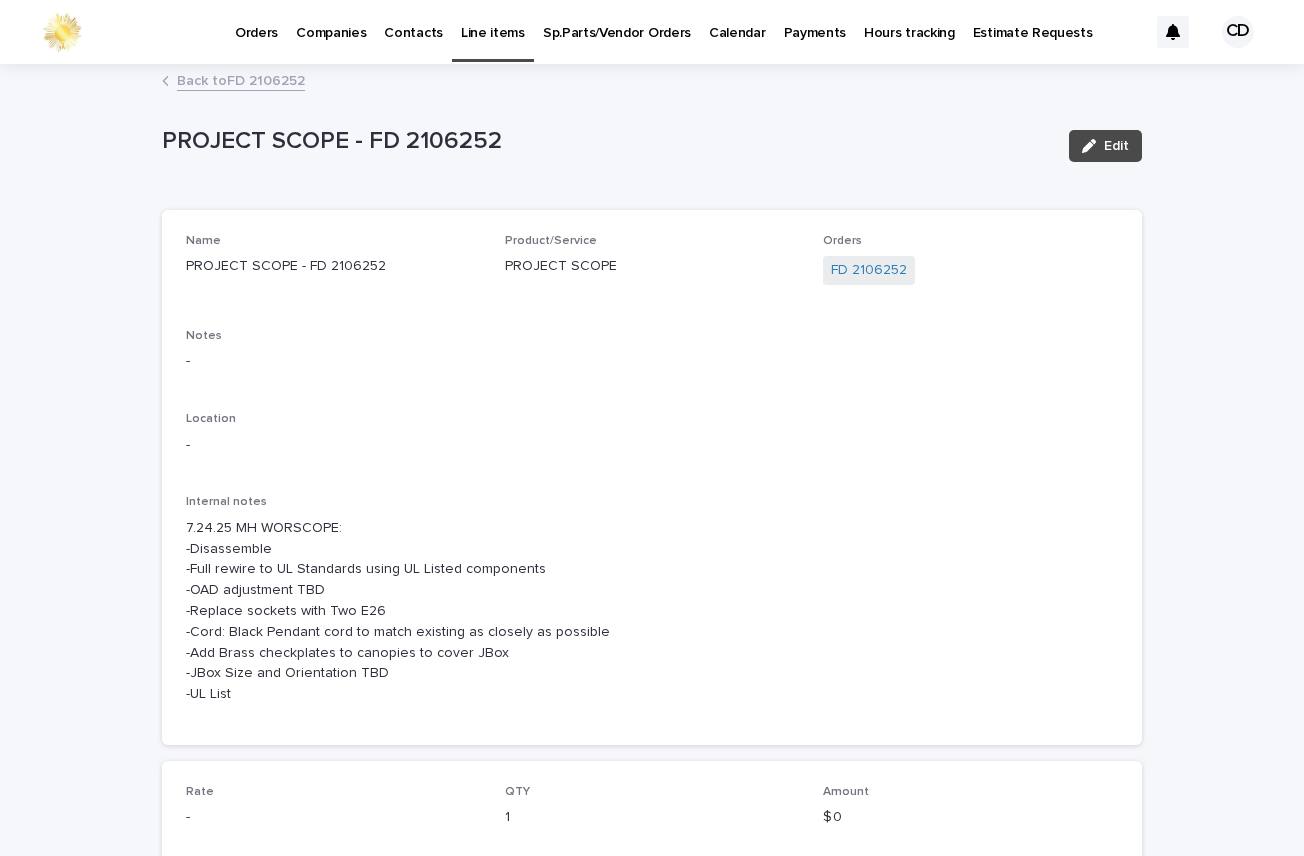 click on "Back to  FD 2106252" at bounding box center [241, 79] 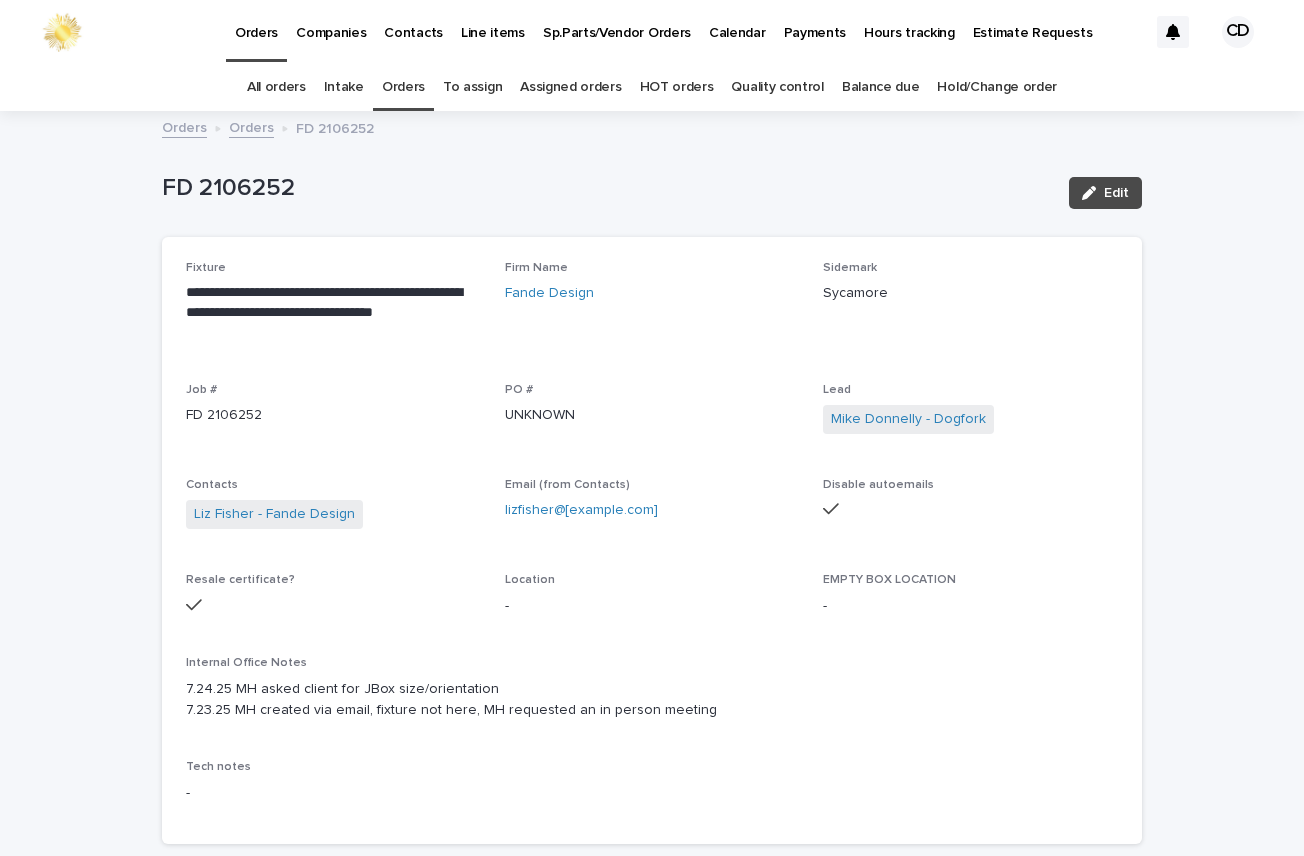 scroll, scrollTop: 64, scrollLeft: 0, axis: vertical 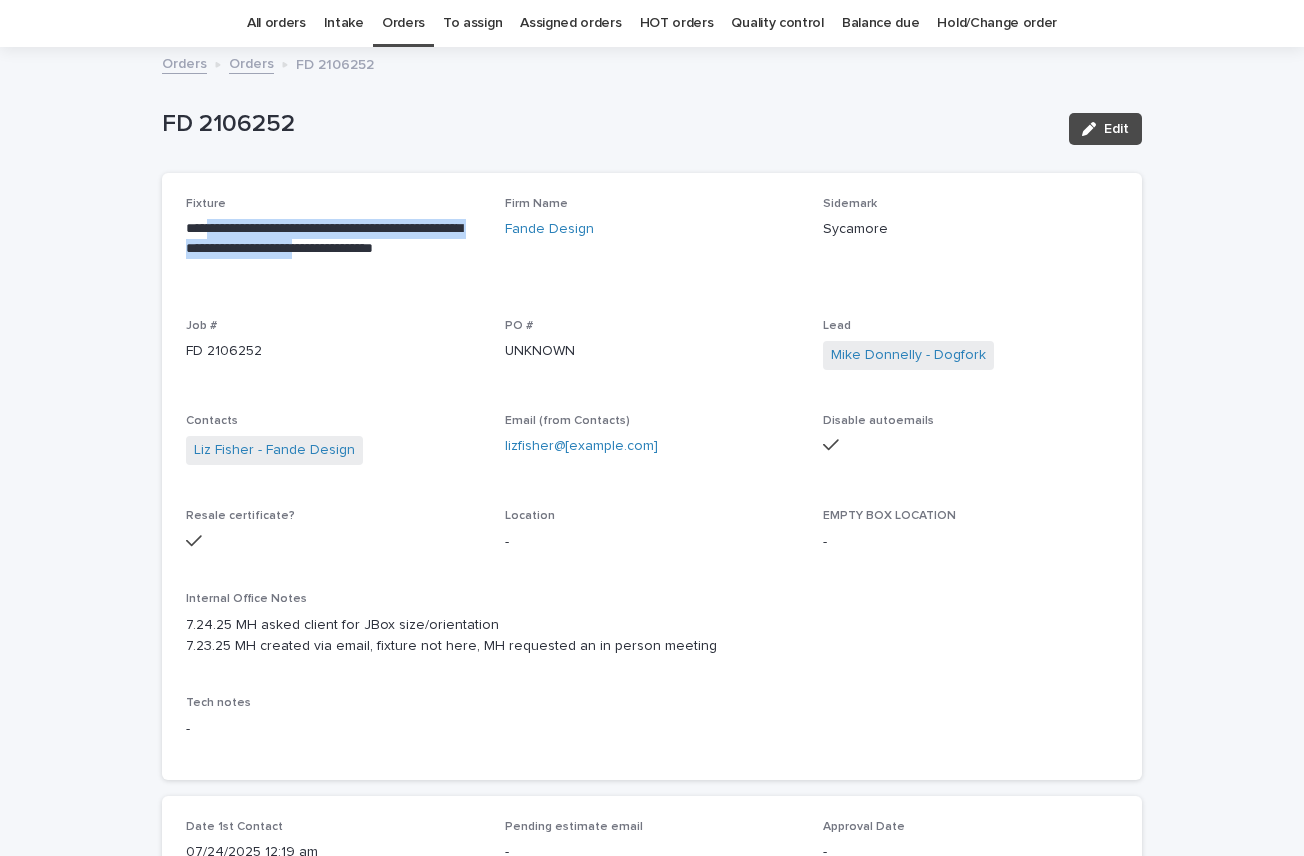 drag, startPoint x: 209, startPoint y: 227, endPoint x: 409, endPoint y: 245, distance: 200.80836 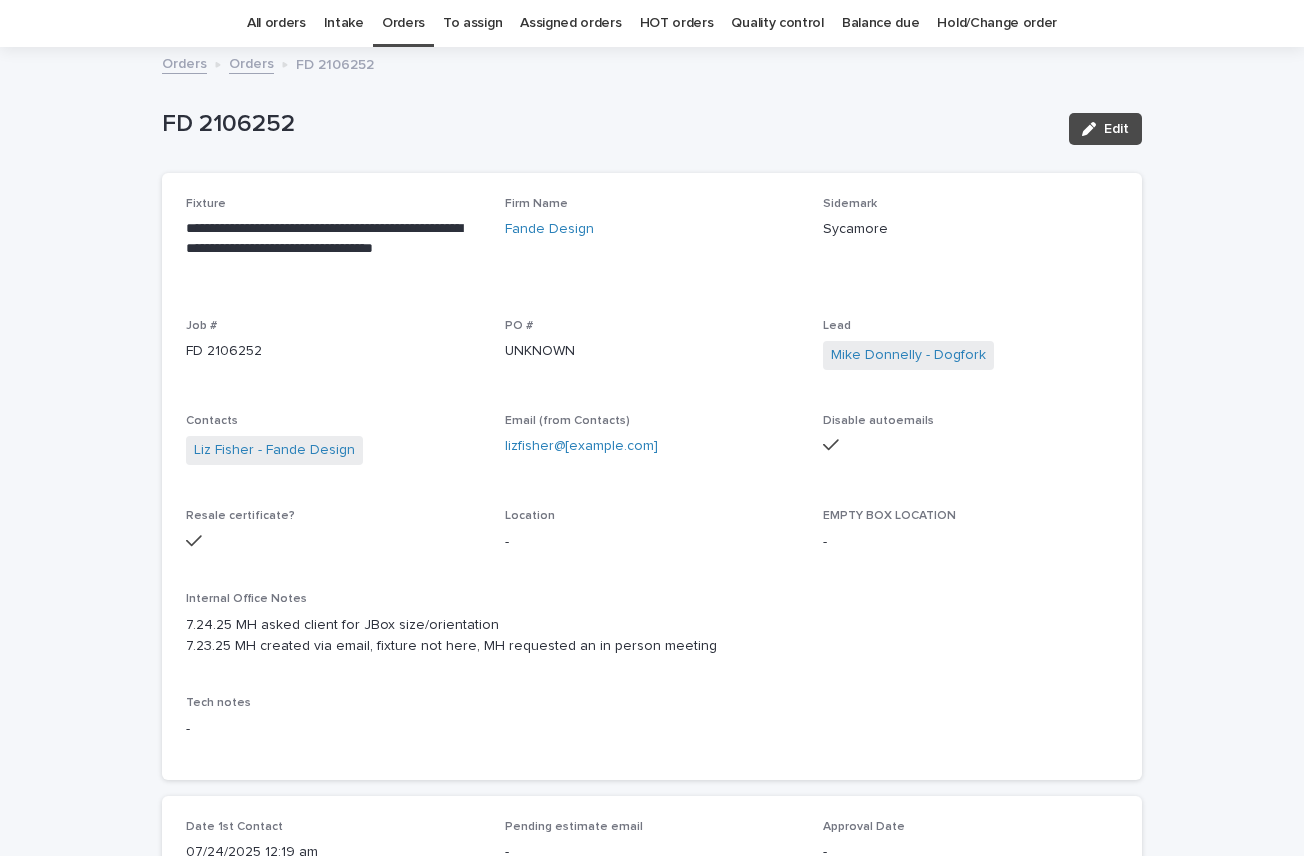 click on "Firm Name Fande Design    Sidemark Sycamore Job # FD 2106252 PO # UNKNOWN Lead Mike Donnelly - Dogfork   Contacts Liz Fisher - Fande Design    Email (from Contacts) lizfisher@[example.com] Disable autoemails Resale certificate? Location - EMPTY BOX LOCATION - Internal Office Notes 7.24.25 MH asked client for JBox size/orientation
7.23.25 MH created via email, fixture not here, MH requested an in person meeting Tech notes -" at bounding box center [652, 476] 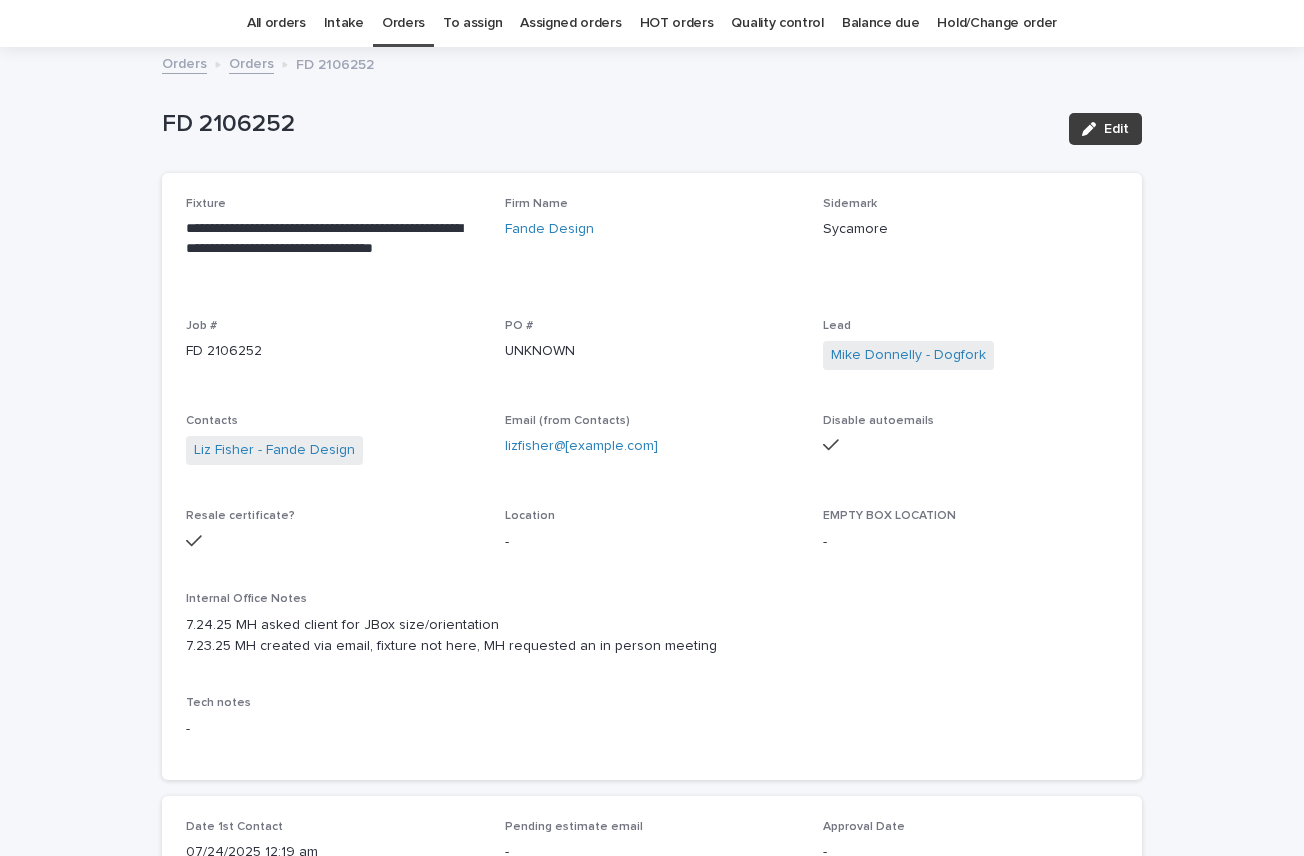 click on "Edit" at bounding box center [1116, 129] 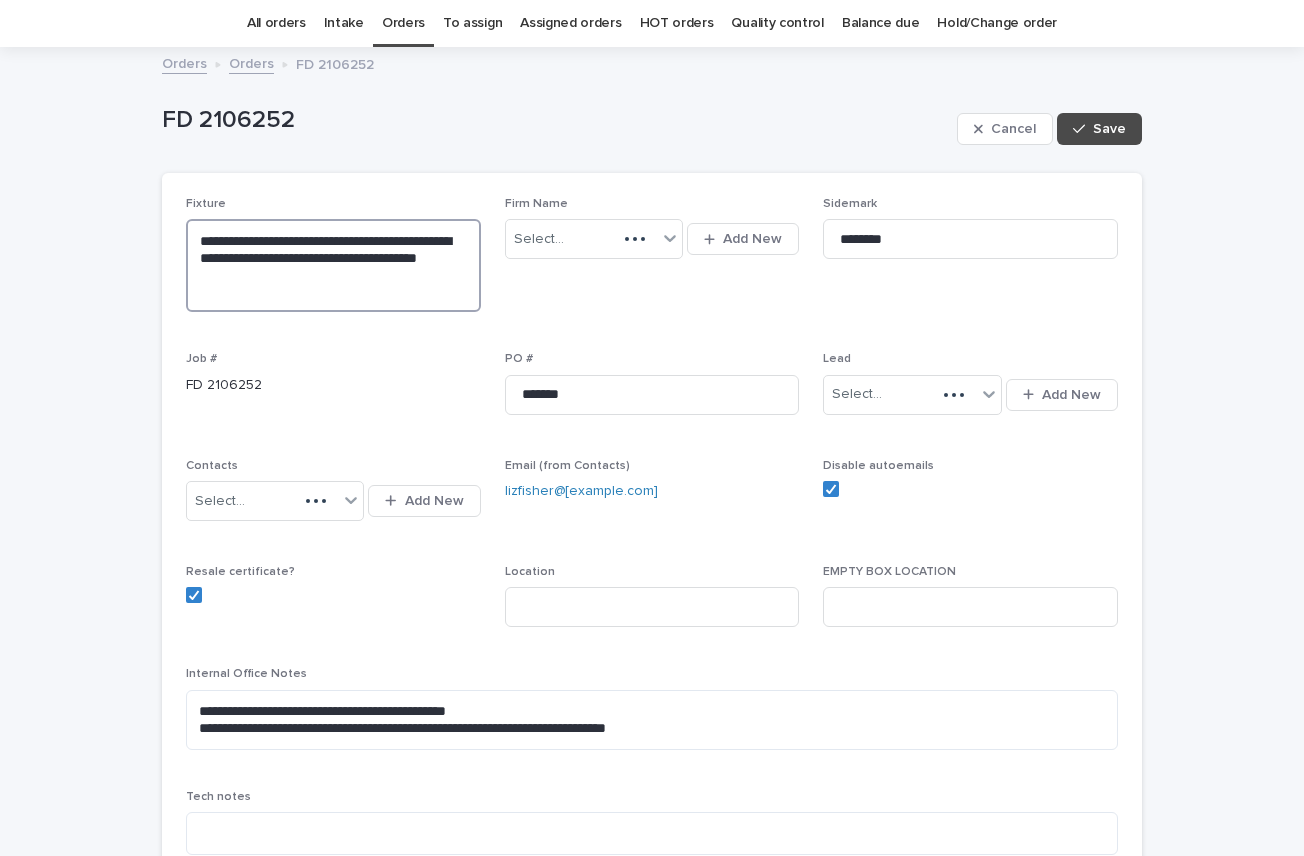 click on "**********" at bounding box center (333, 265) 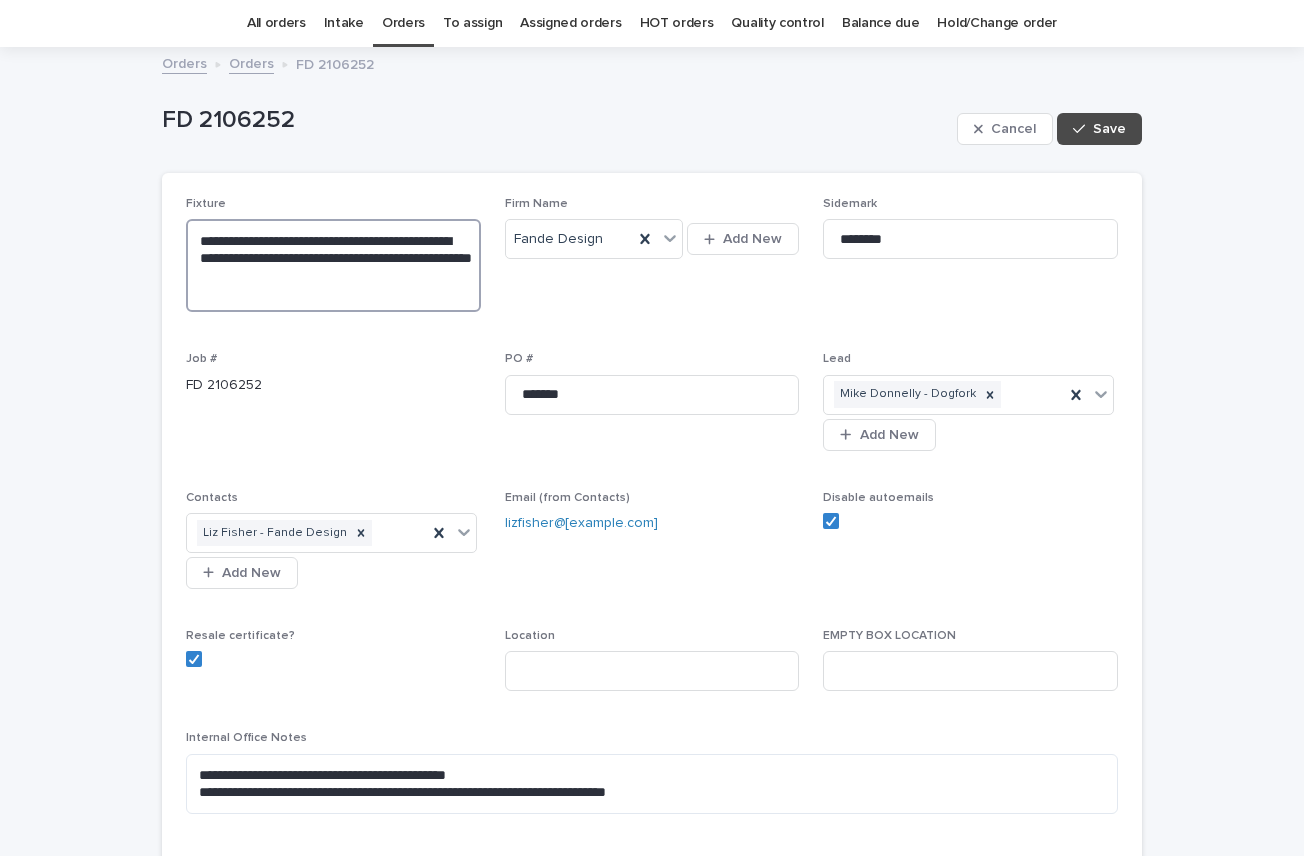 click on "**********" at bounding box center (333, 265) 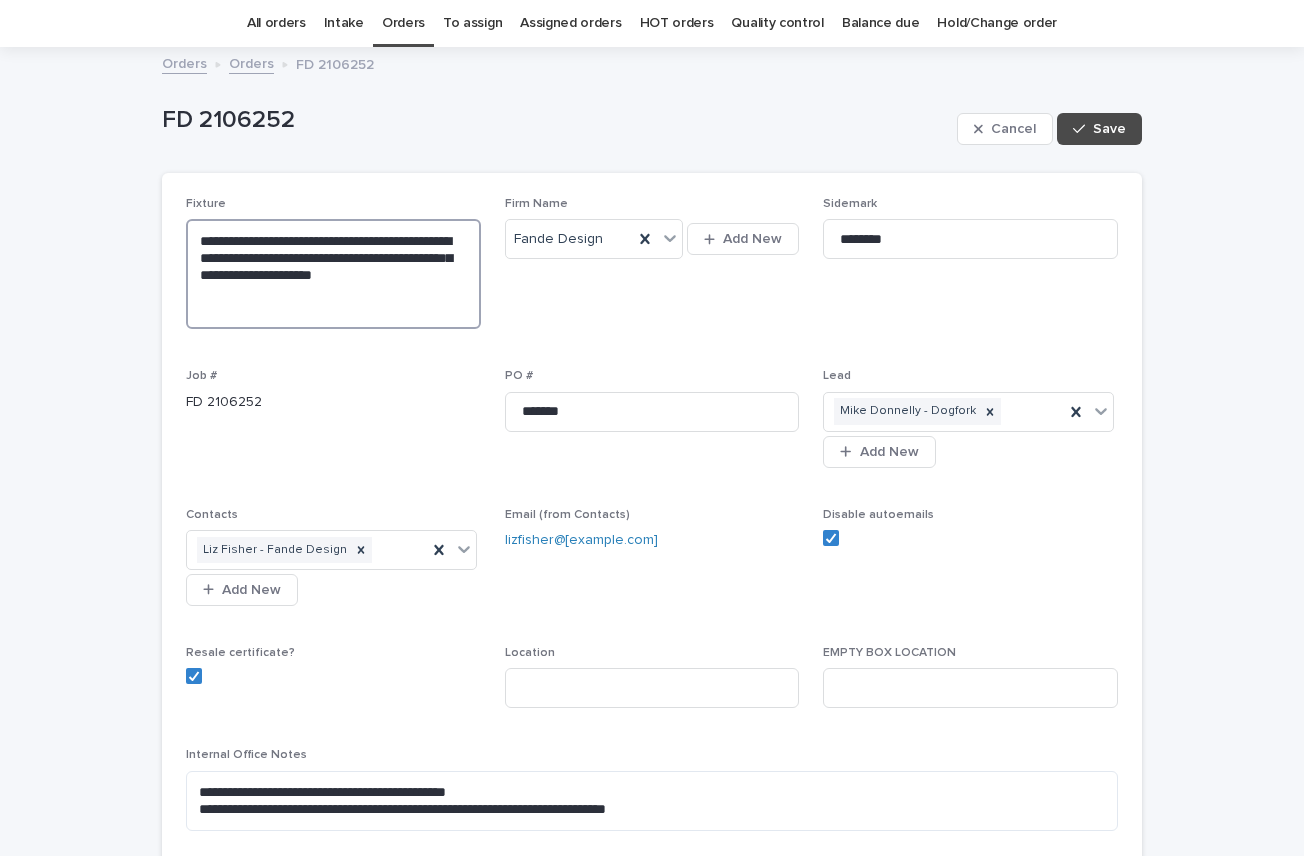 click on "**********" at bounding box center (333, 274) 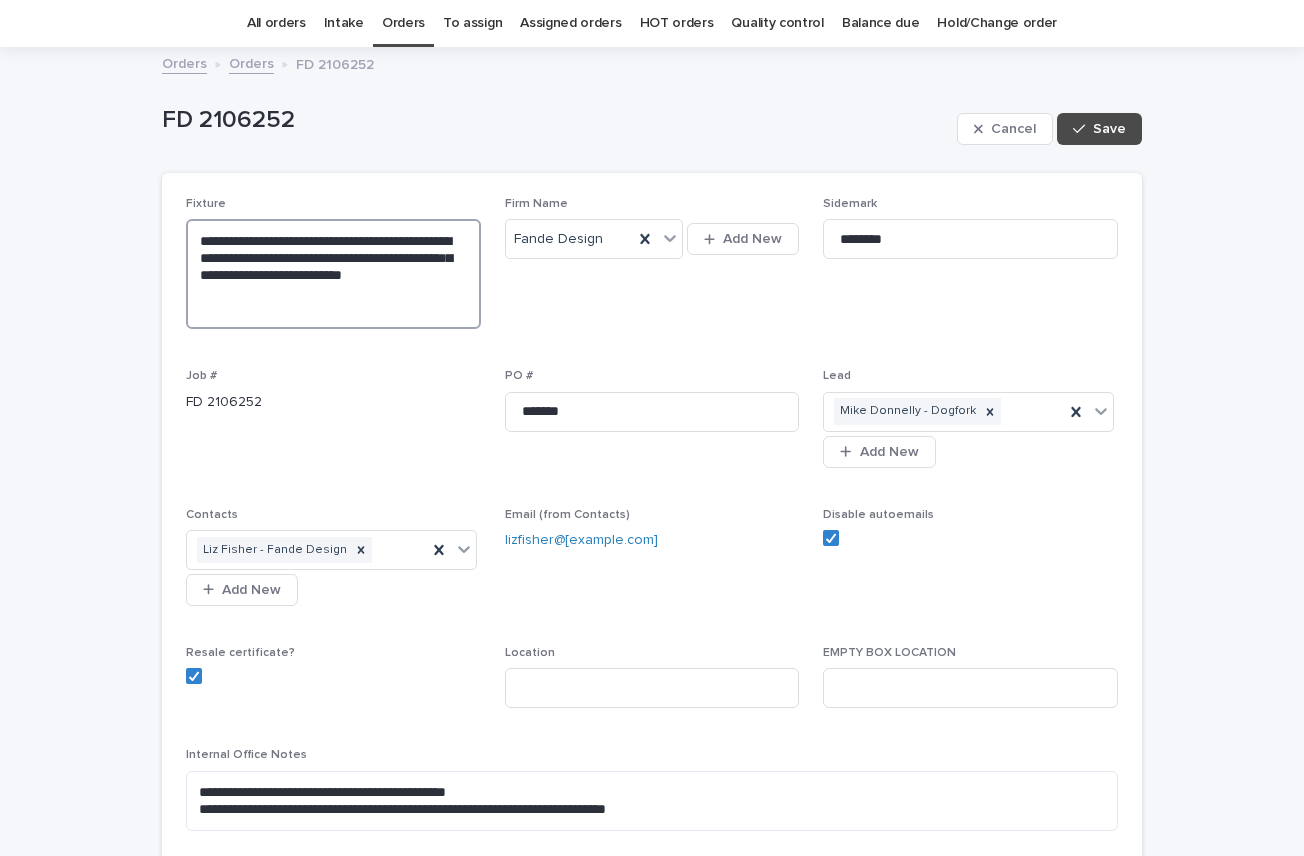 click on "**********" at bounding box center (333, 274) 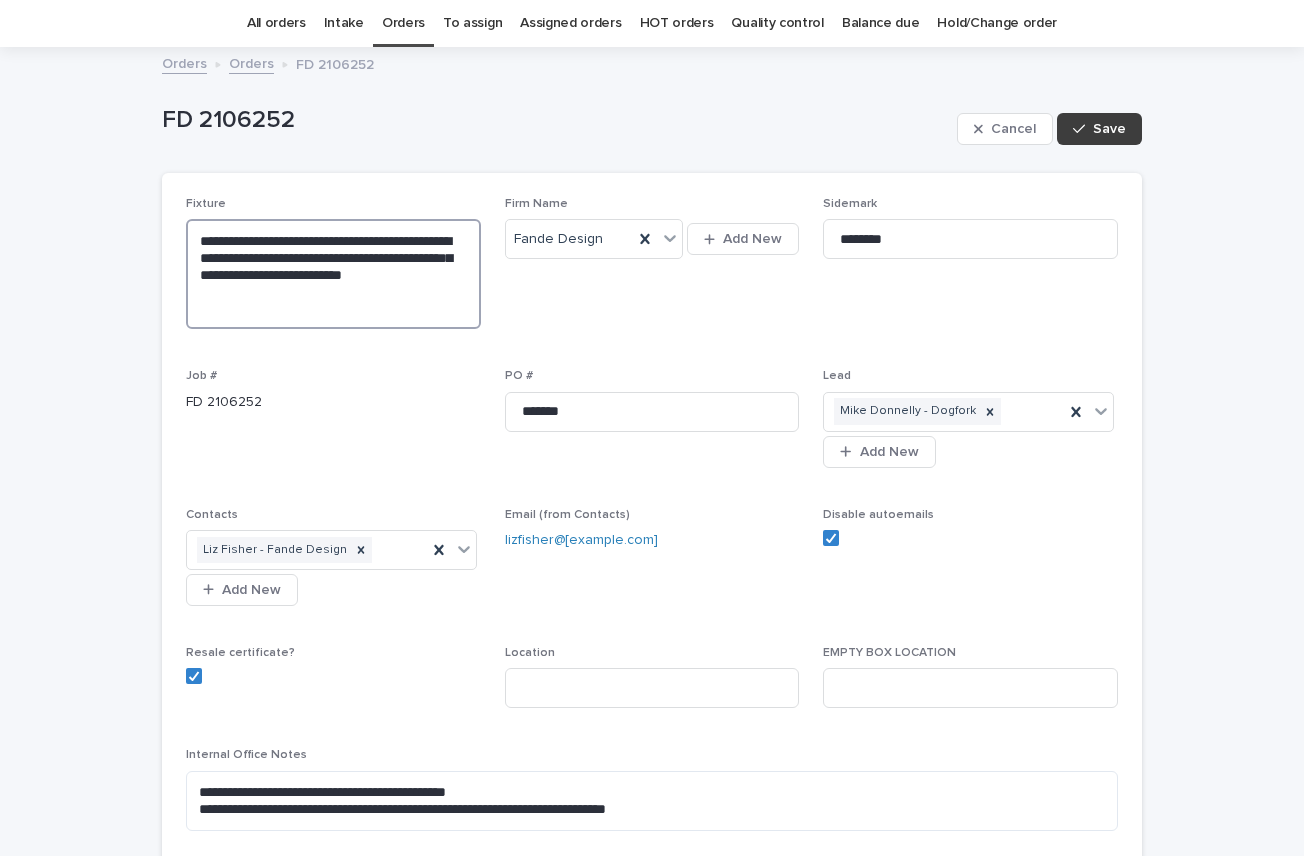 type on "**********" 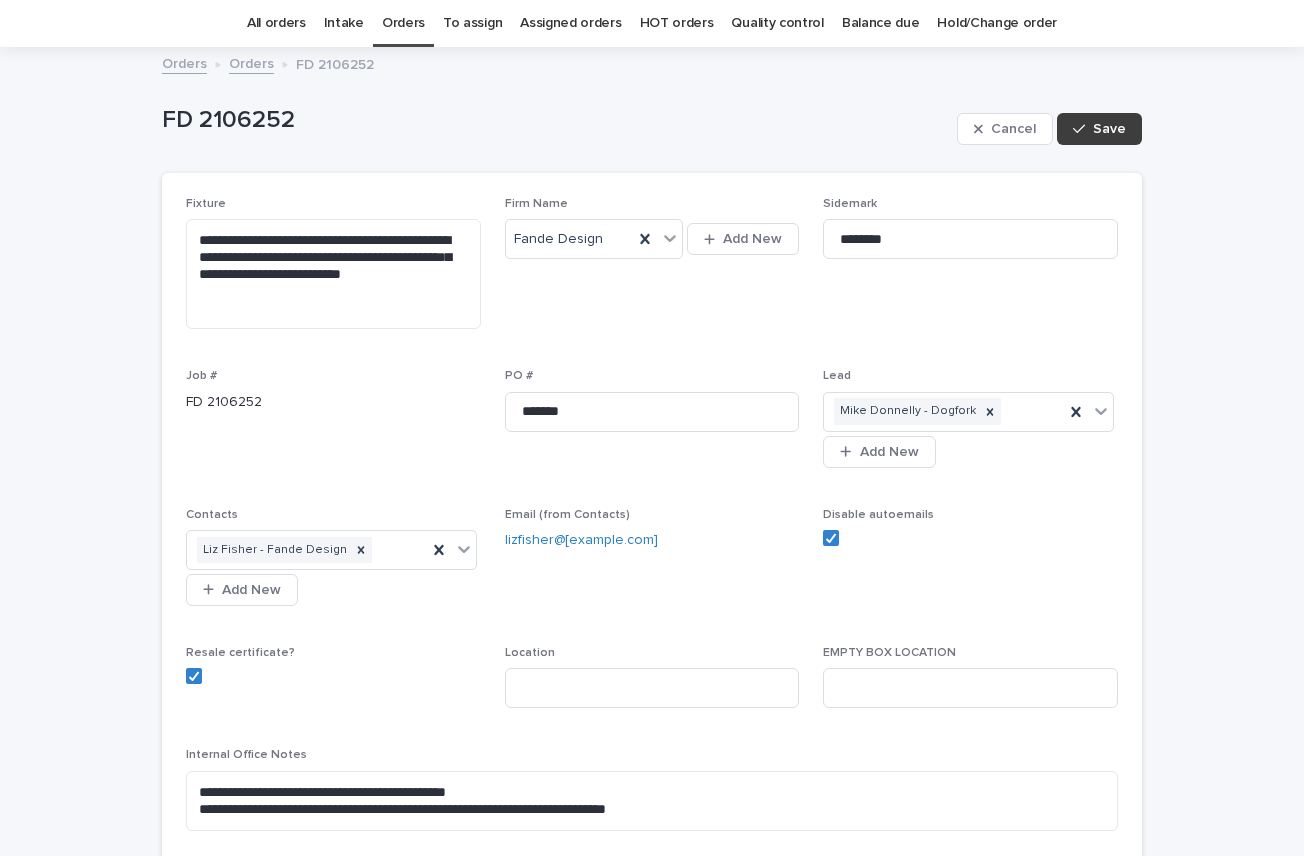 click on "Save" at bounding box center (1109, 129) 